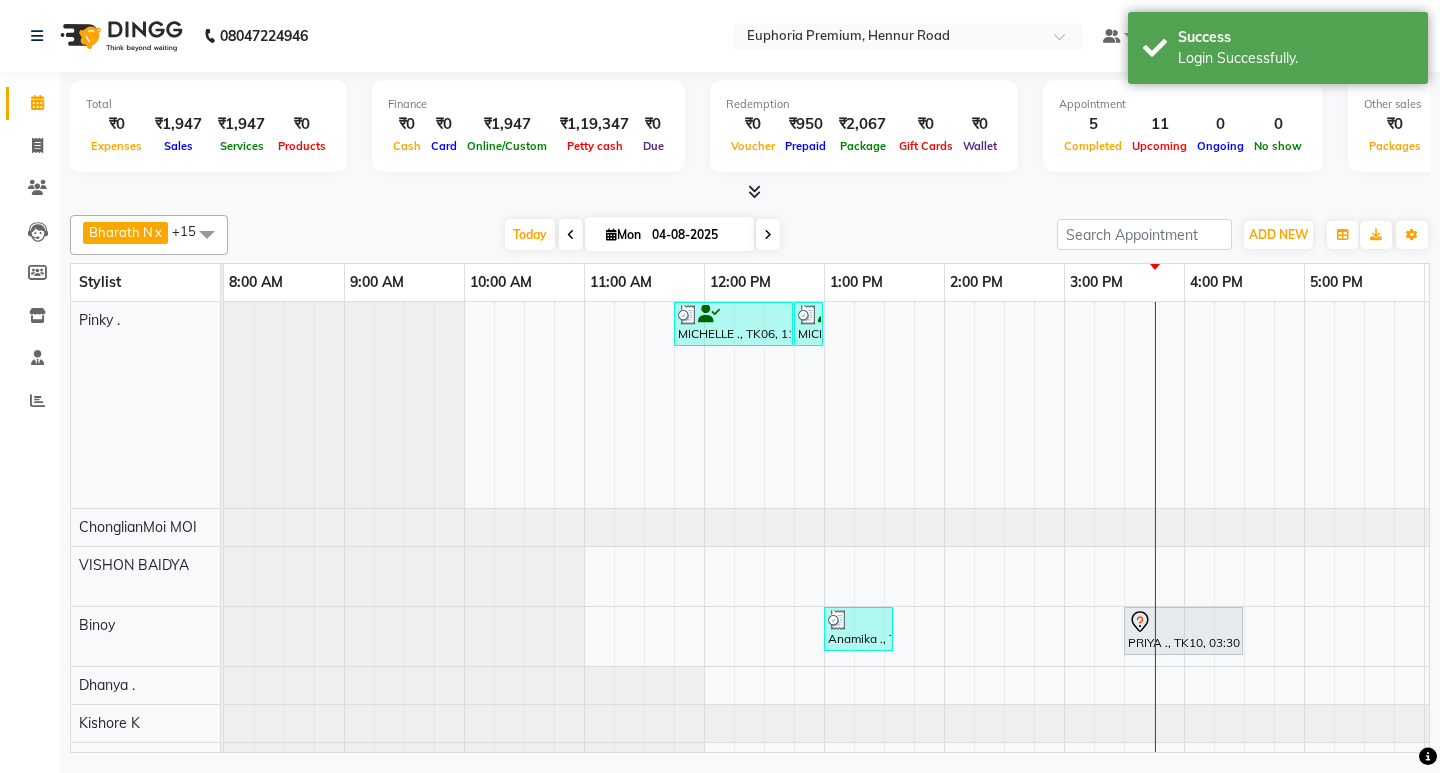 scroll, scrollTop: 0, scrollLeft: 0, axis: both 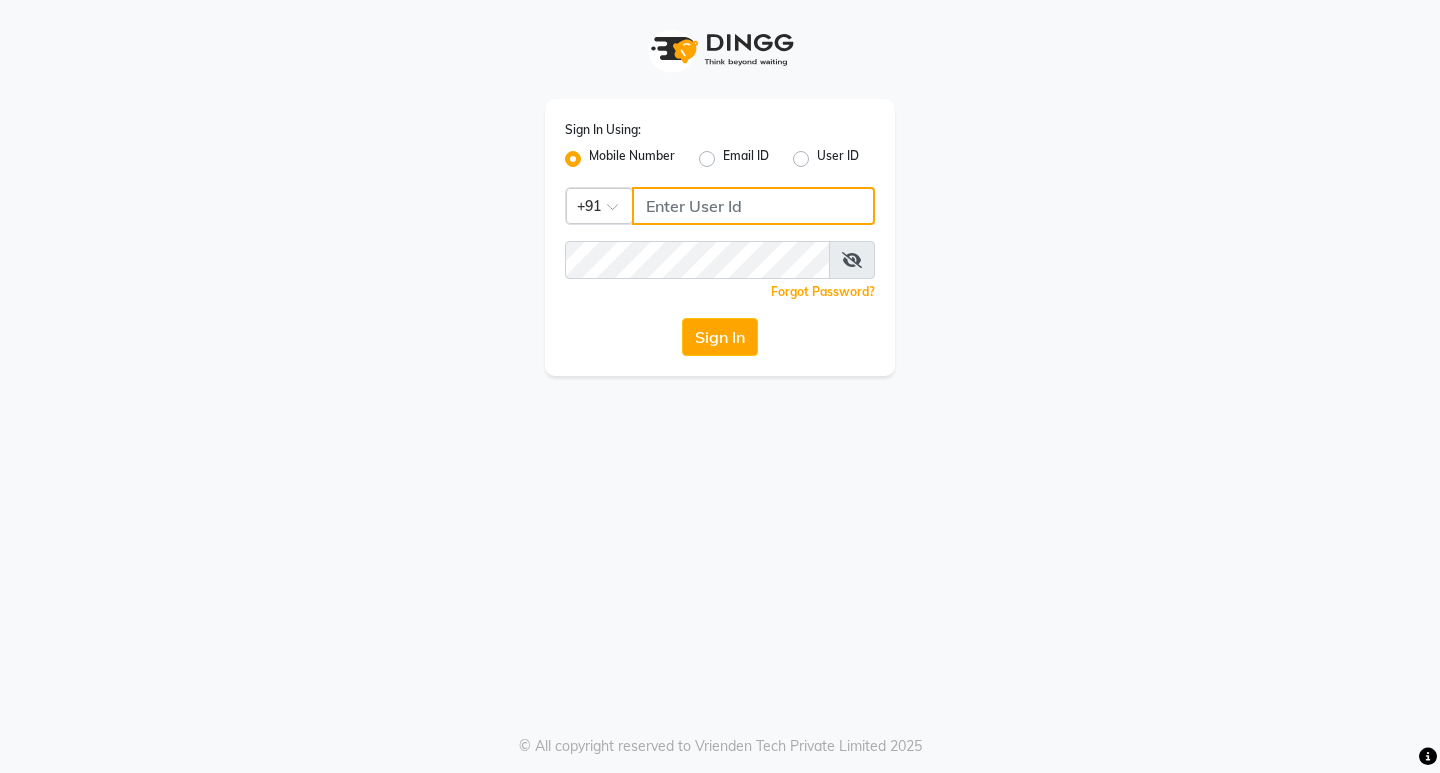 type on "7760179992" 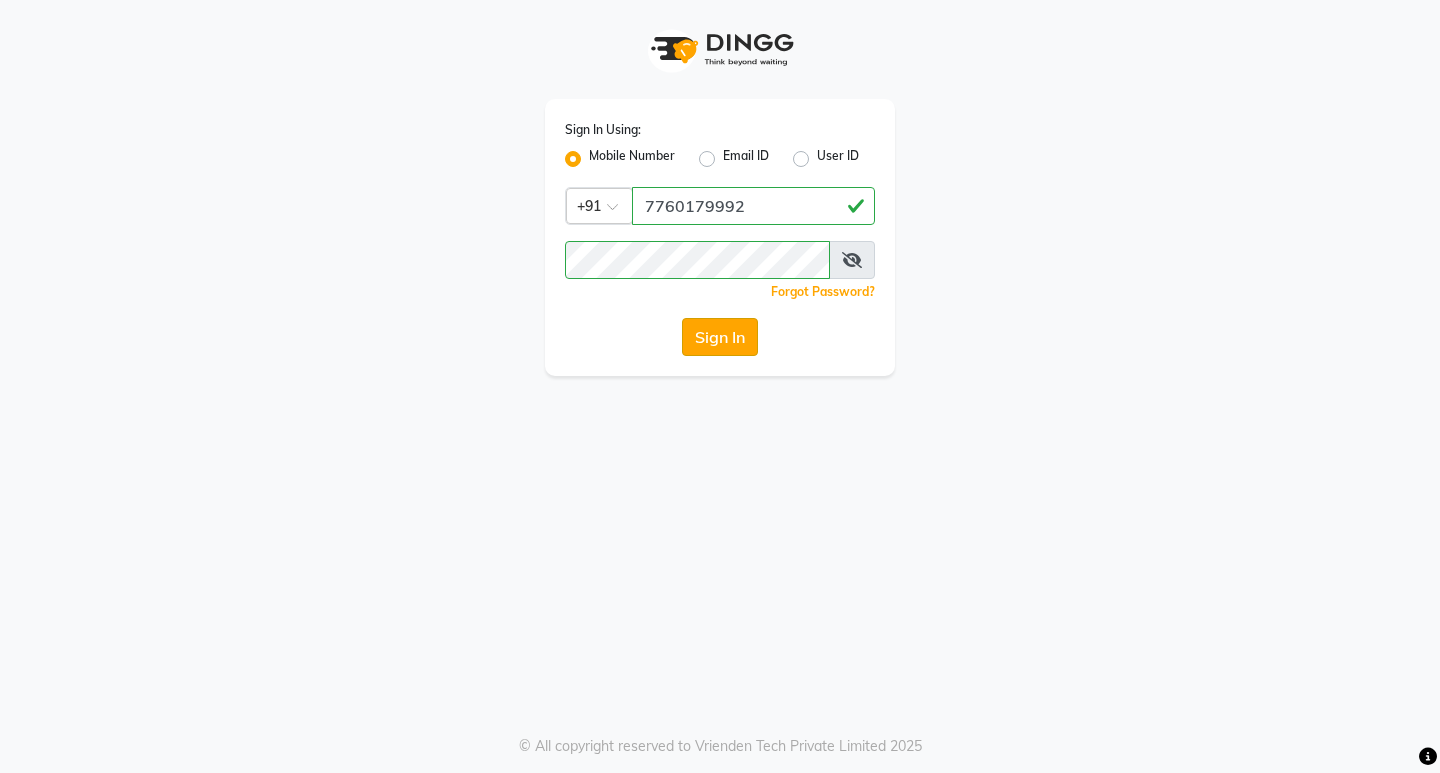 click on "Sign In" 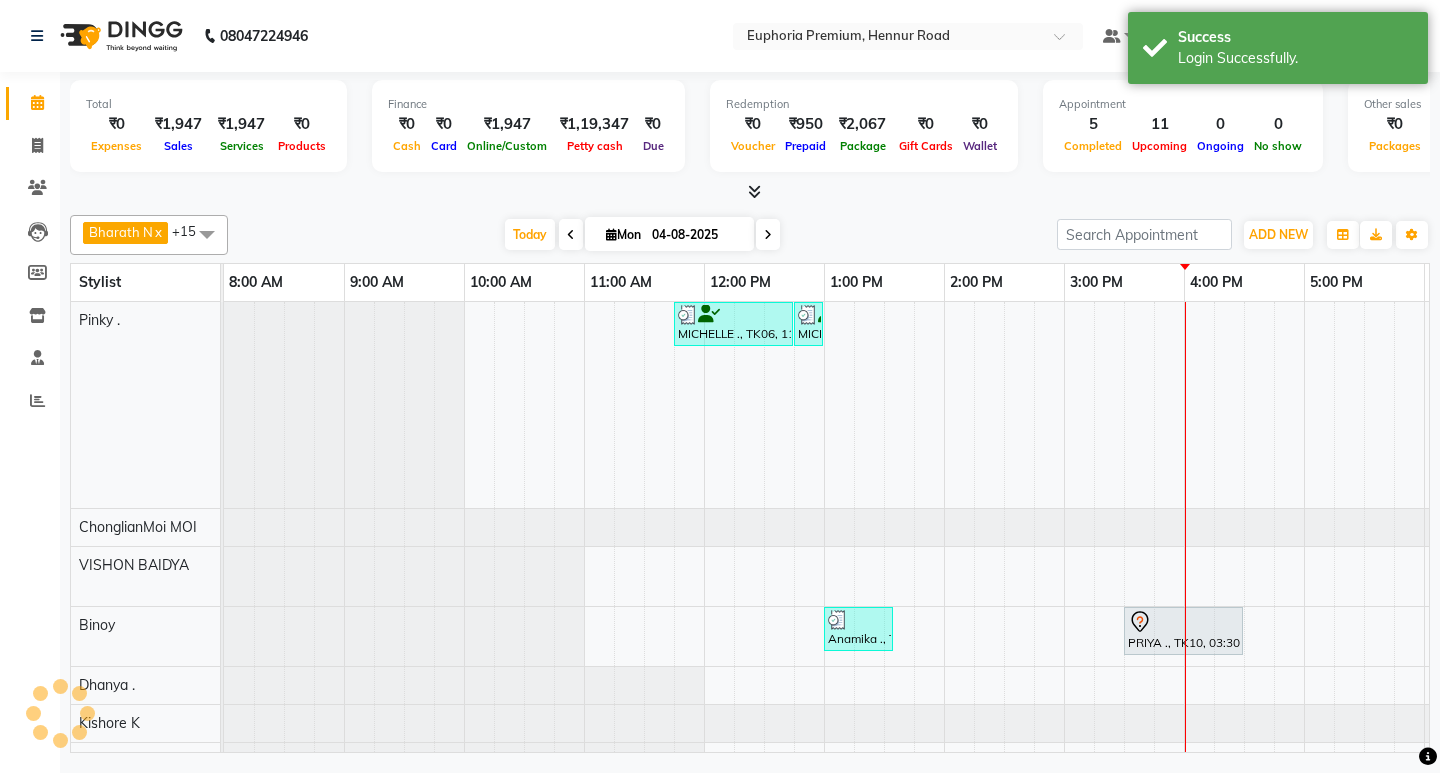 scroll, scrollTop: 0, scrollLeft: 0, axis: both 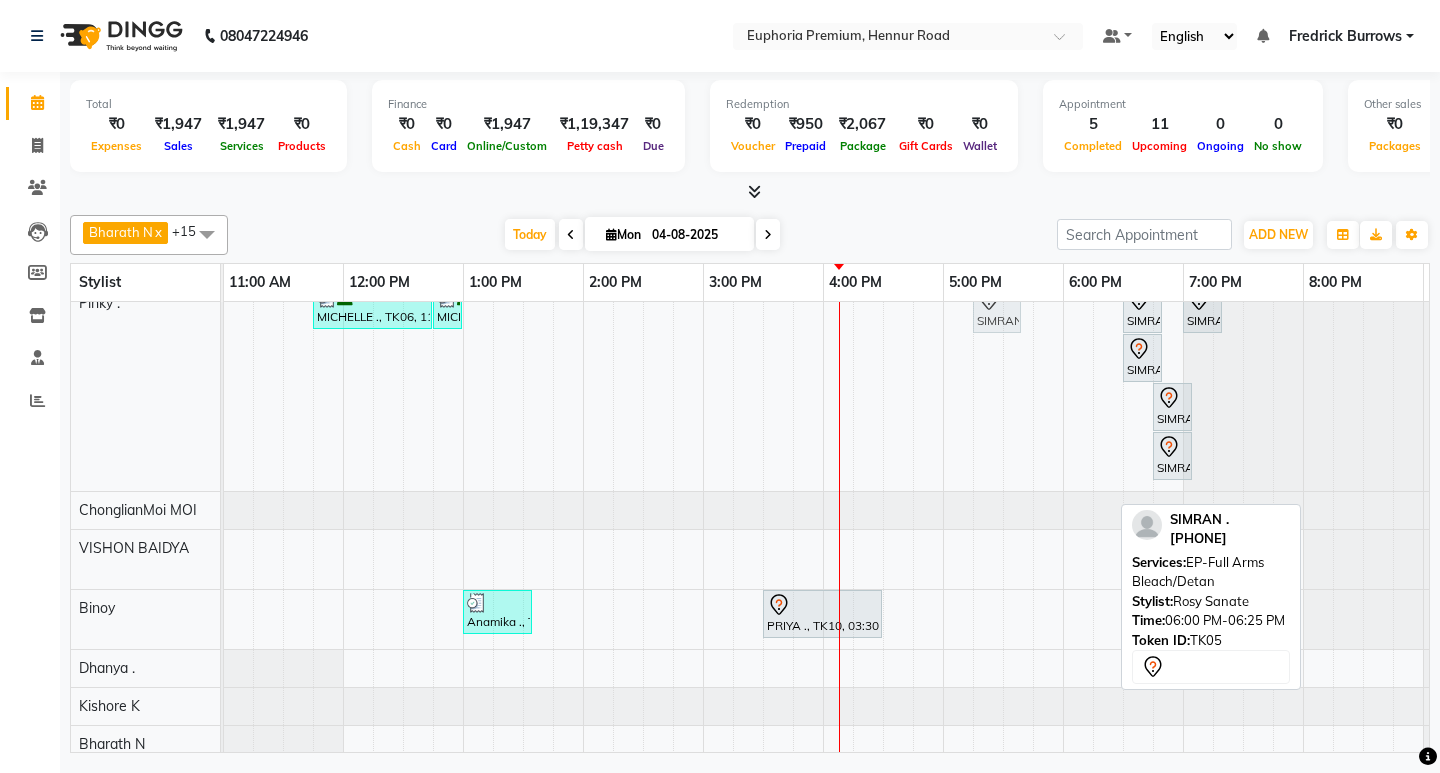 drag, startPoint x: 1089, startPoint y: 497, endPoint x: 990, endPoint y: 388, distance: 147.2481 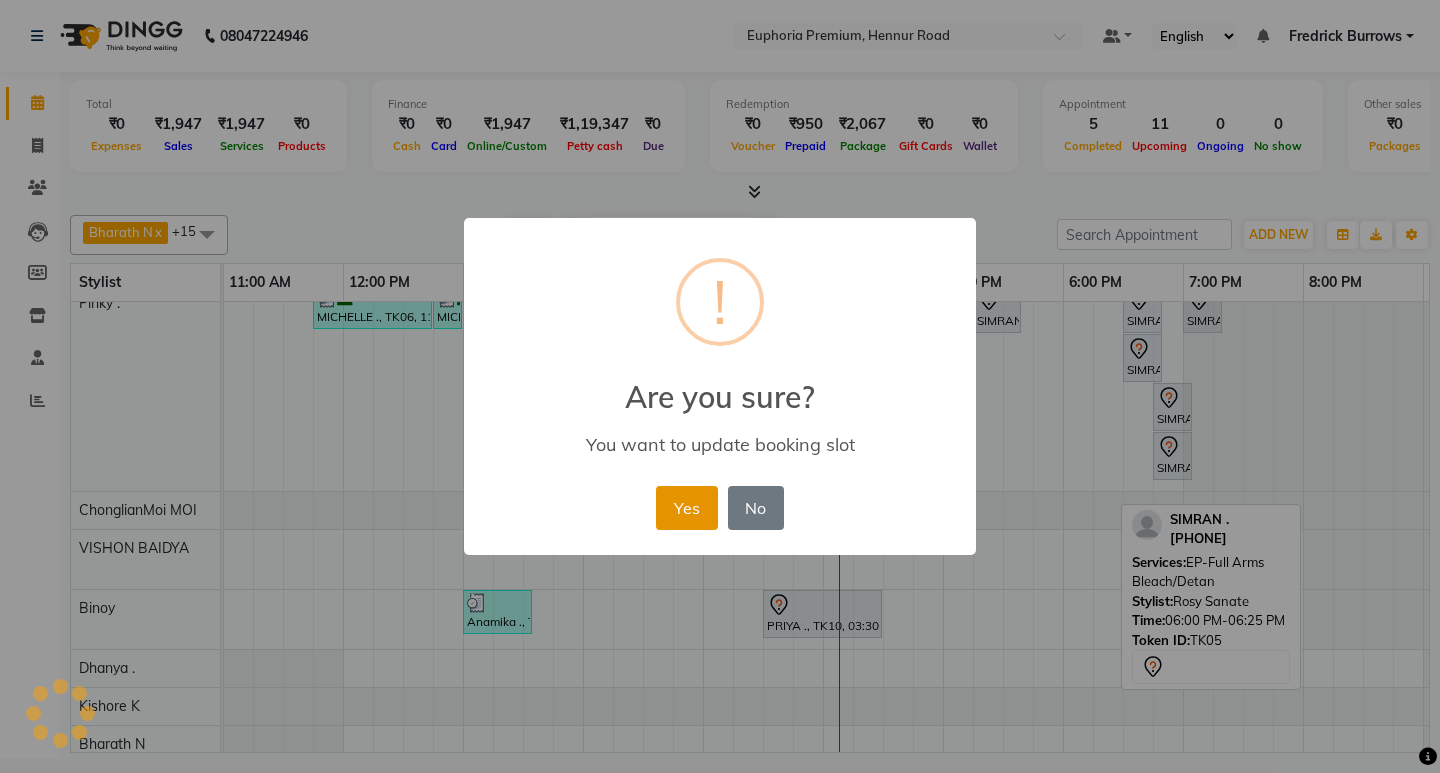 click on "Yes" at bounding box center [686, 508] 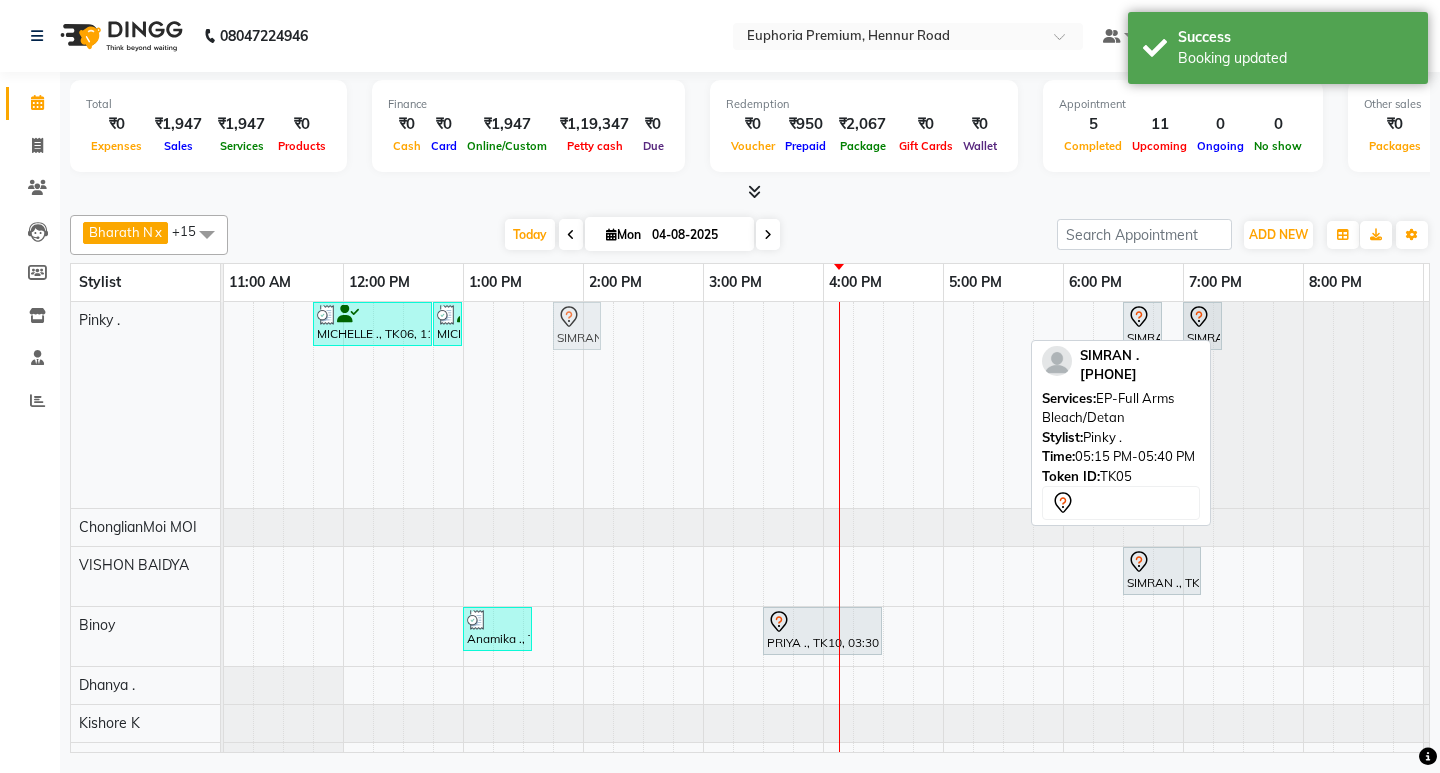 drag, startPoint x: 1000, startPoint y: 339, endPoint x: 567, endPoint y: 371, distance: 434.18085 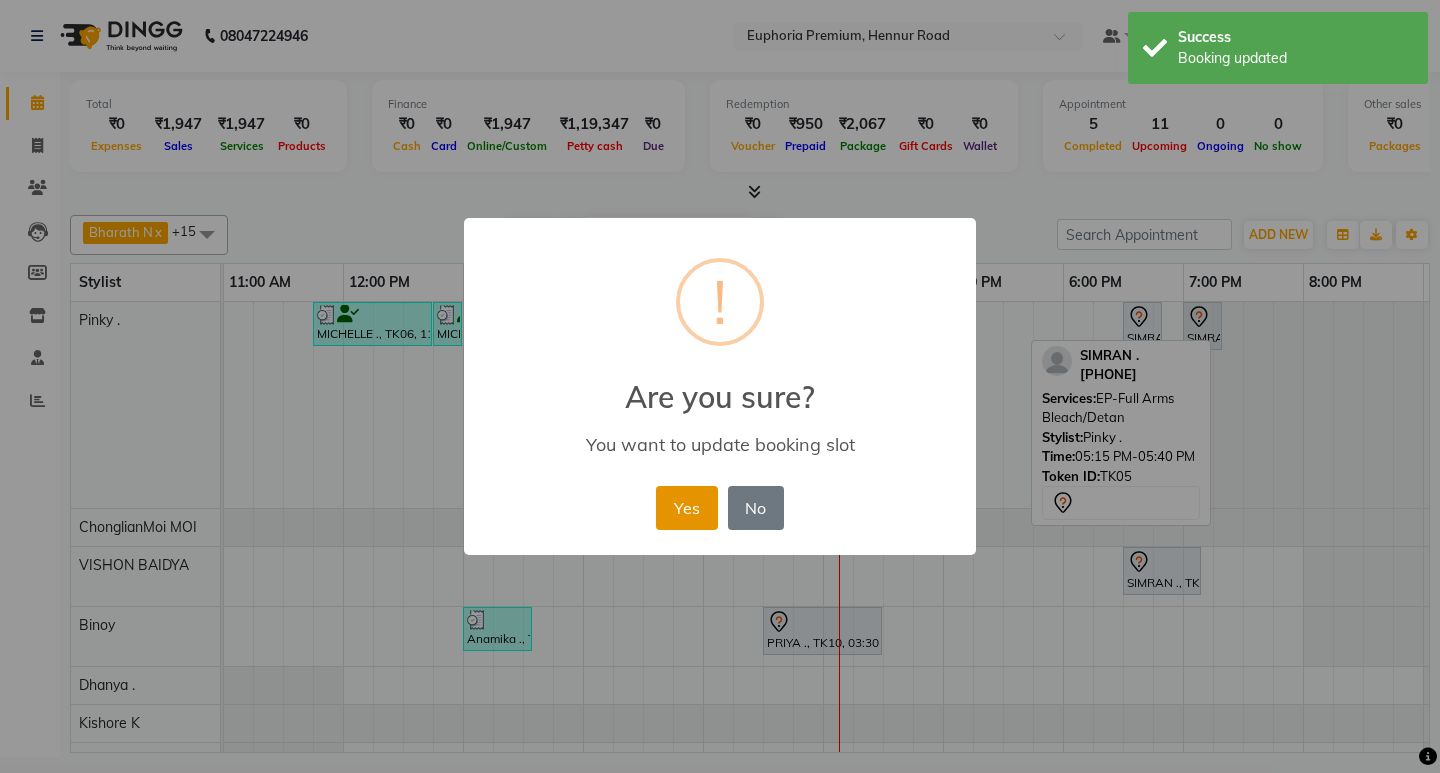 click on "Yes" at bounding box center (686, 508) 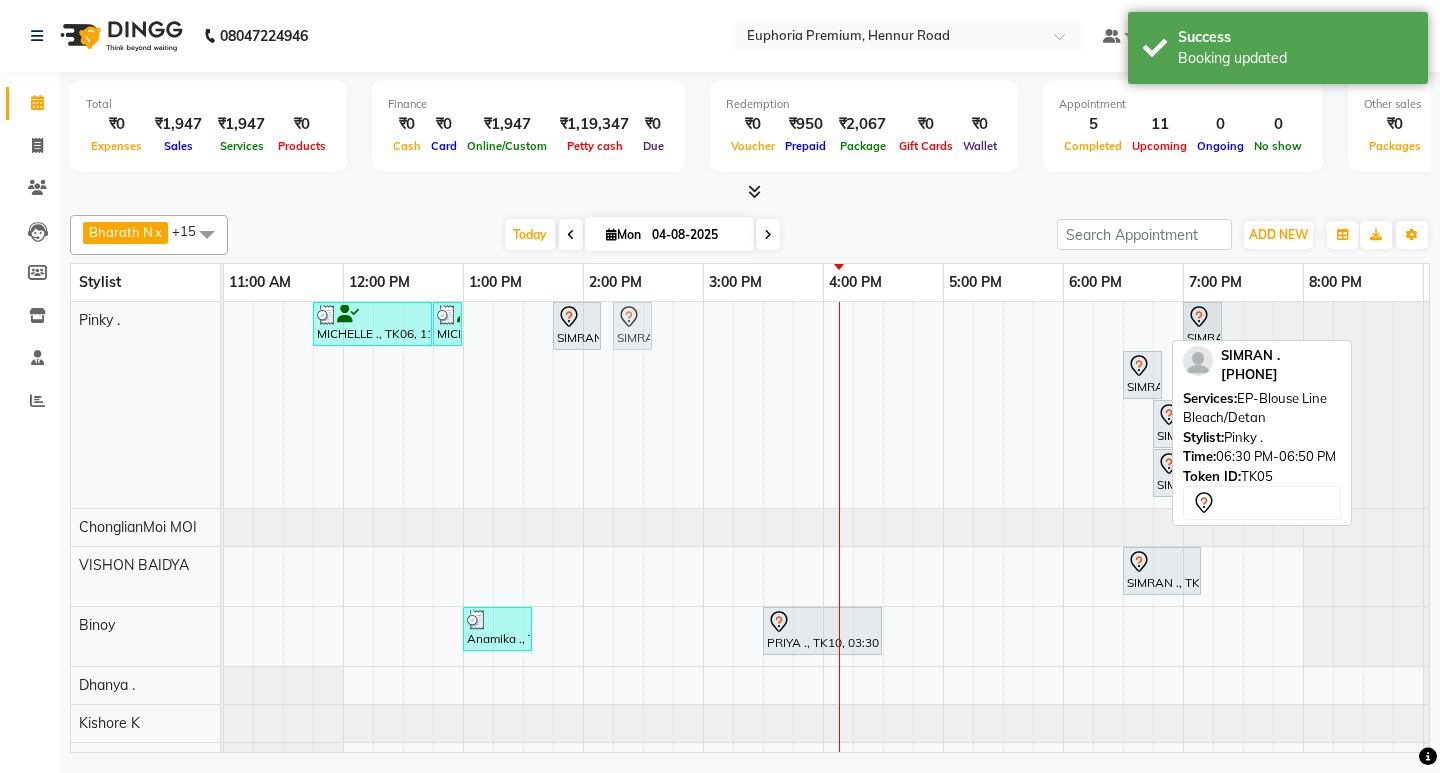 drag, startPoint x: 1145, startPoint y: 324, endPoint x: 629, endPoint y: 330, distance: 516.0349 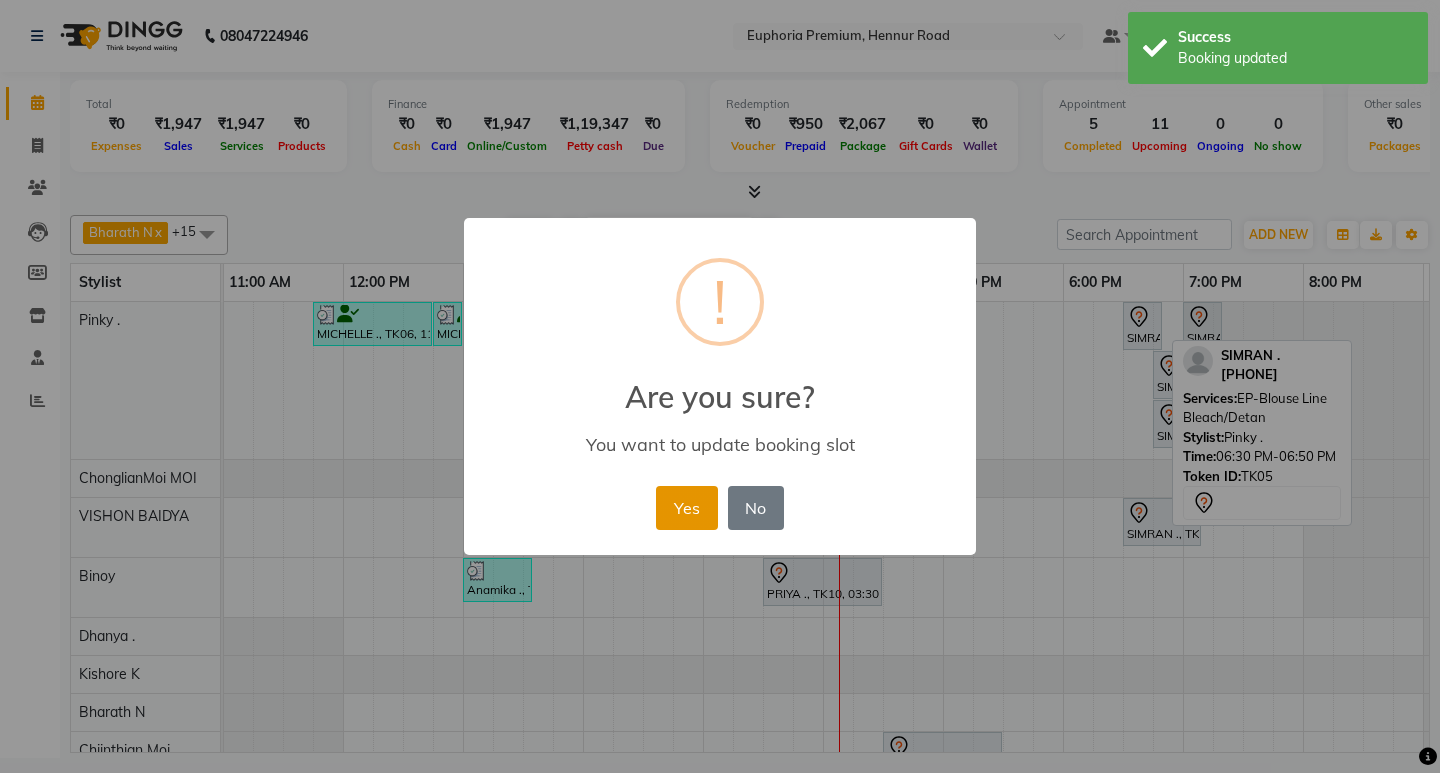 click on "Yes" at bounding box center [686, 508] 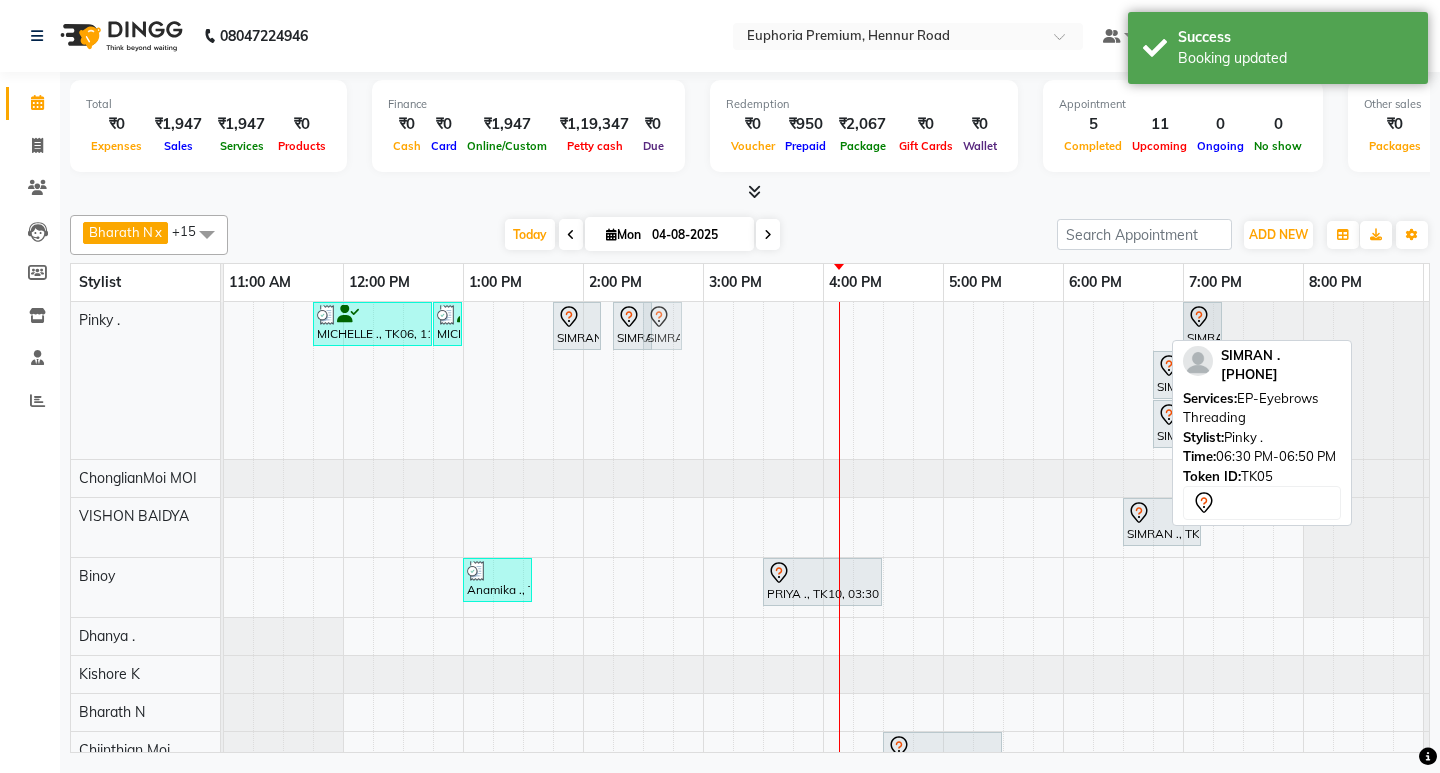 drag, startPoint x: 1146, startPoint y: 324, endPoint x: 672, endPoint y: 337, distance: 474.17822 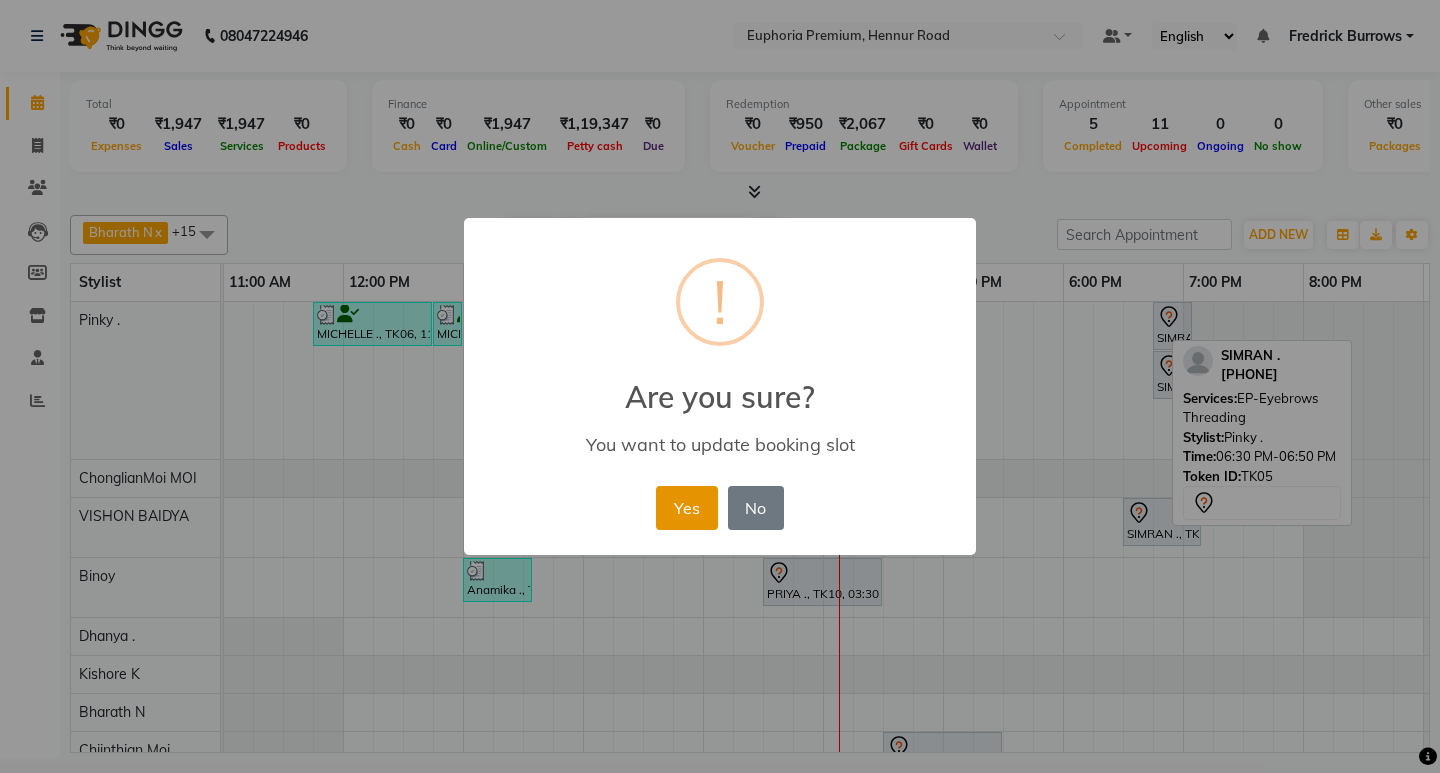 click on "Yes" at bounding box center (686, 508) 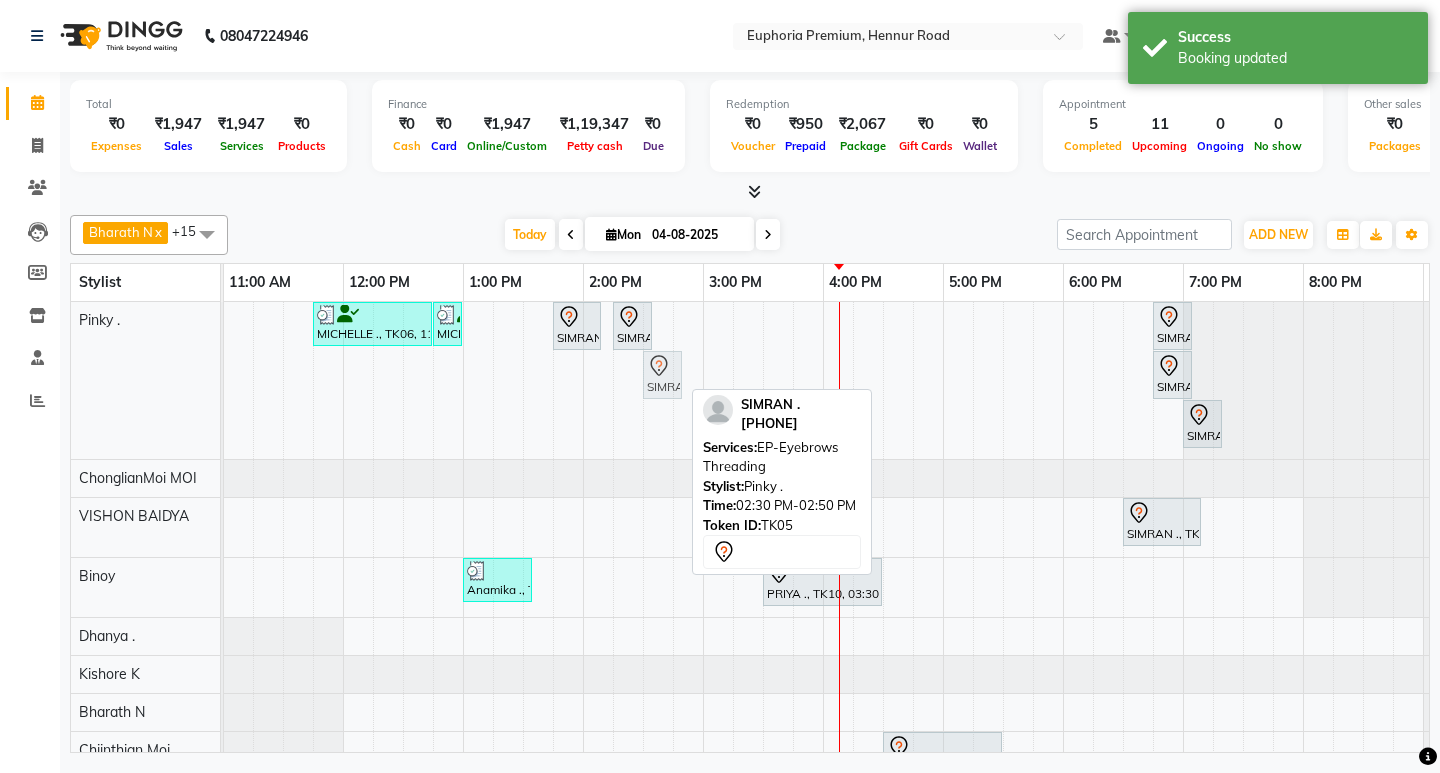 drag, startPoint x: 674, startPoint y: 377, endPoint x: 690, endPoint y: 381, distance: 16.492422 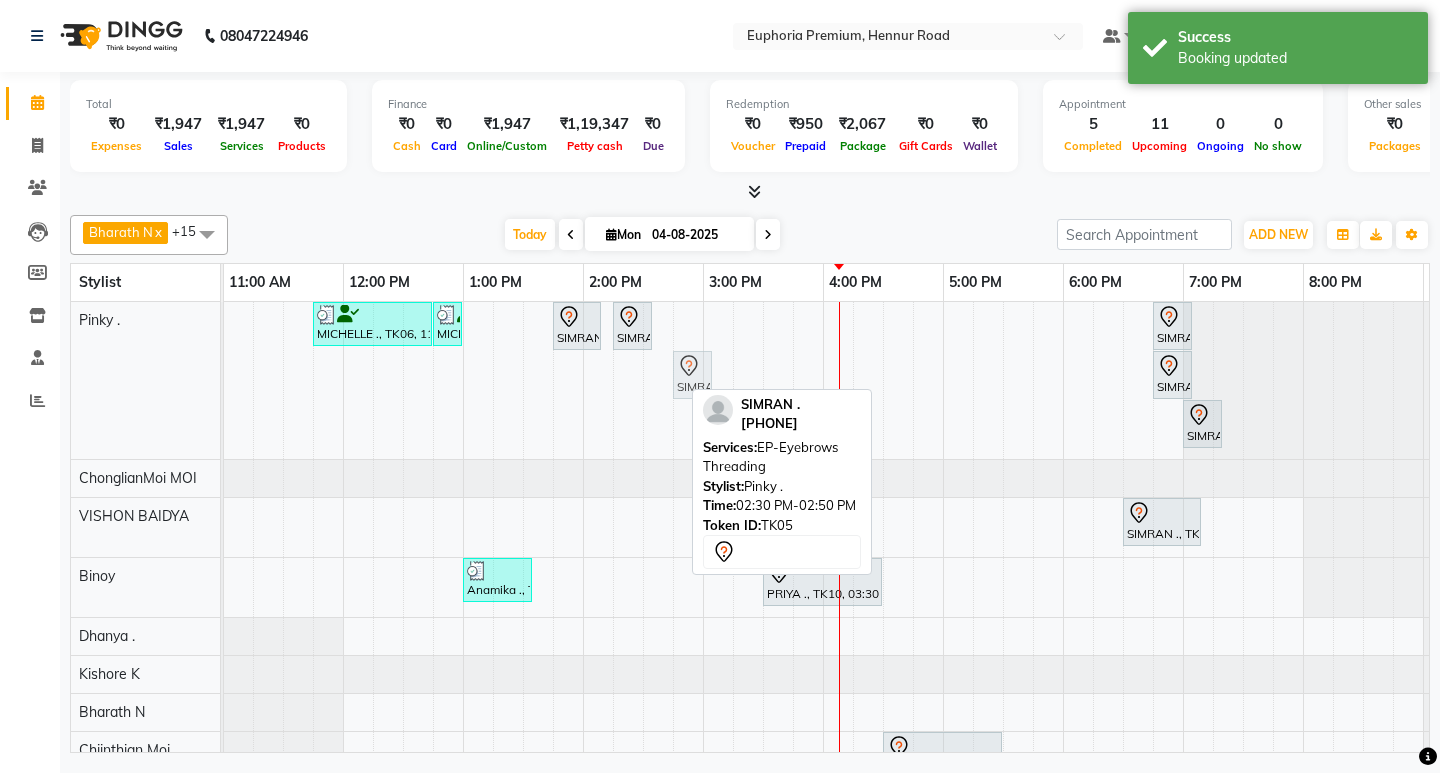 drag, startPoint x: 664, startPoint y: 376, endPoint x: 683, endPoint y: 382, distance: 19.924858 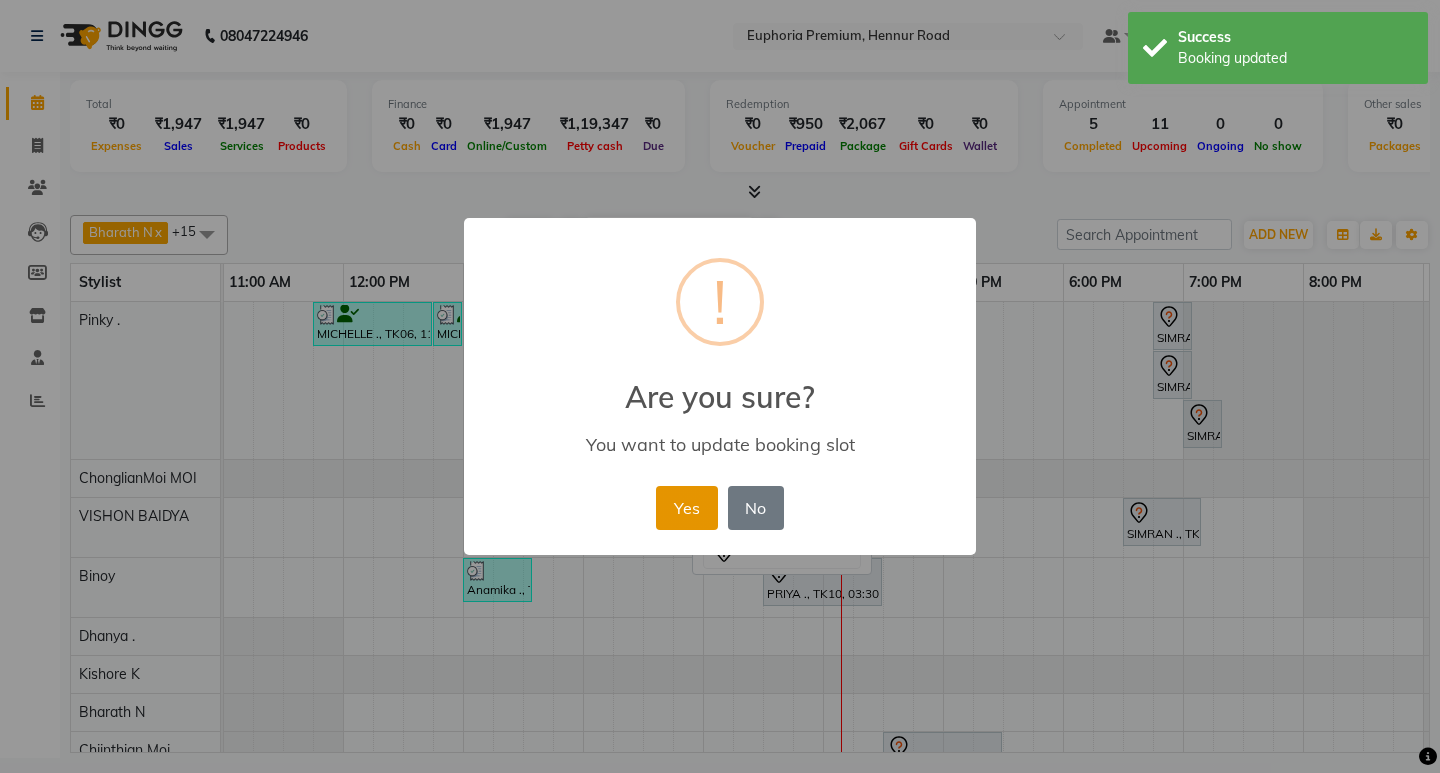 click on "Yes" at bounding box center [686, 508] 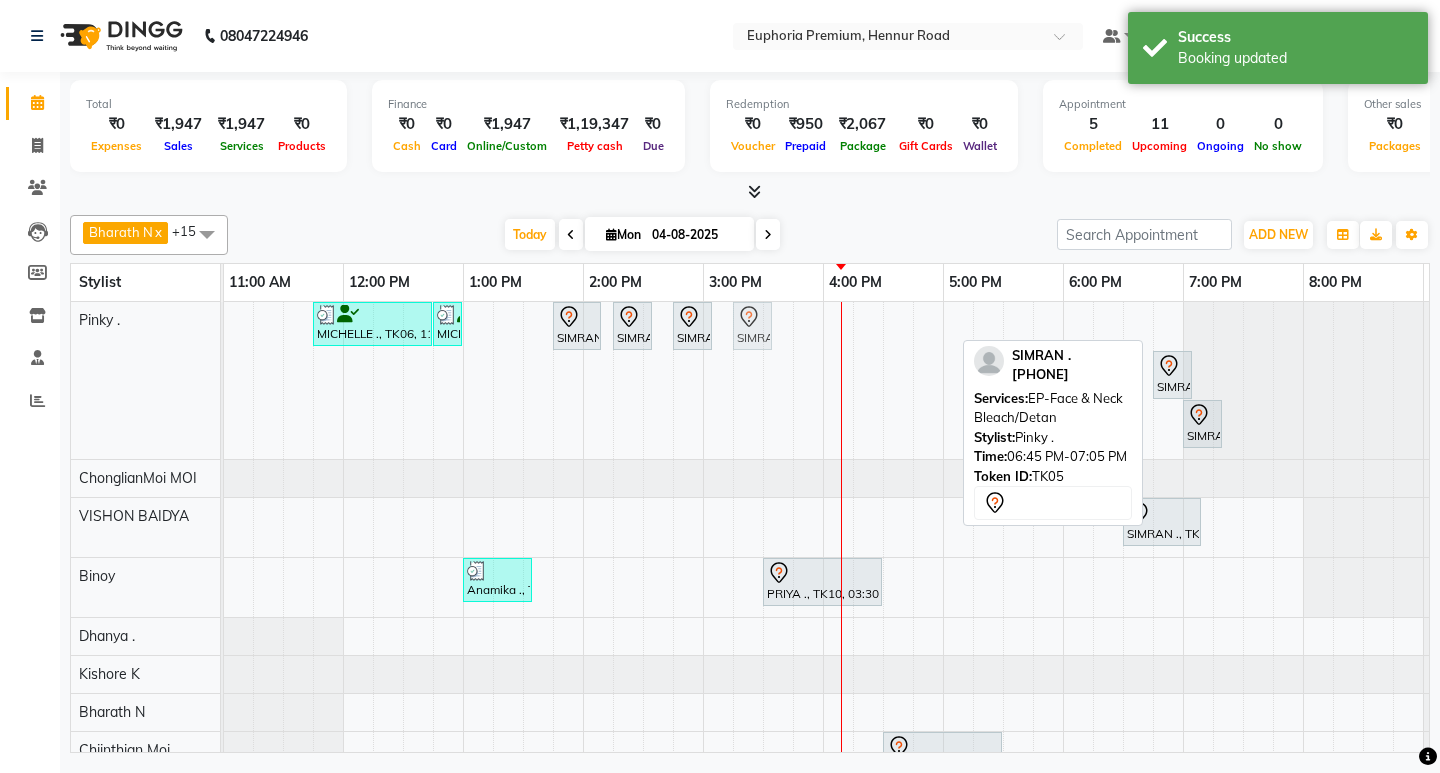 drag, startPoint x: 1174, startPoint y: 330, endPoint x: 746, endPoint y: 328, distance: 428.00467 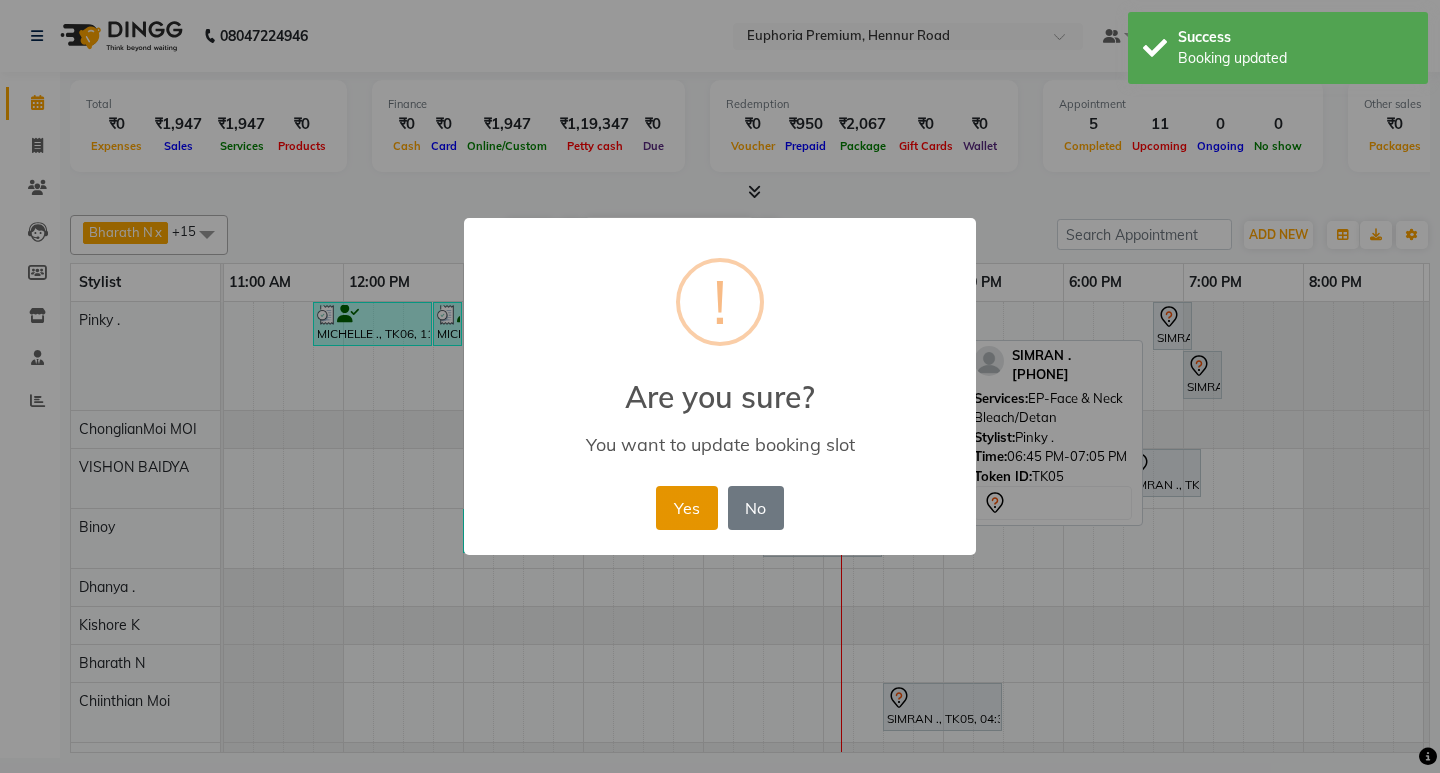 click on "Yes" at bounding box center [686, 508] 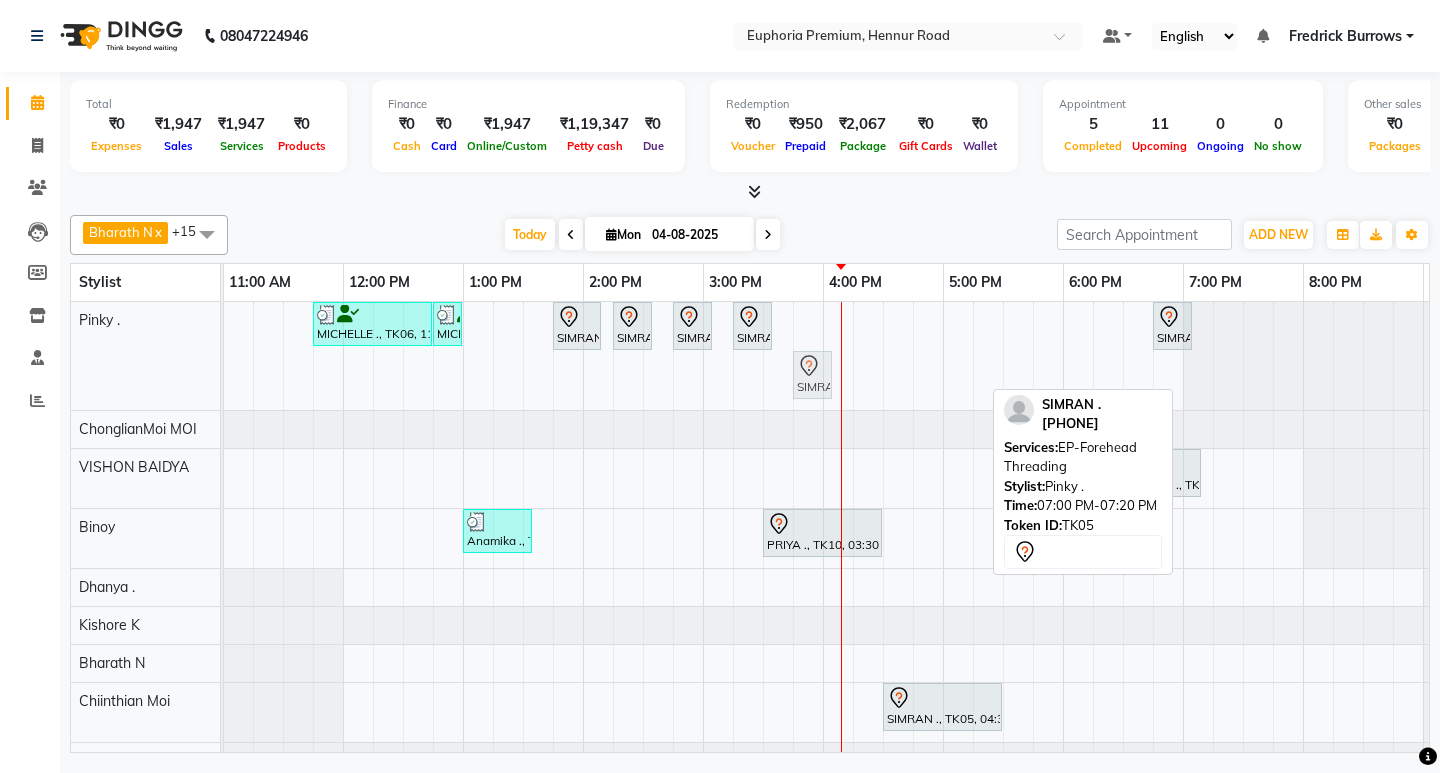 drag, startPoint x: 1210, startPoint y: 376, endPoint x: 813, endPoint y: 312, distance: 402.1256 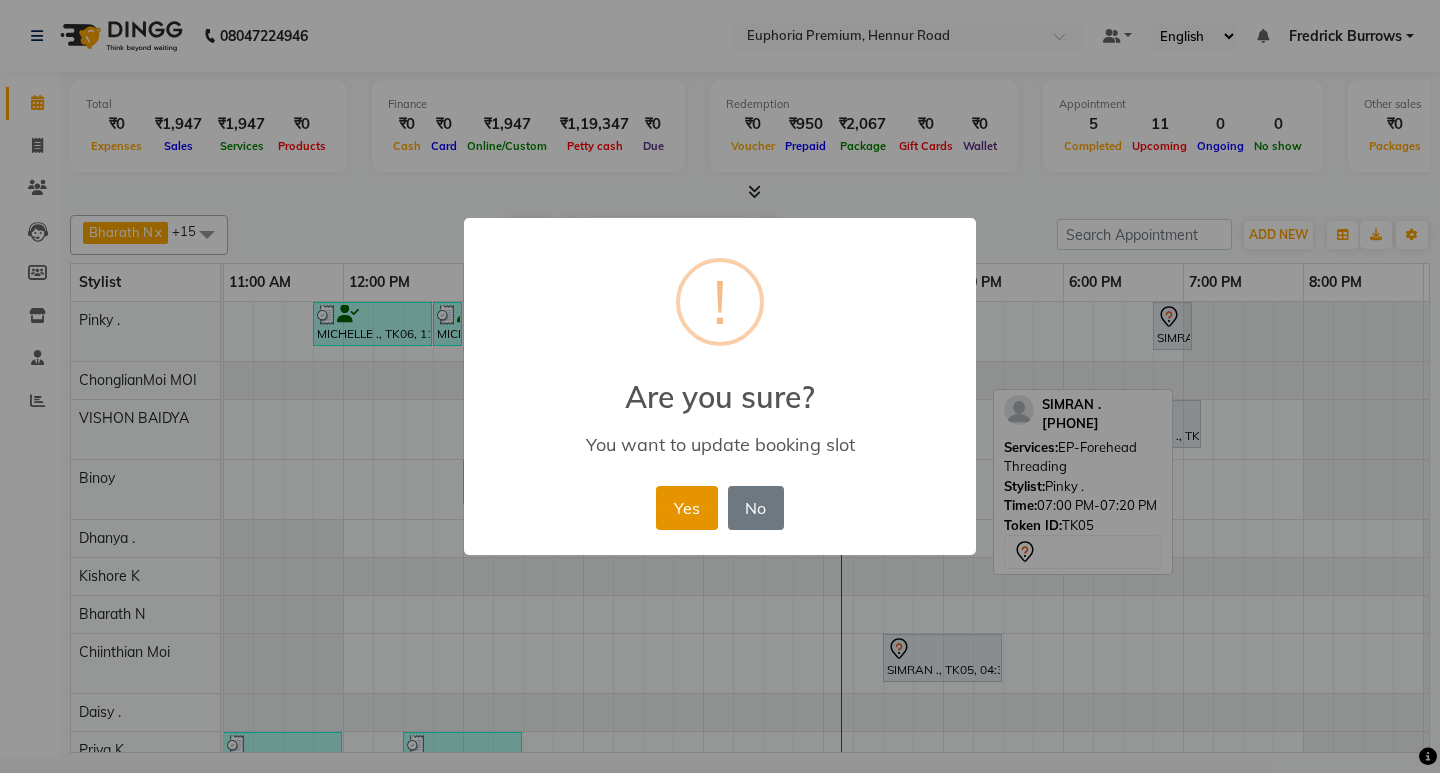 click on "Yes" at bounding box center (686, 508) 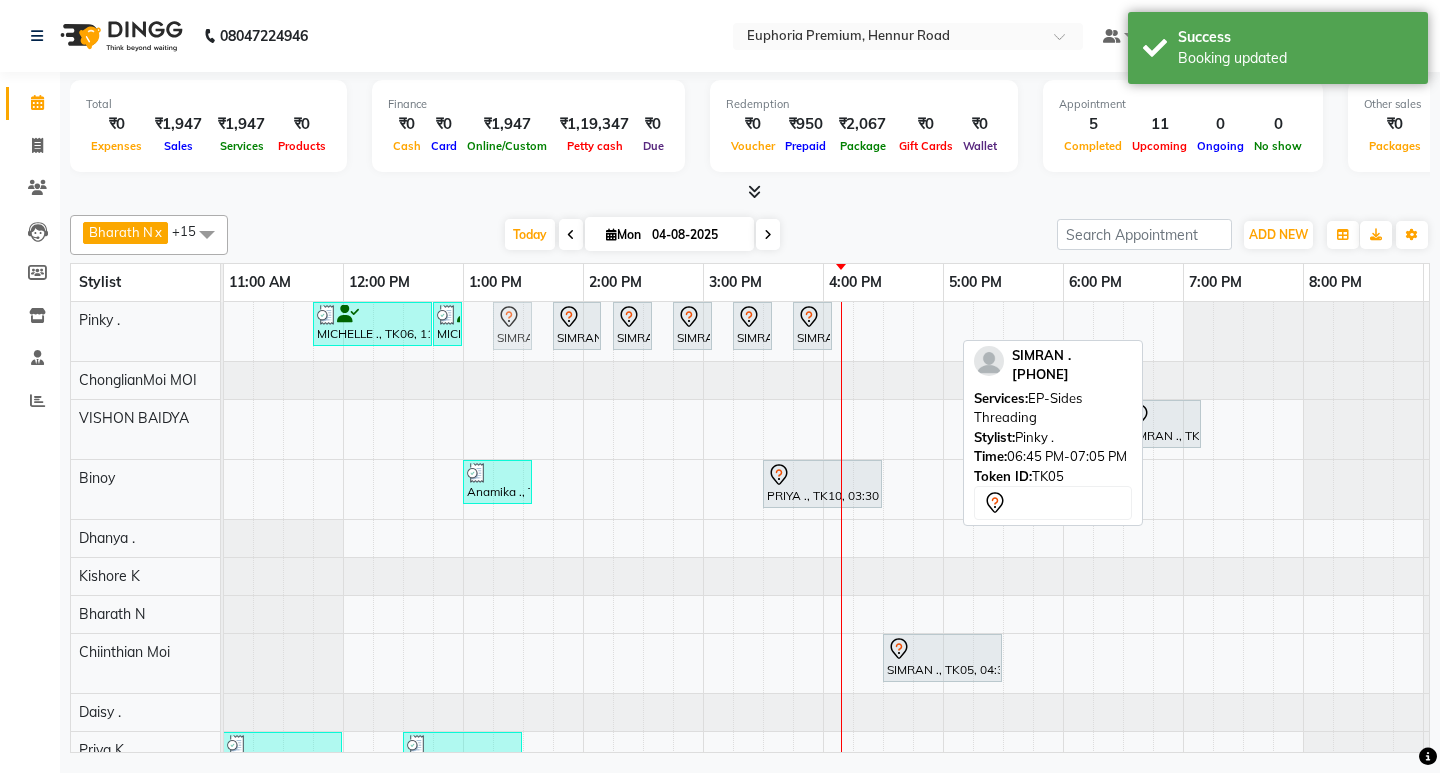 drag, startPoint x: 1179, startPoint y: 326, endPoint x: 523, endPoint y: 322, distance: 656.0122 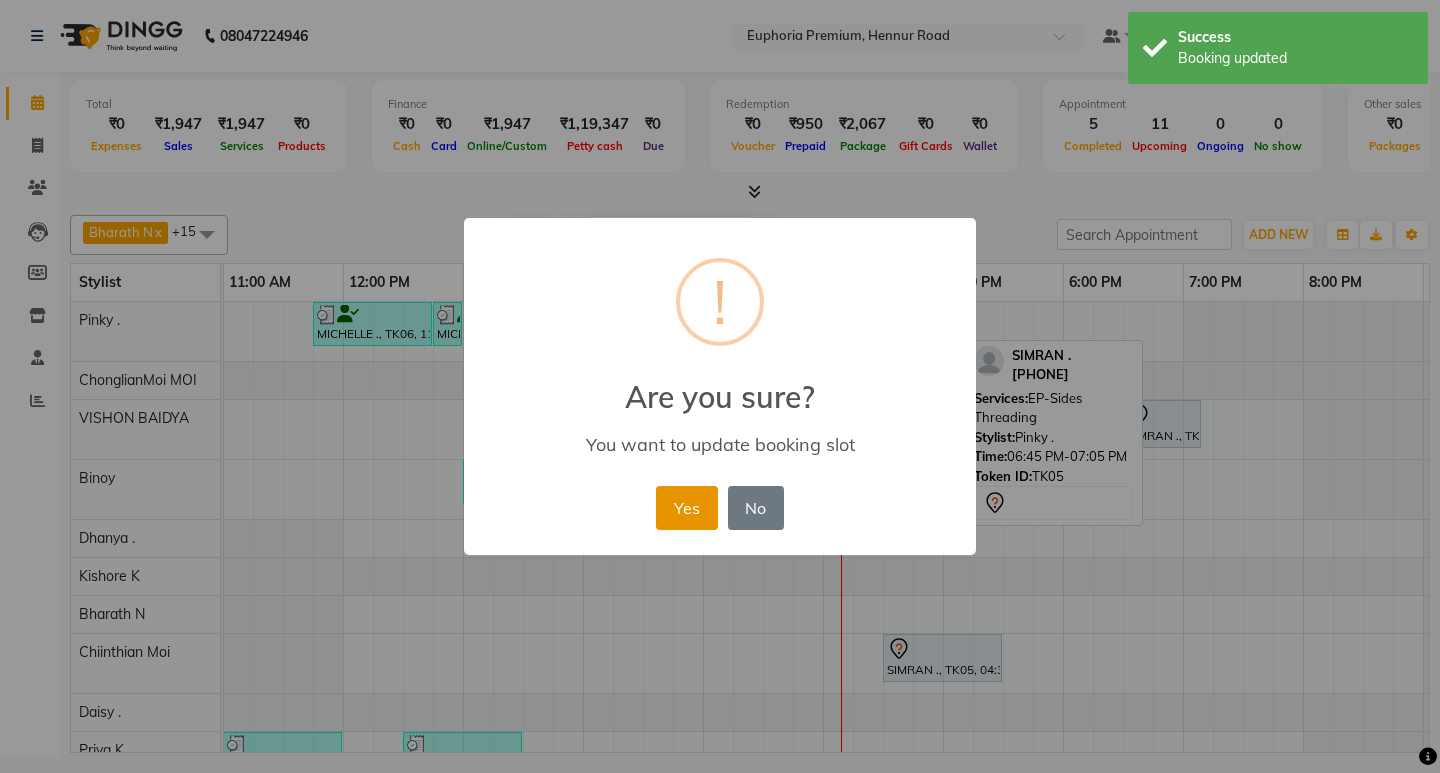 click on "Yes" at bounding box center [686, 508] 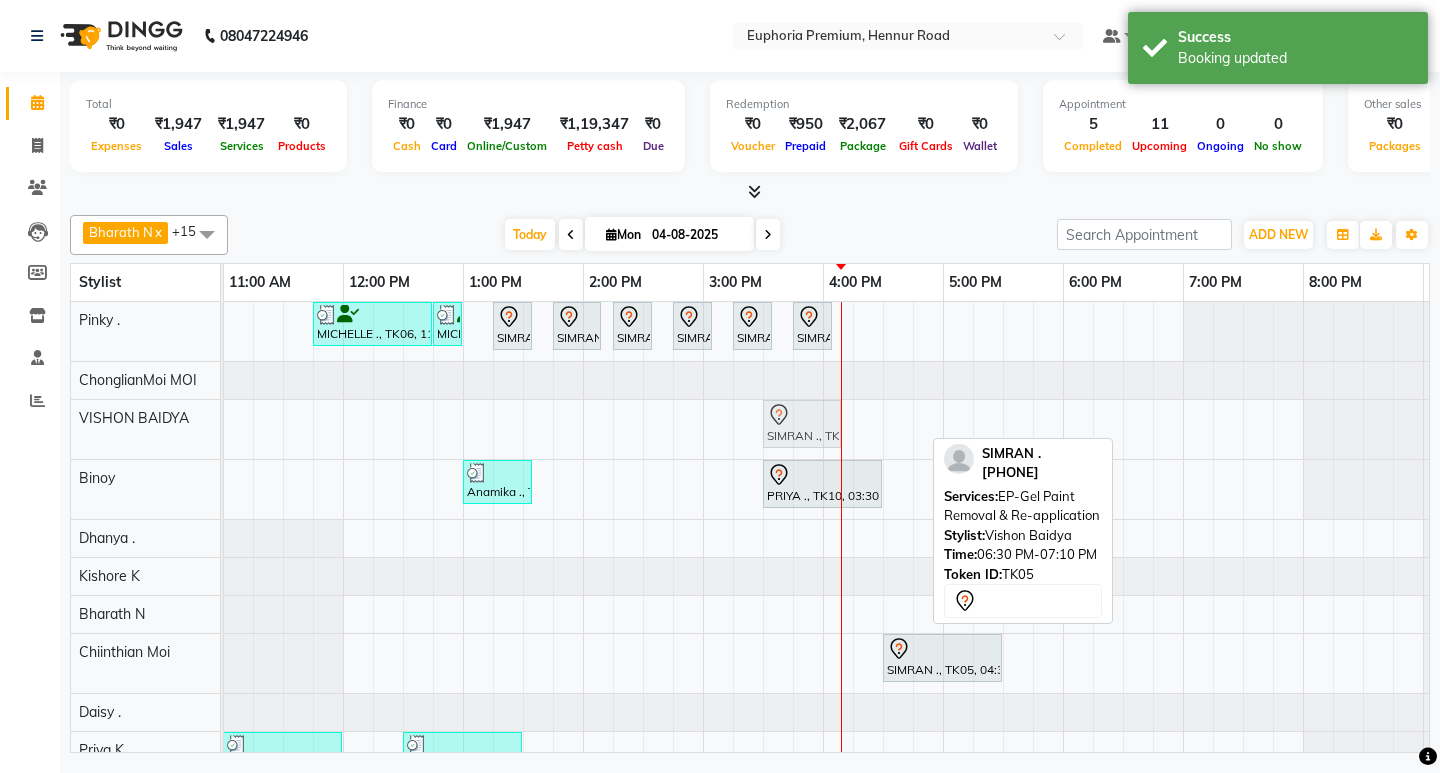 drag, startPoint x: 1156, startPoint y: 432, endPoint x: 796, endPoint y: 426, distance: 360.05 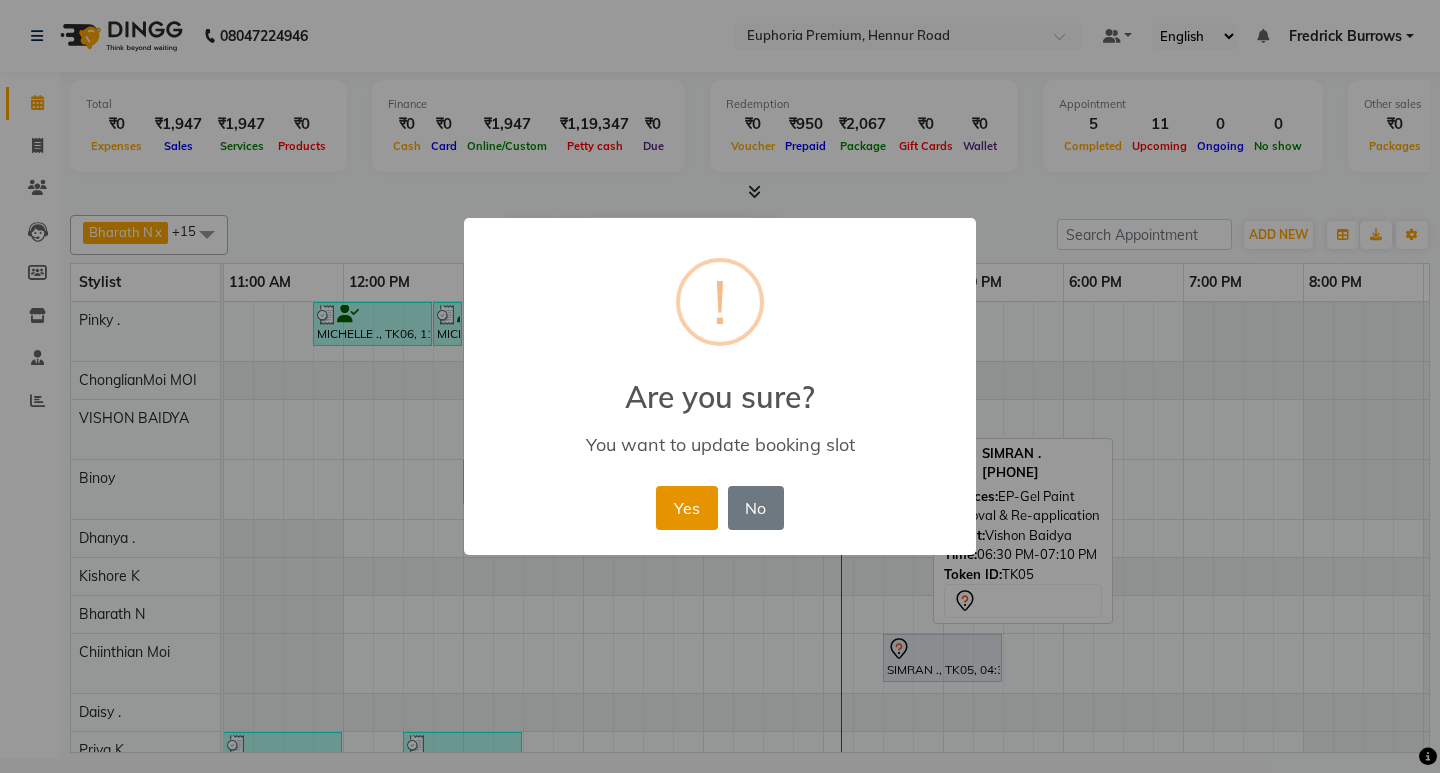 click on "Yes" at bounding box center [686, 508] 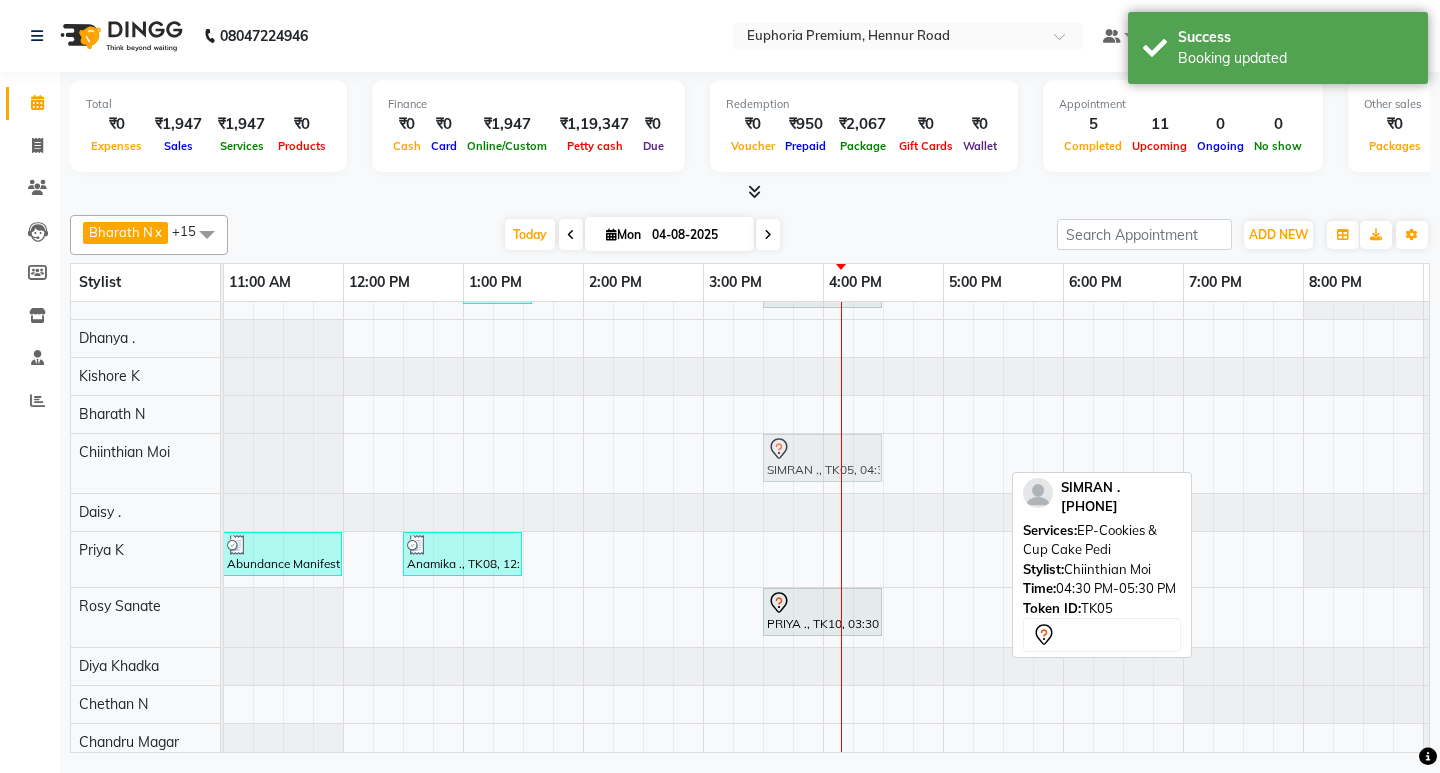 drag, startPoint x: 938, startPoint y: 462, endPoint x: 832, endPoint y: 476, distance: 106.92053 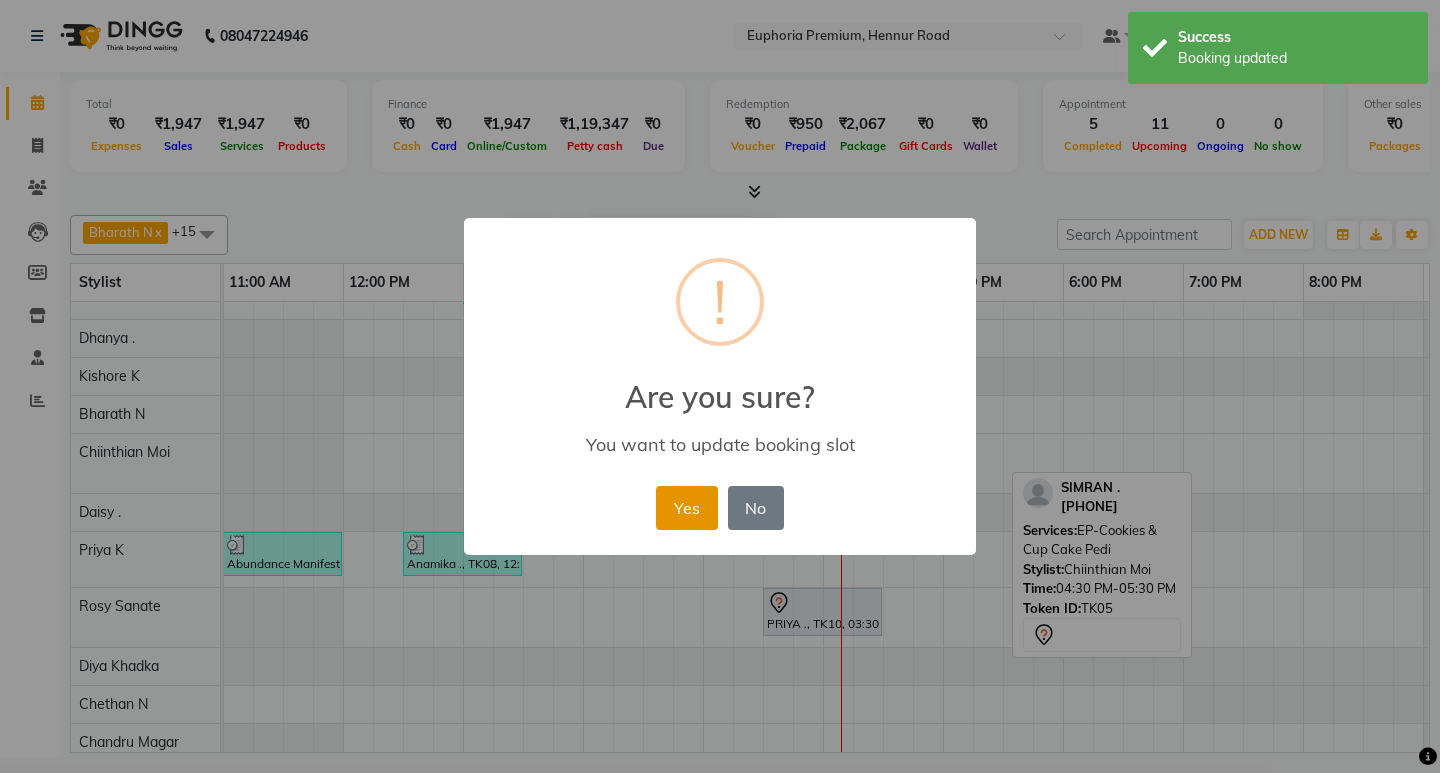 click on "Yes" at bounding box center (686, 508) 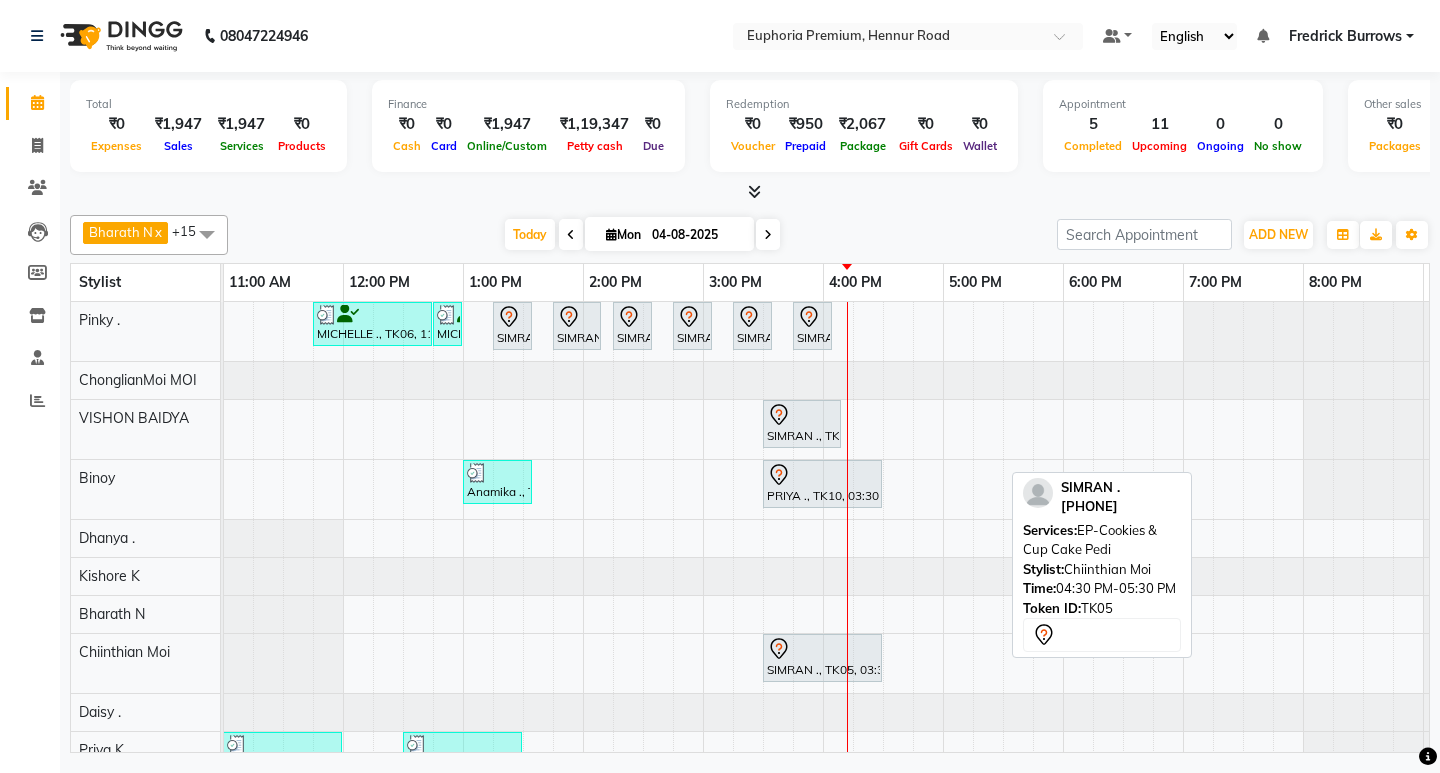 scroll, scrollTop: 315, scrollLeft: 361, axis: both 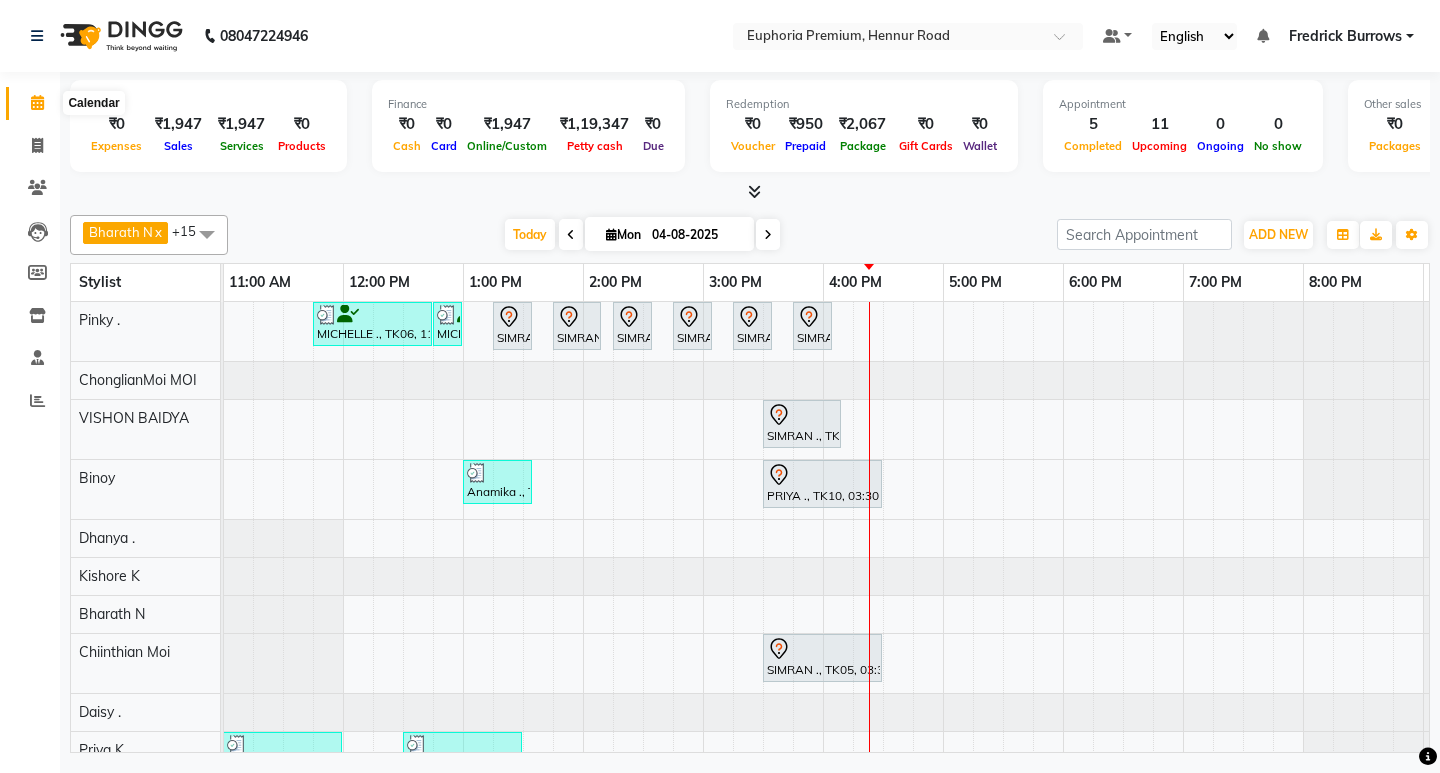 click 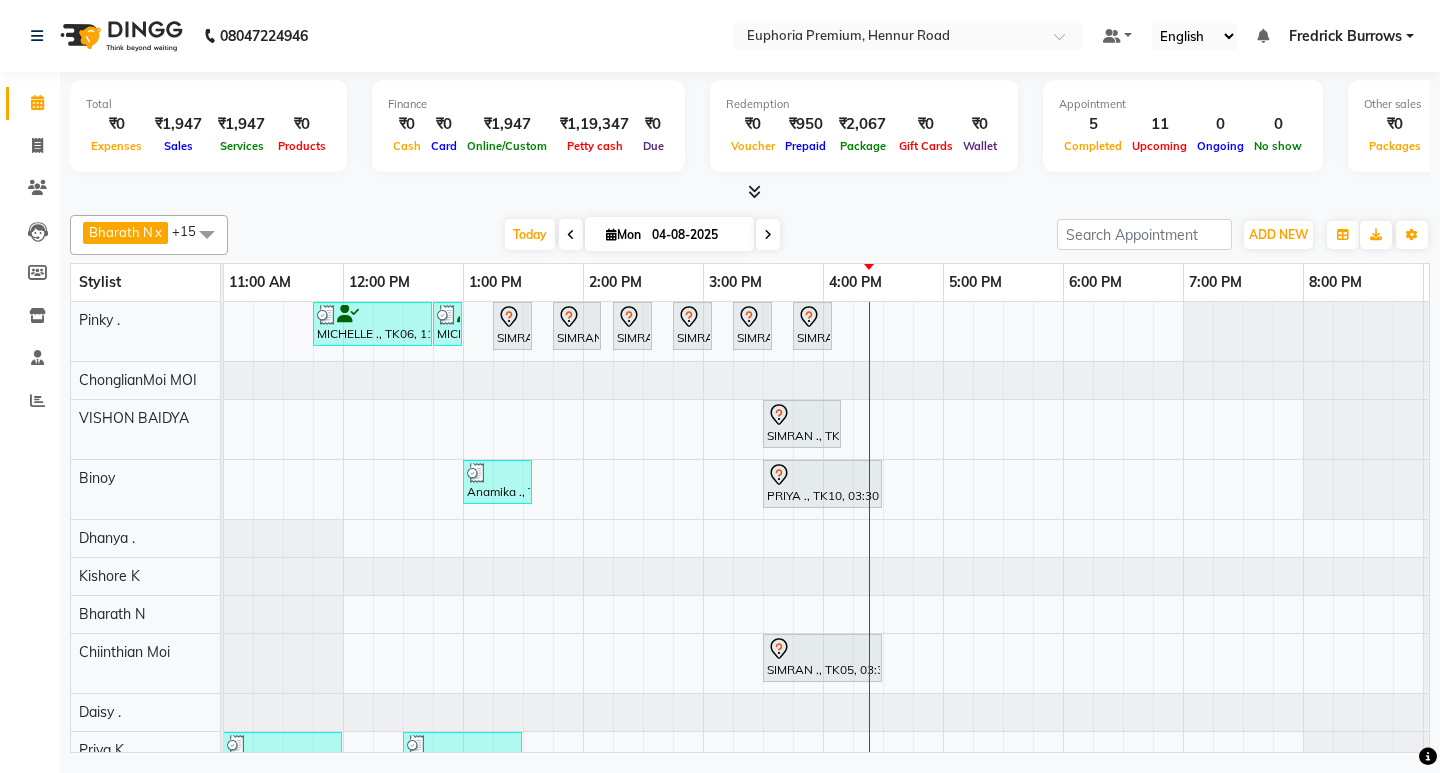 click 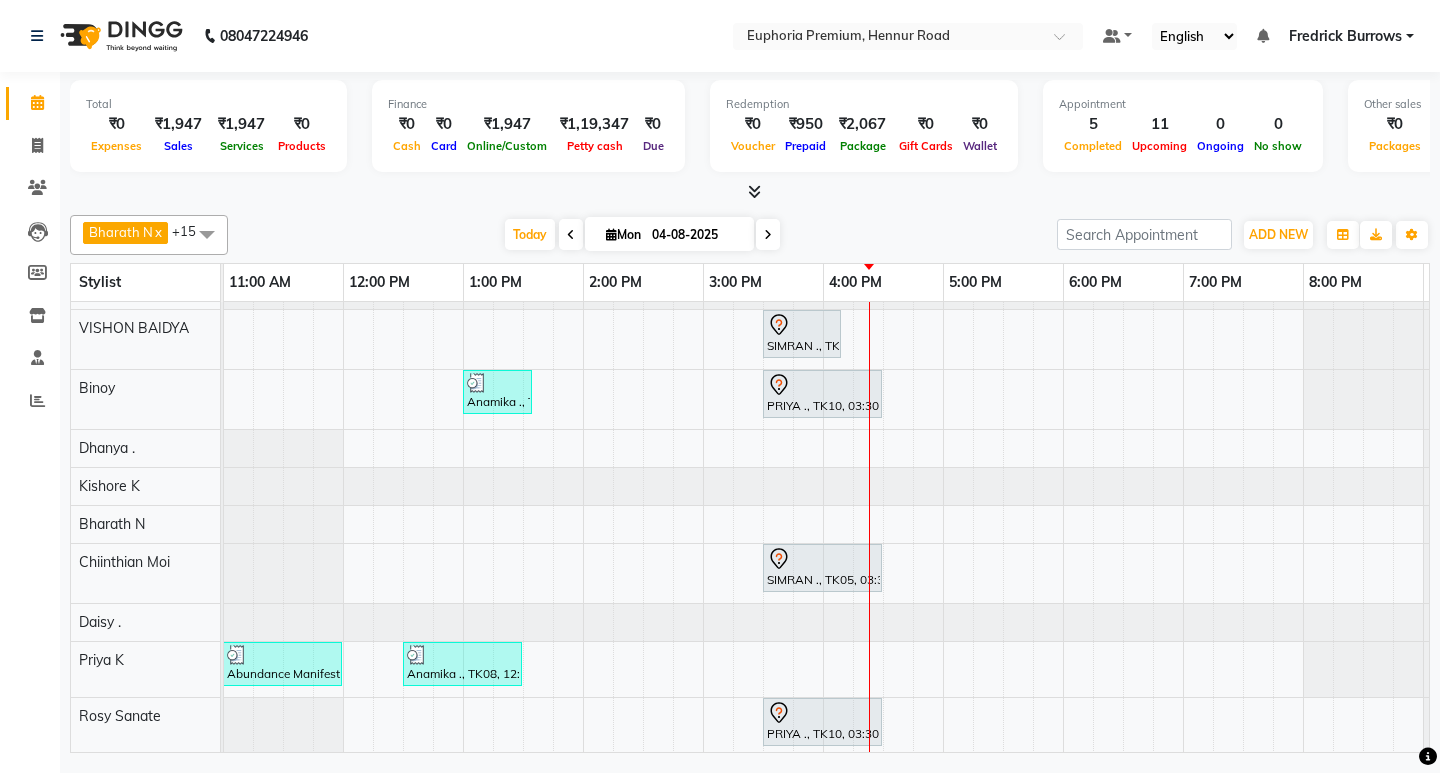 scroll, scrollTop: 200, scrollLeft: 361, axis: both 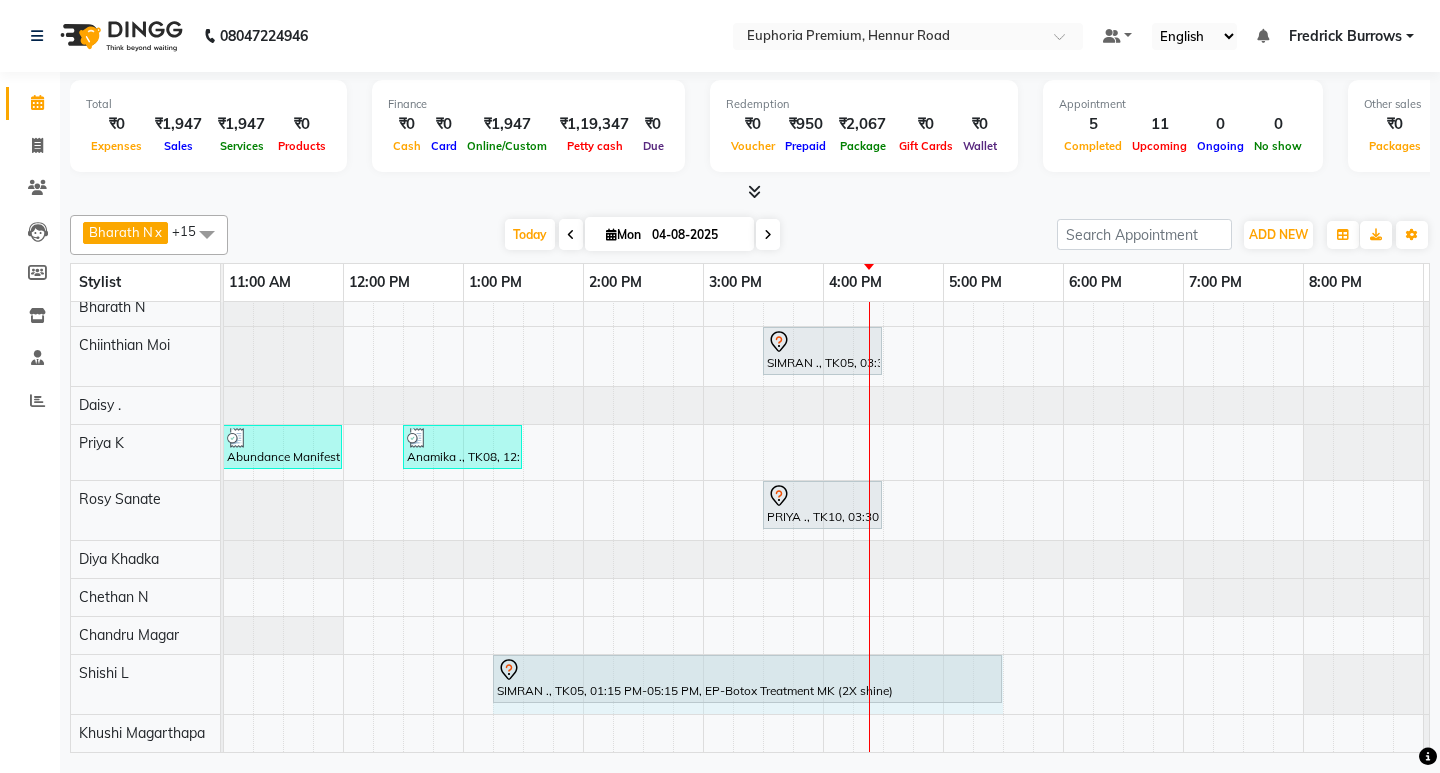 click on "SIMRAN ., TK05, 01:15 PM-05:15 PM, EP-Botox Treatment MK (2X shine)             SIMRAN ., TK05, 01:15 PM-05:15 PM, EP-Botox Treatment MK (2X shine)" at bounding box center [-137, 684] 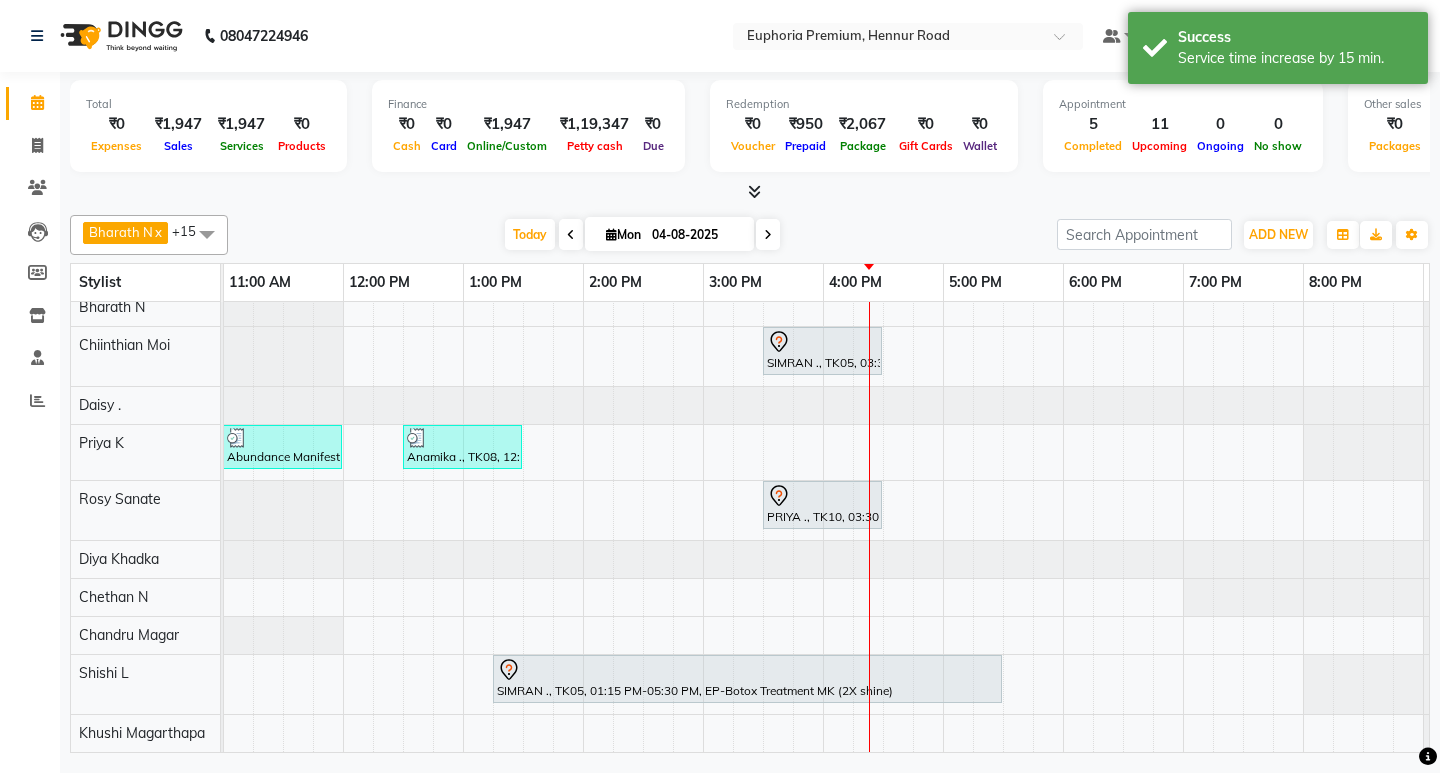 scroll, scrollTop: 8, scrollLeft: 361, axis: both 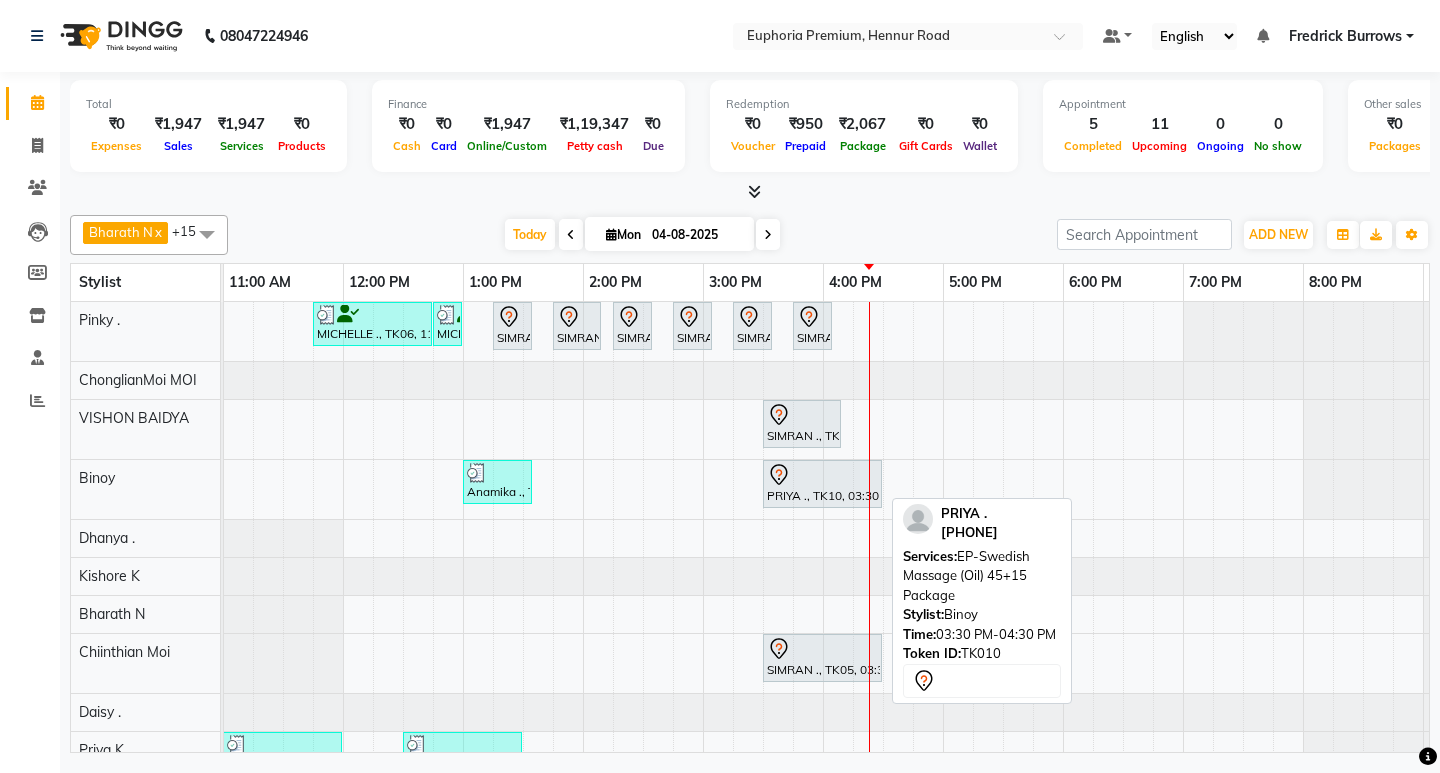 click 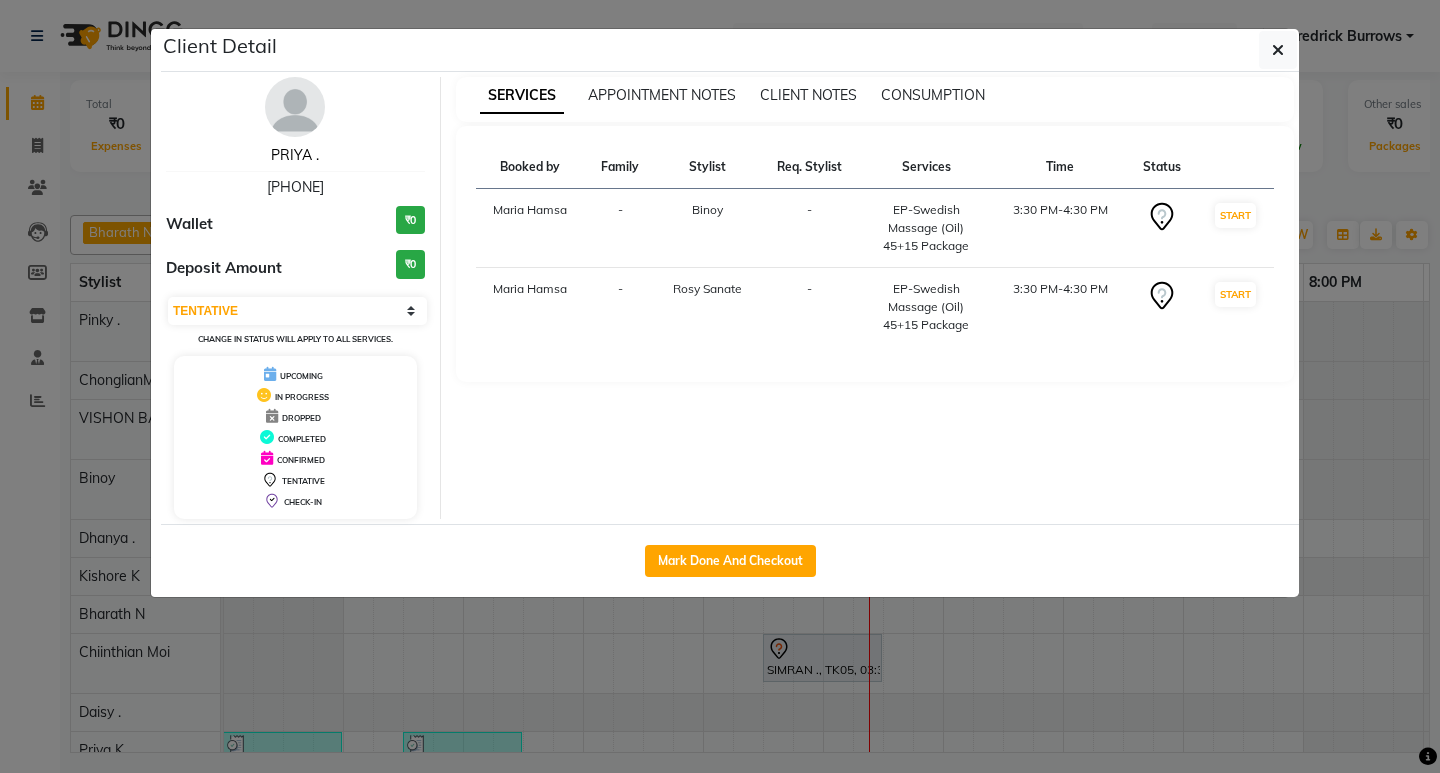 click on "PRIYA ." at bounding box center (295, 155) 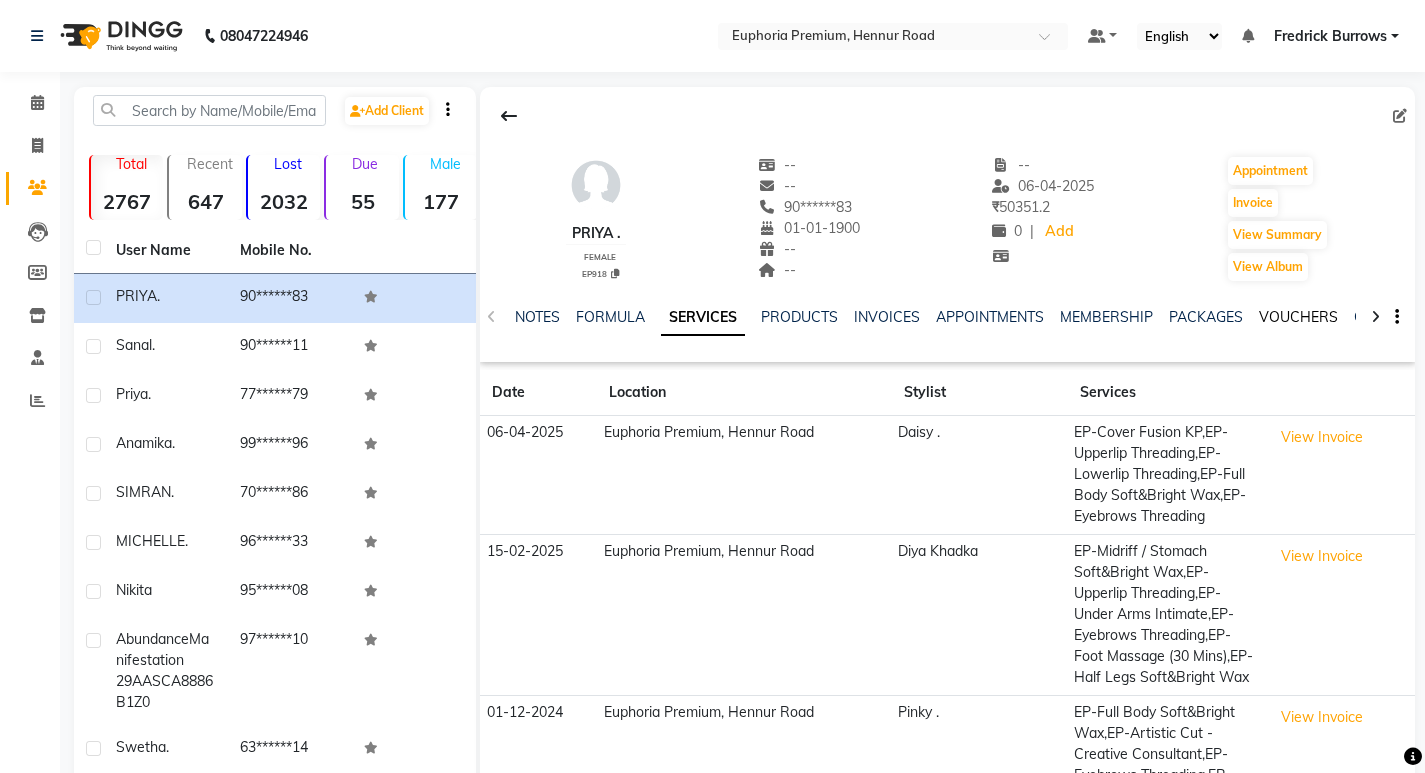click on "VOUCHERS" 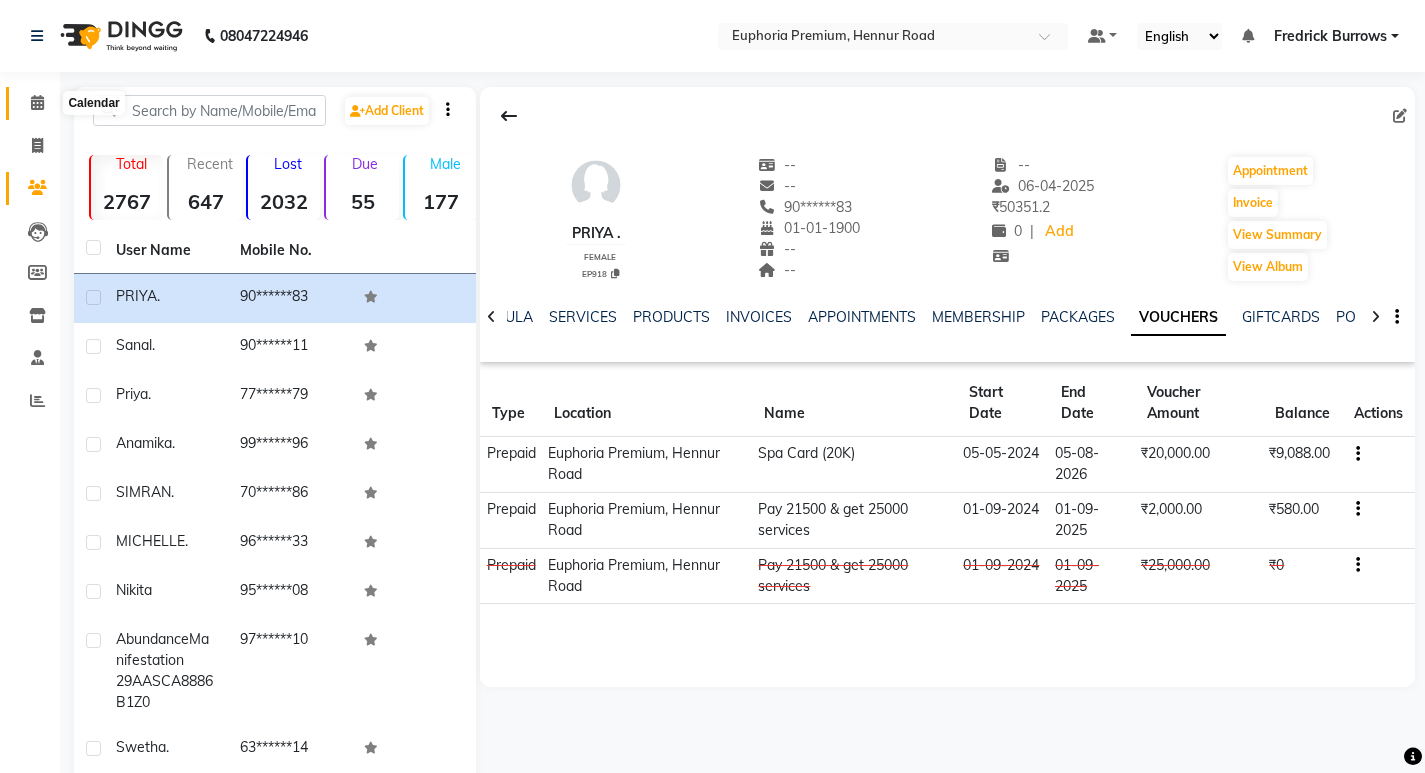 click 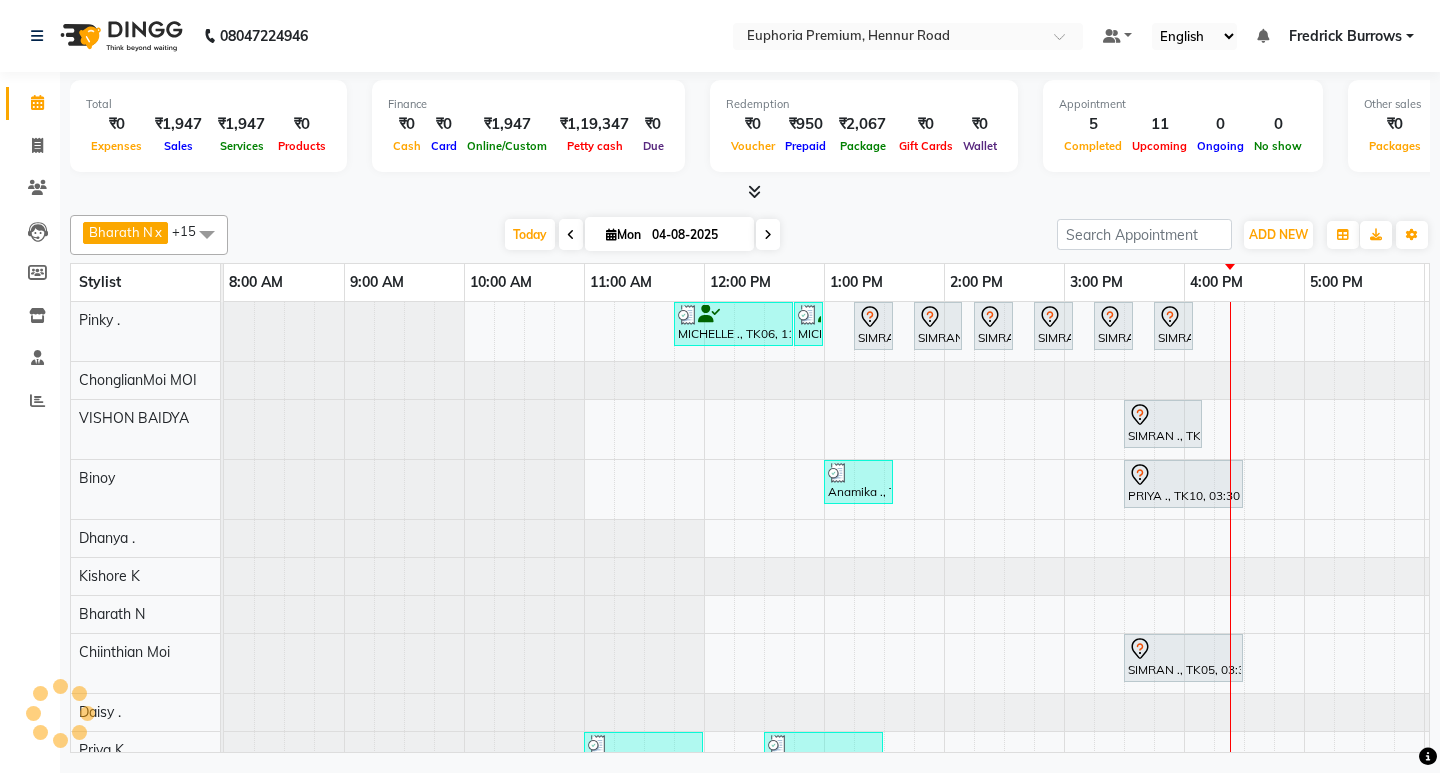 scroll, scrollTop: 0, scrollLeft: 475, axis: horizontal 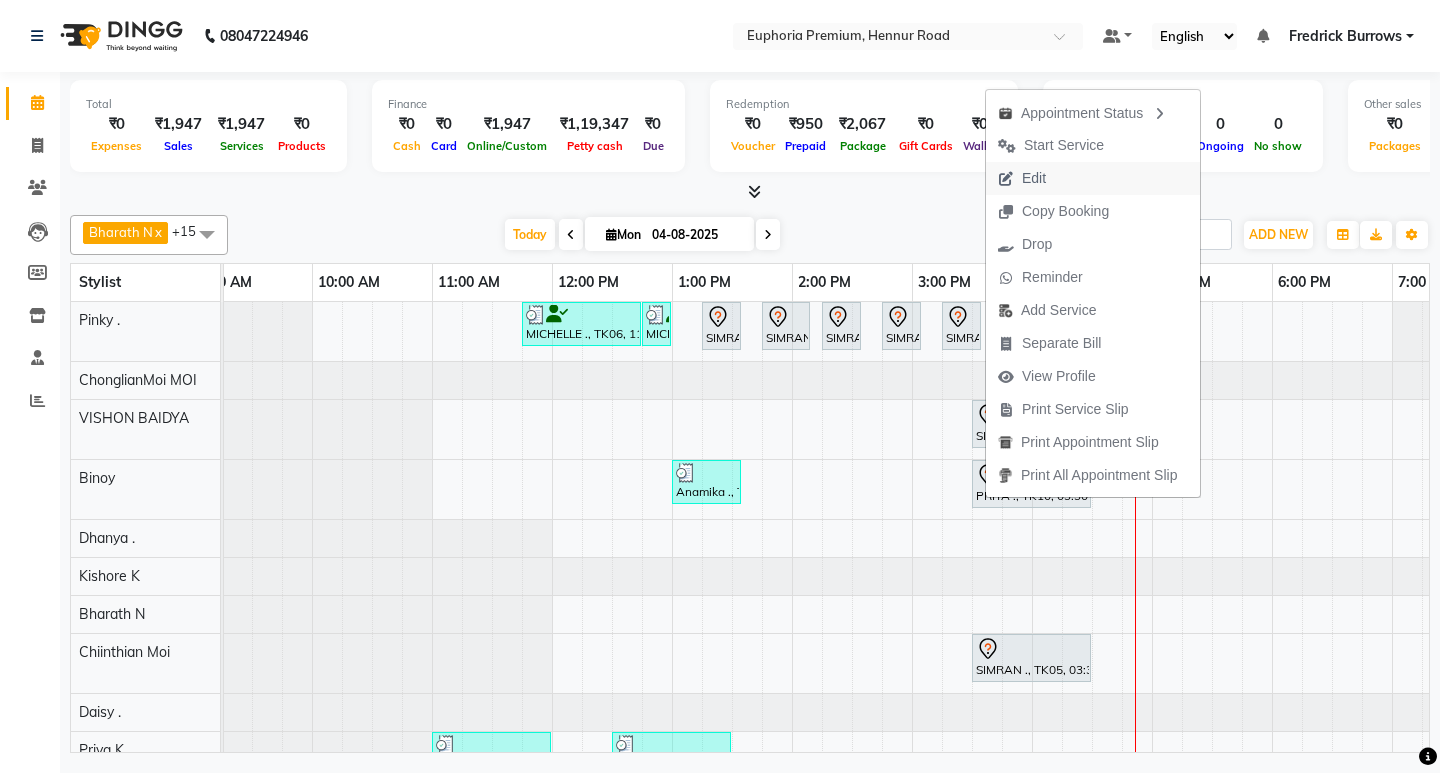 click on "Edit" at bounding box center [1034, 178] 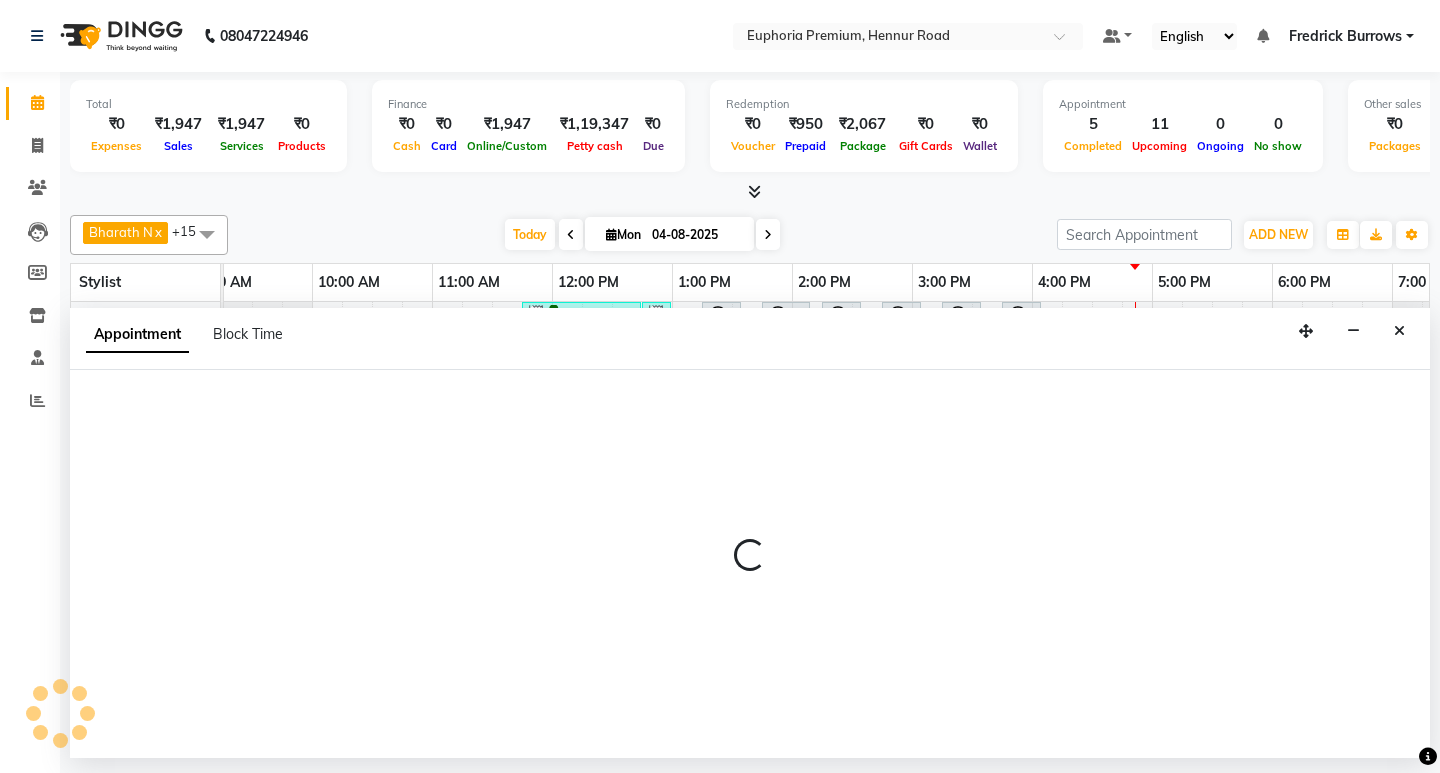 select on "tentative" 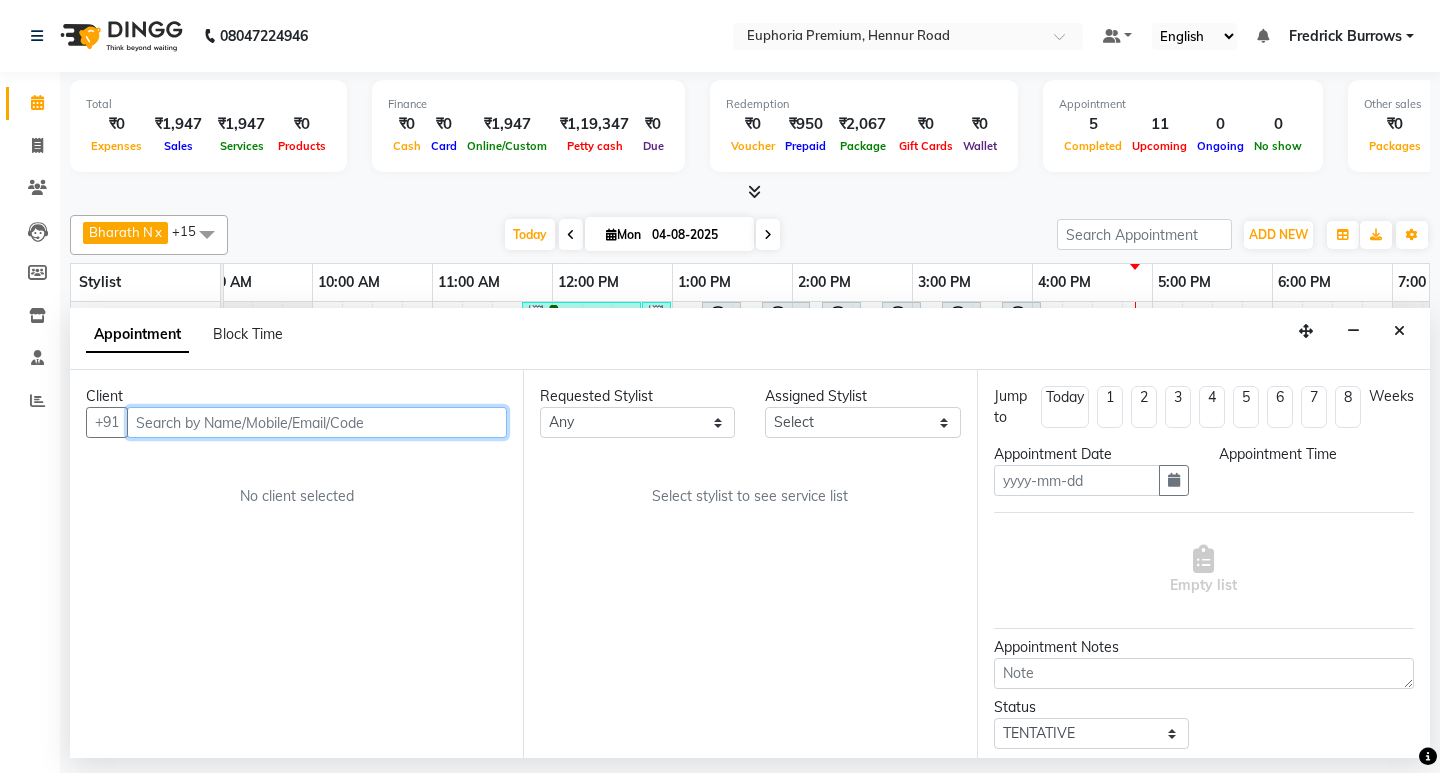 type on "04-08-2025" 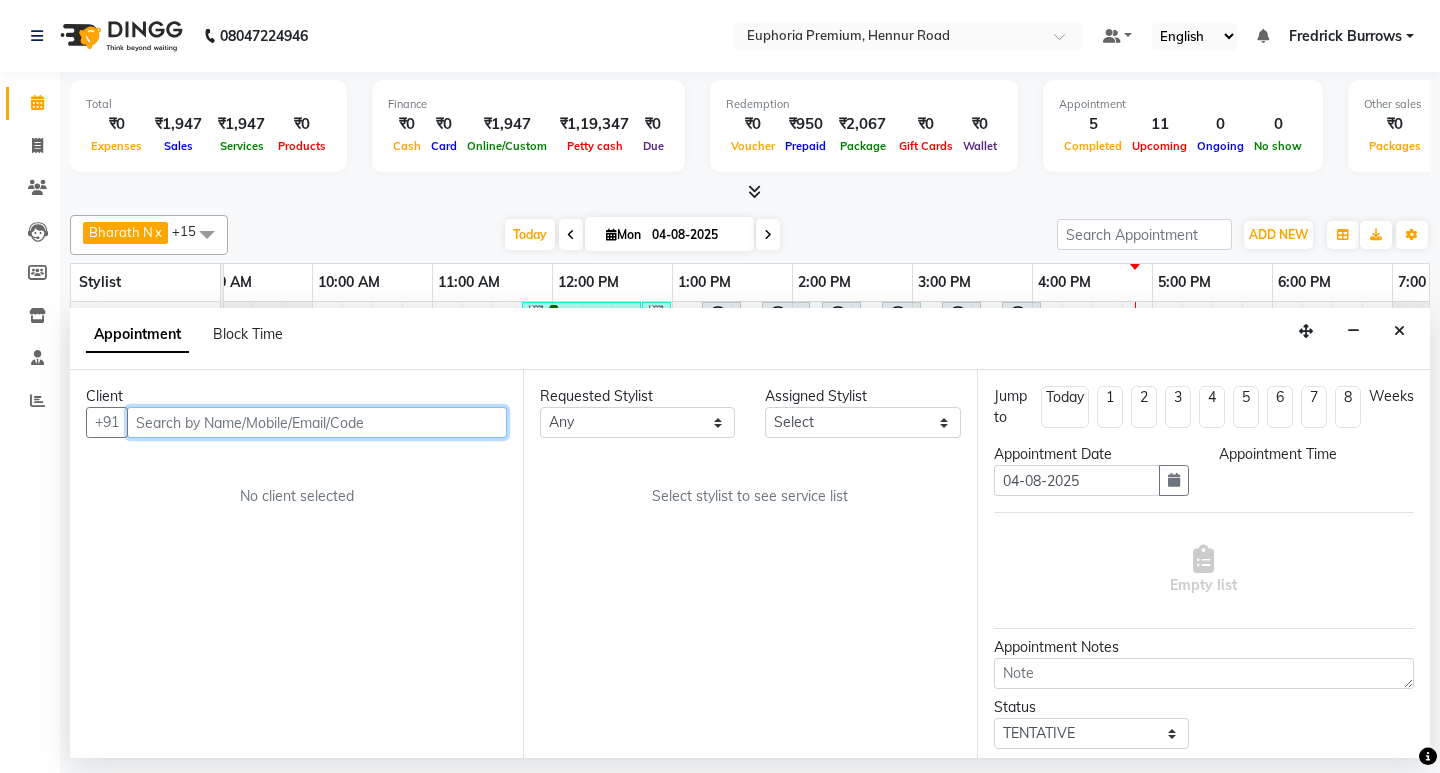 scroll, scrollTop: 0, scrollLeft: 0, axis: both 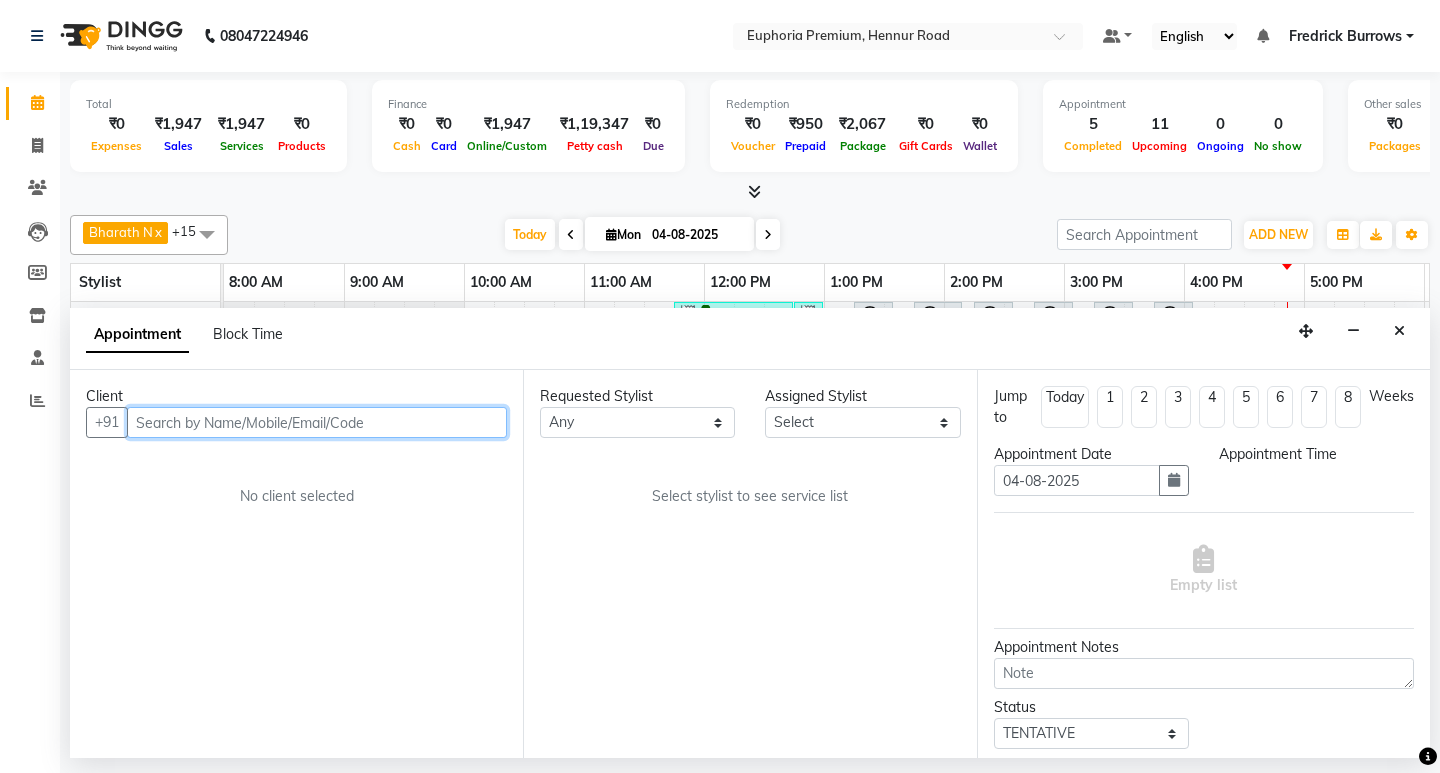 select on "71603" 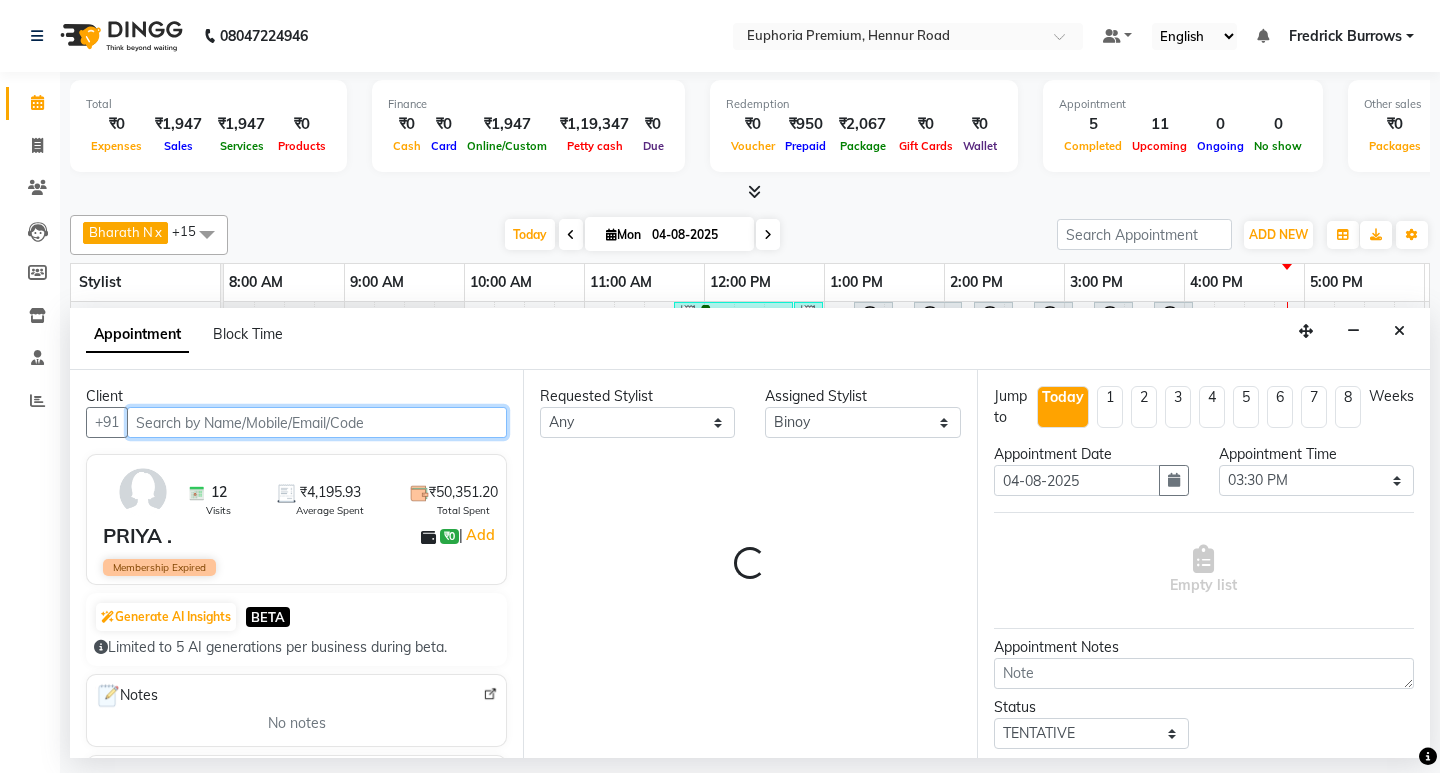 select on "4006" 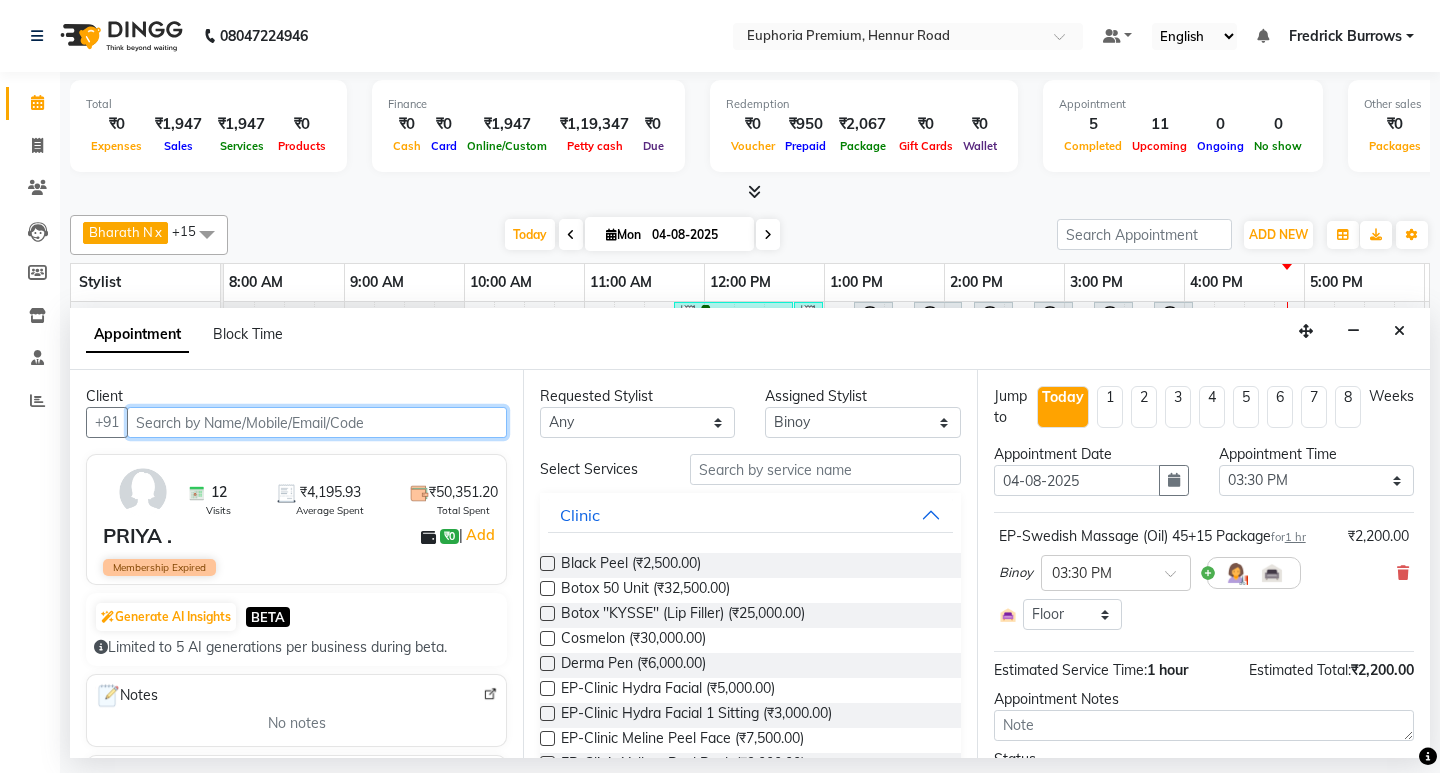 scroll, scrollTop: 0, scrollLeft: 475, axis: horizontal 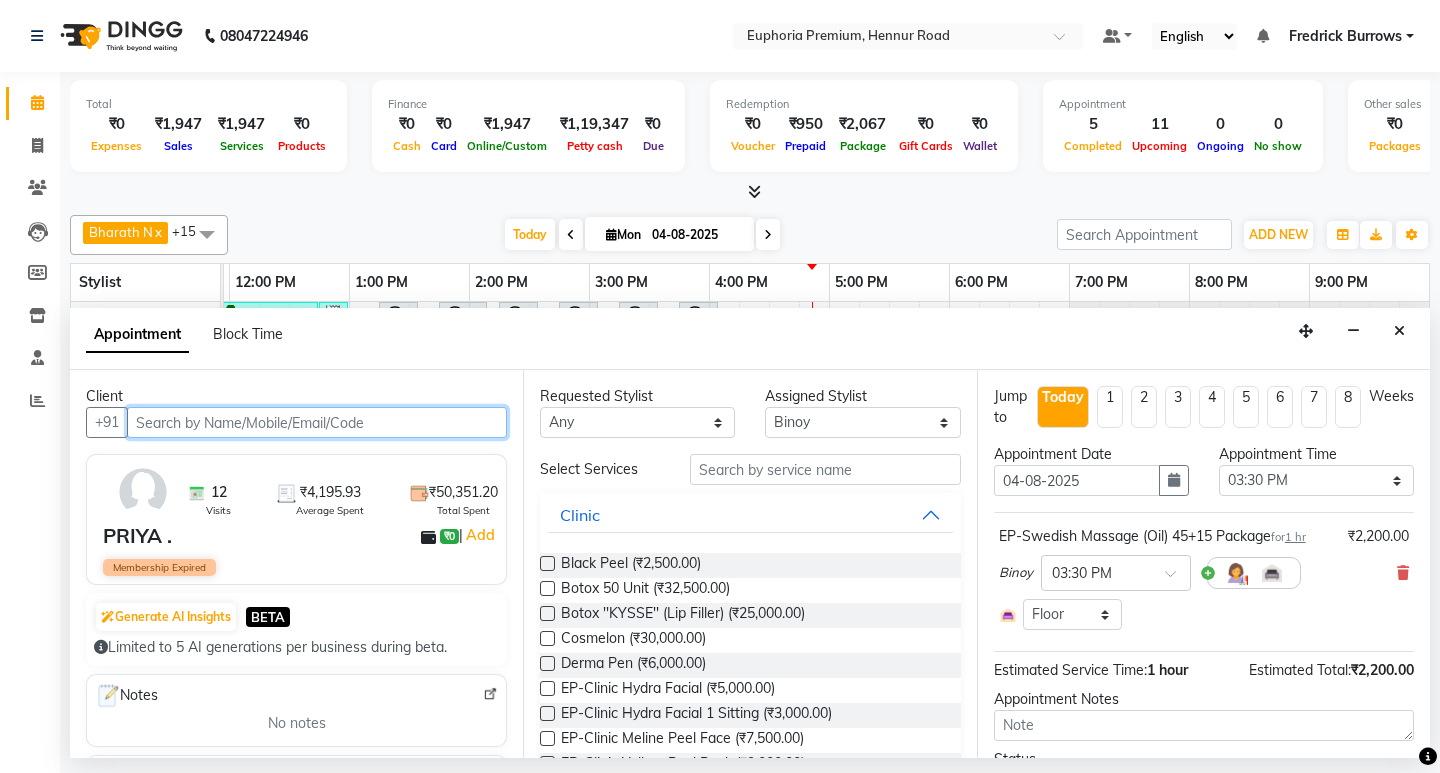 select on "4006" 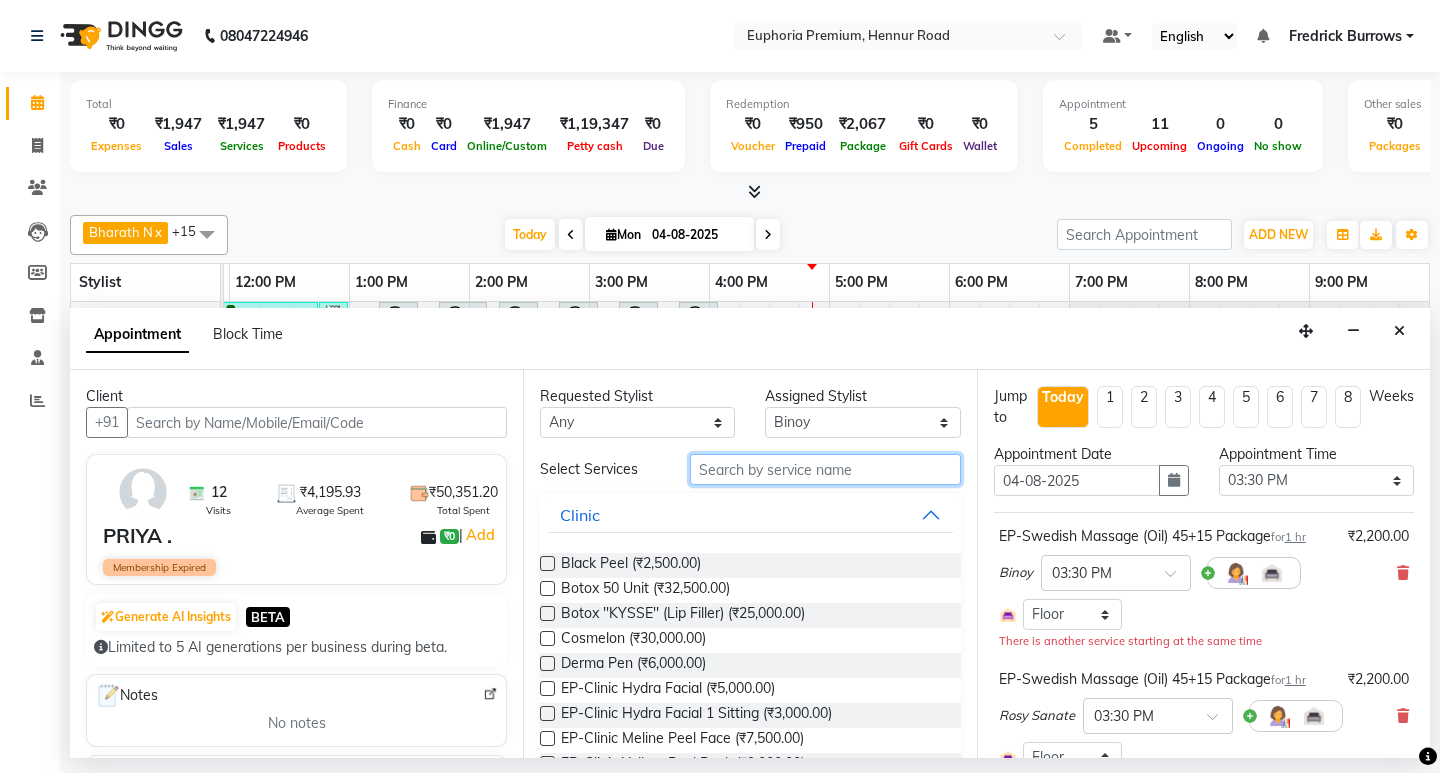 click at bounding box center [825, 469] 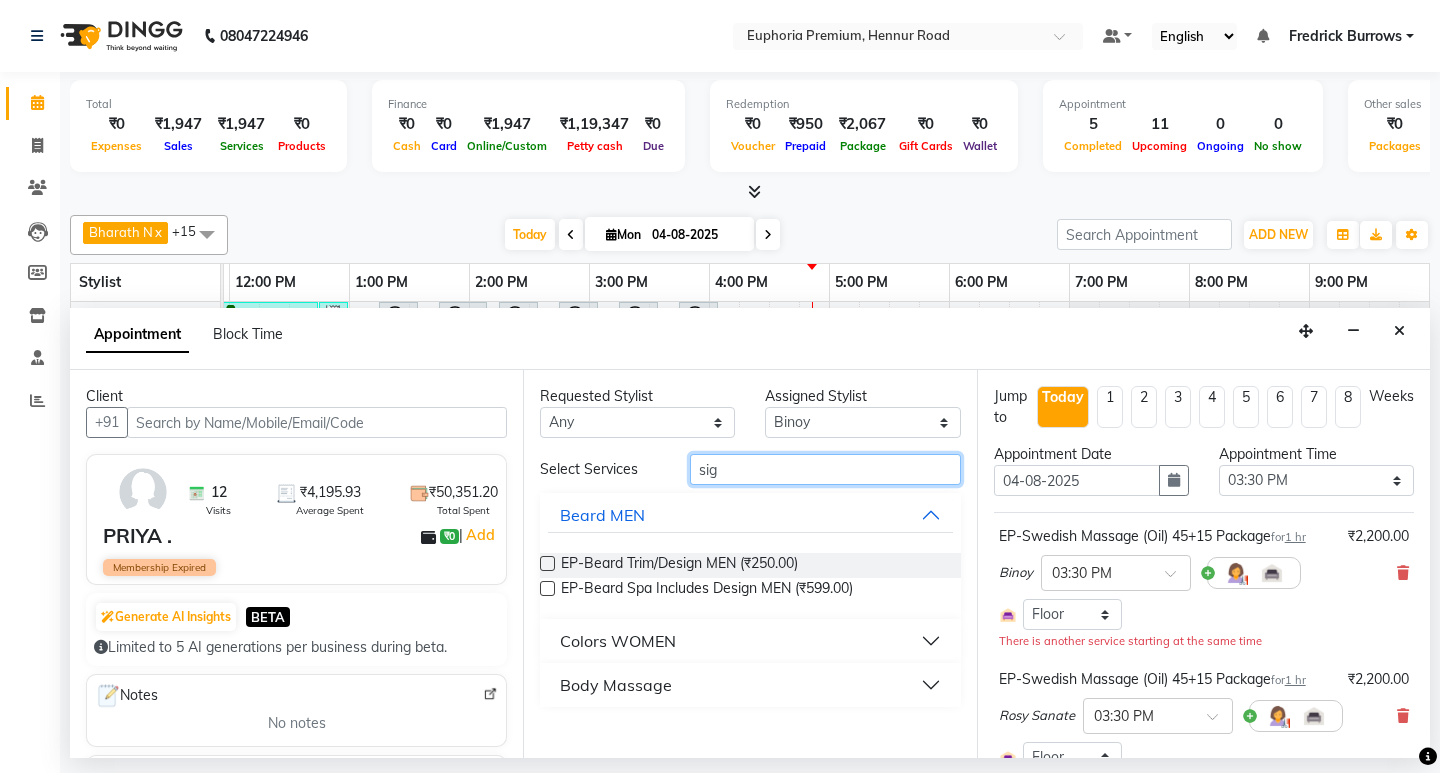 type on "sig" 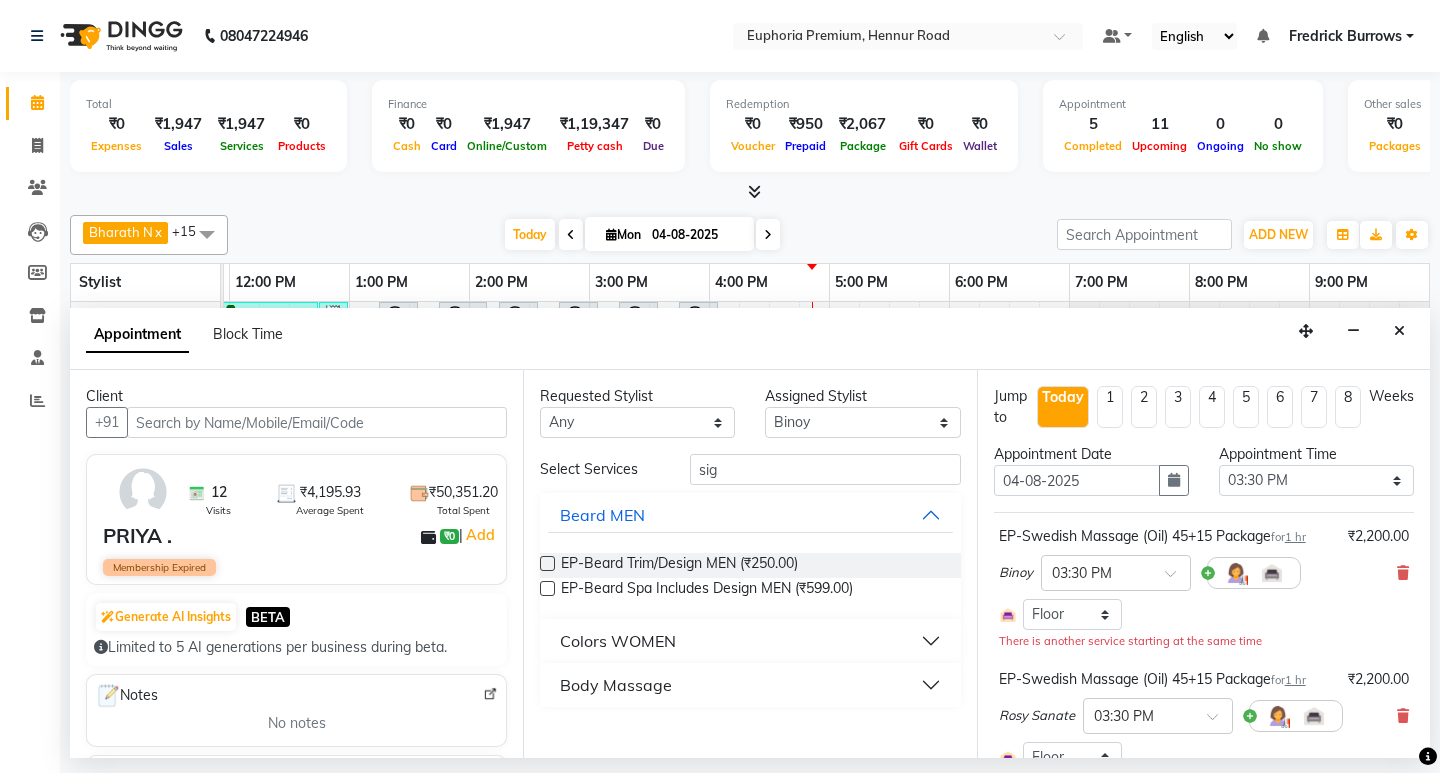 click on "Body Massage" at bounding box center (616, 685) 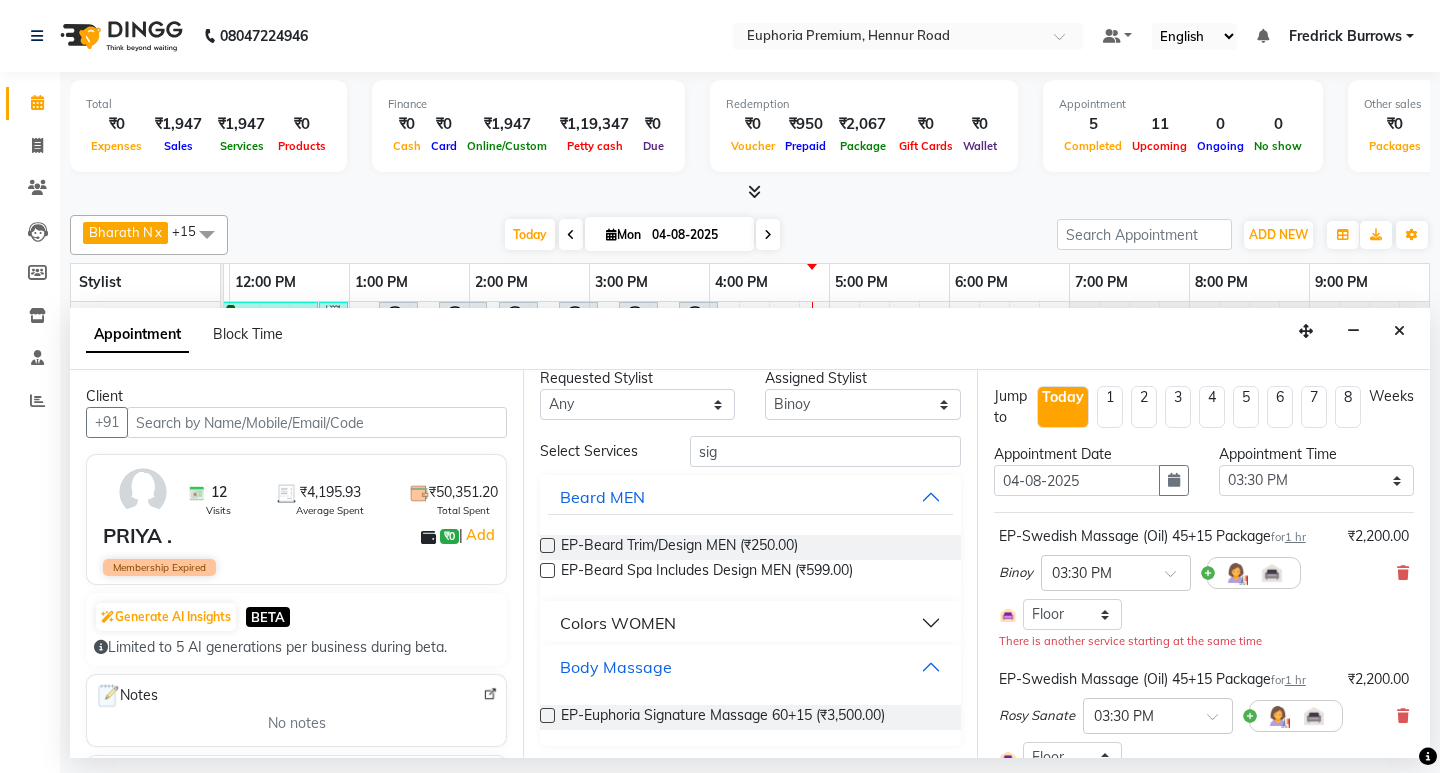 scroll, scrollTop: 22, scrollLeft: 0, axis: vertical 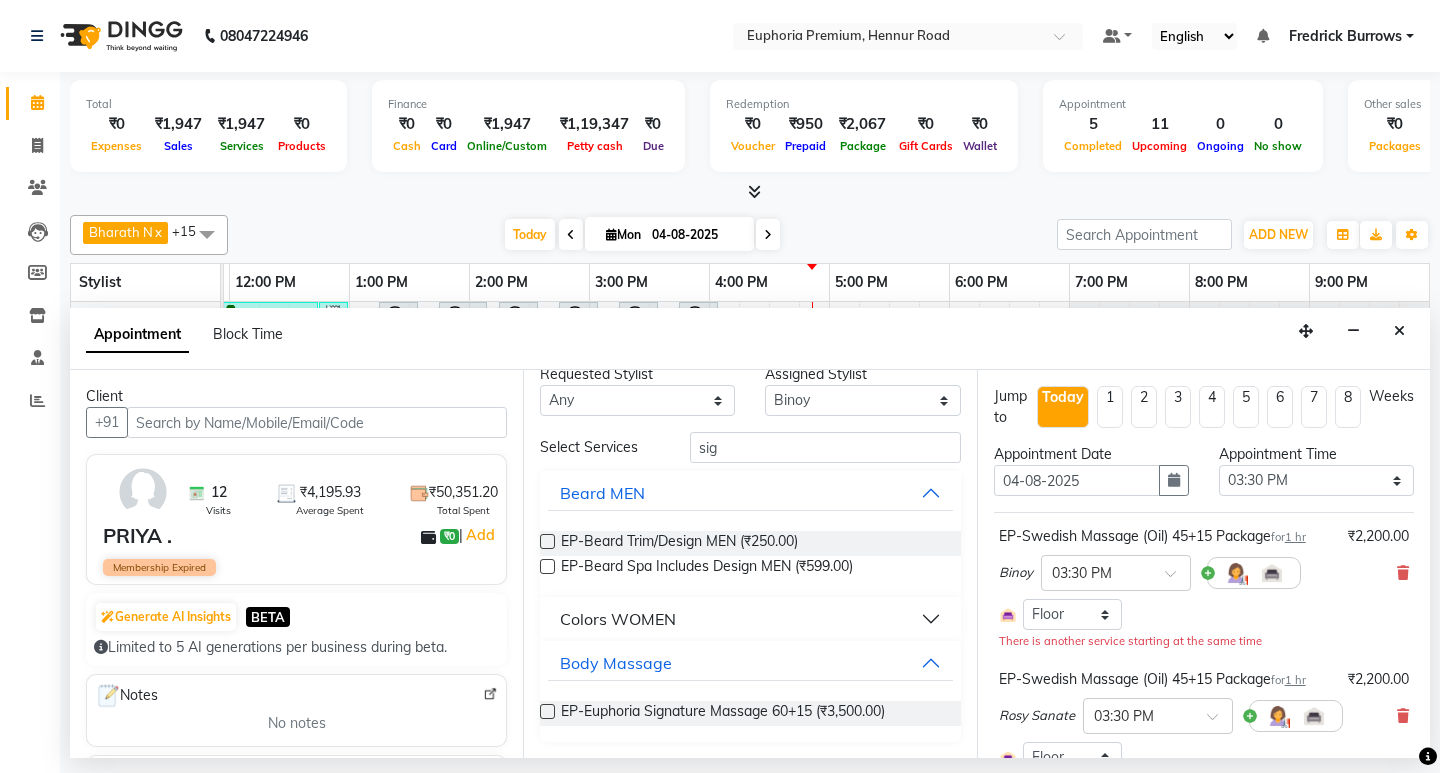 click at bounding box center [547, 711] 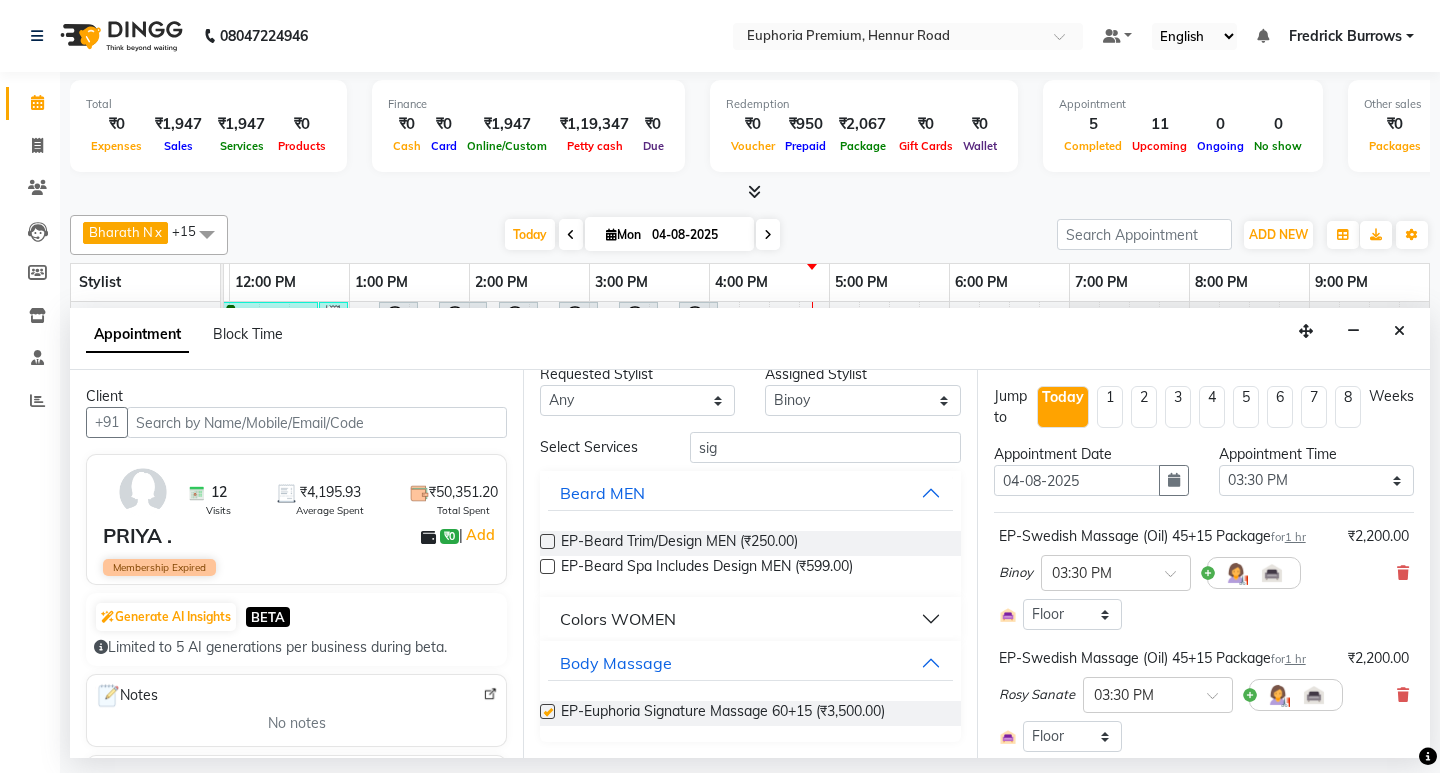 checkbox on "false" 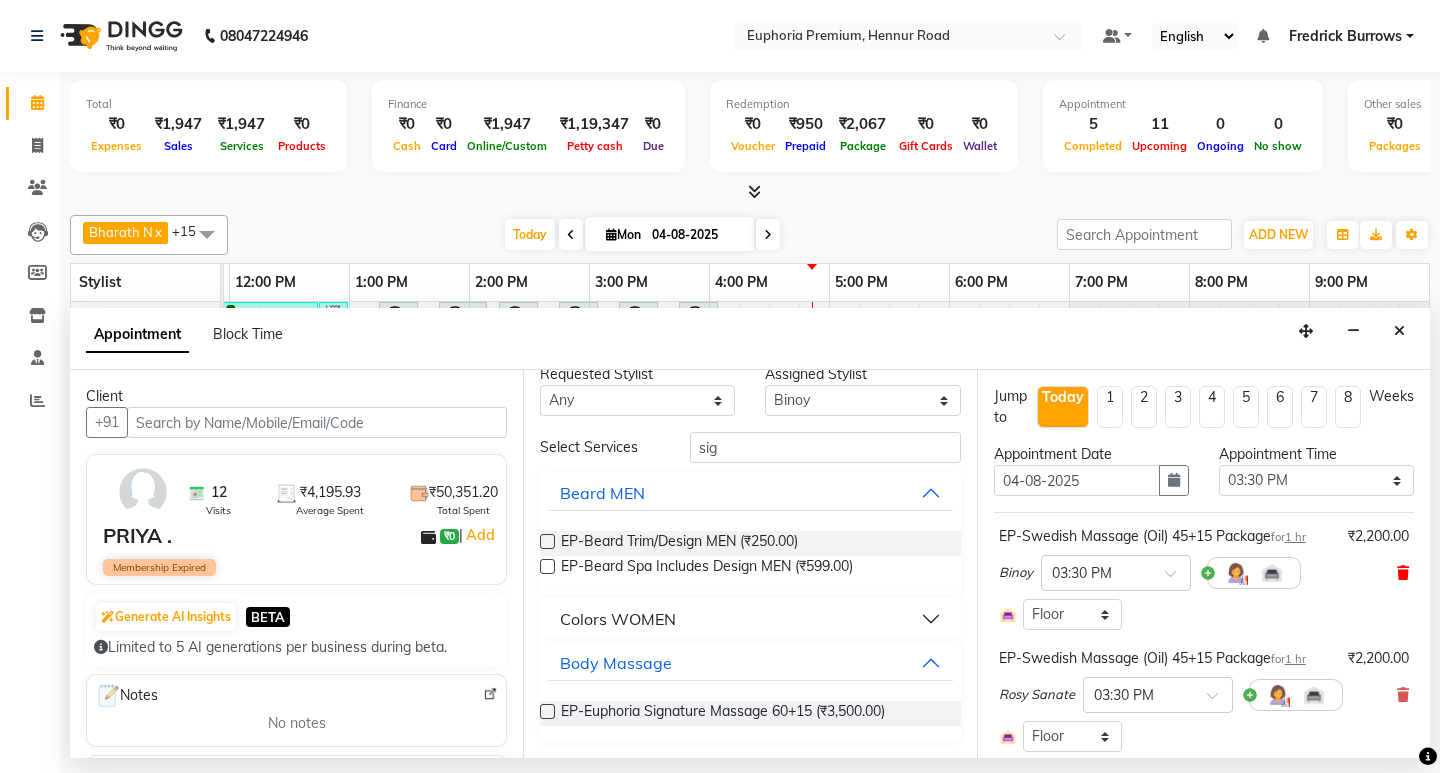 click at bounding box center [1403, 573] 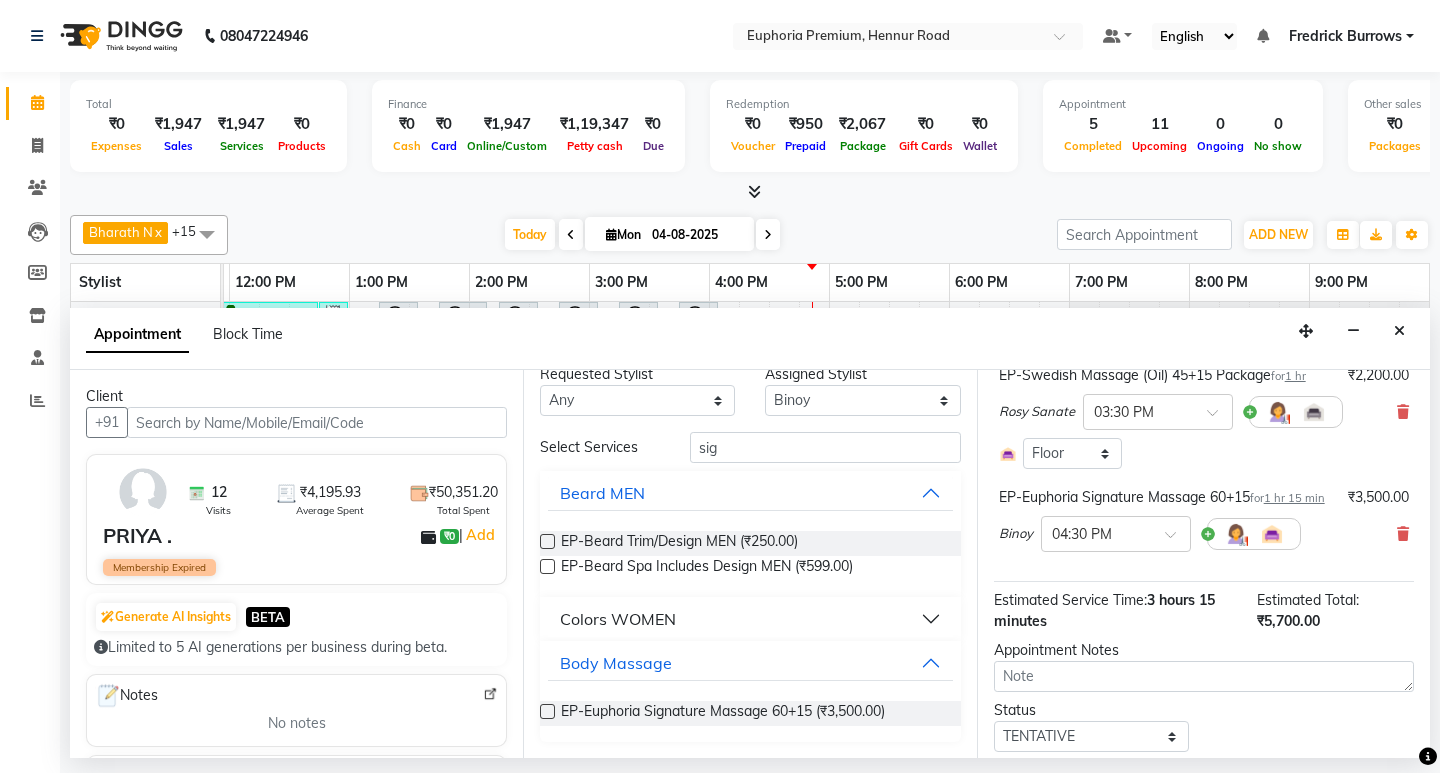 scroll, scrollTop: 262, scrollLeft: 0, axis: vertical 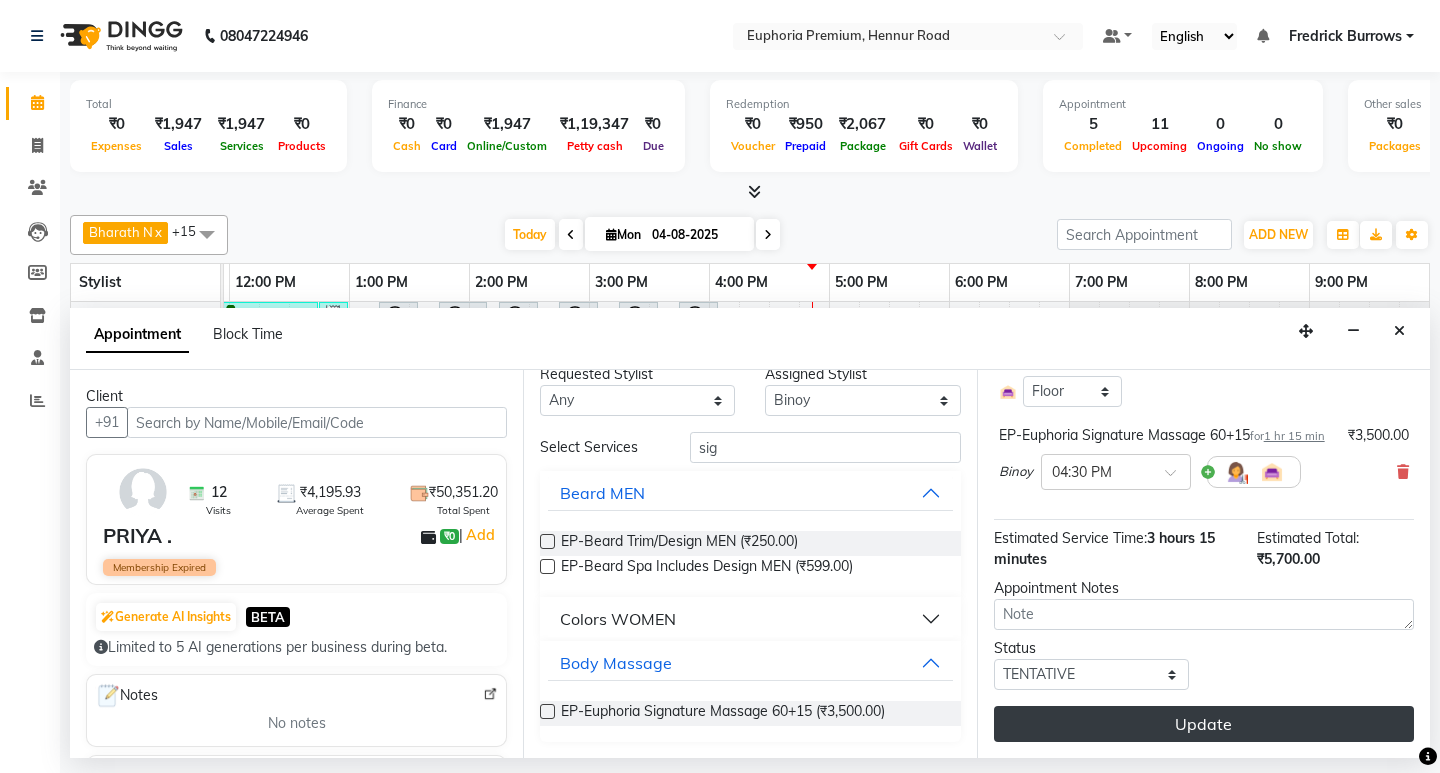 click on "Update" at bounding box center (1204, 724) 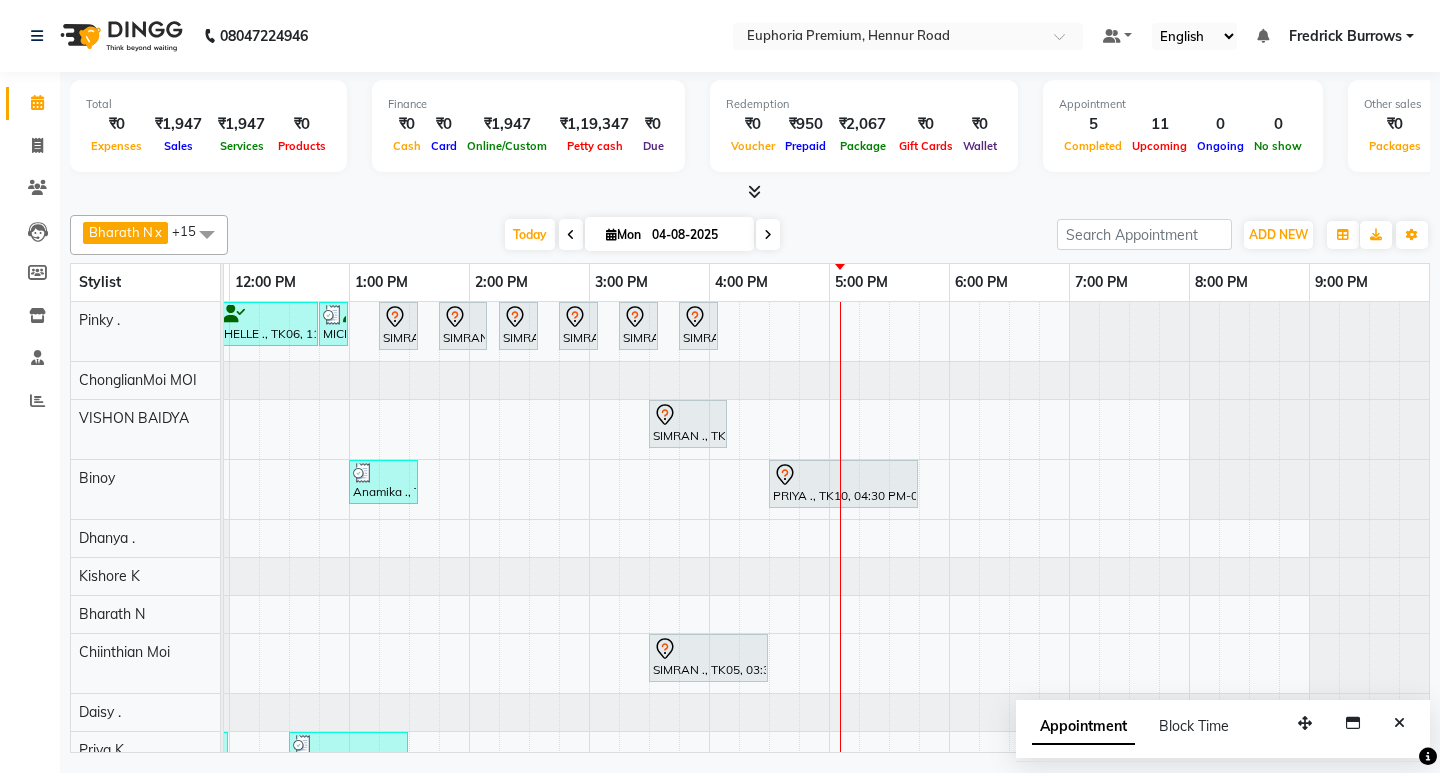 scroll, scrollTop: 322, scrollLeft: 475, axis: both 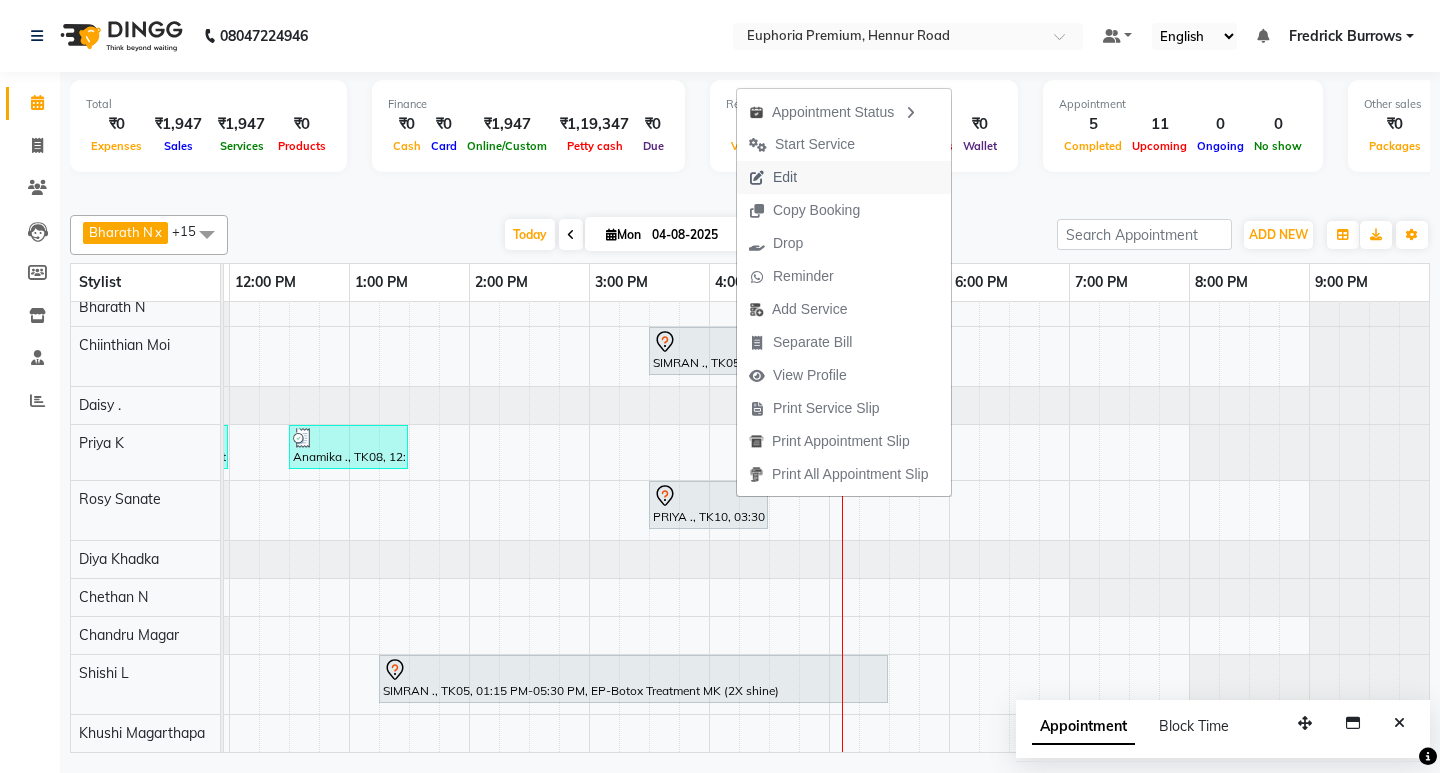 click on "Edit" at bounding box center (773, 177) 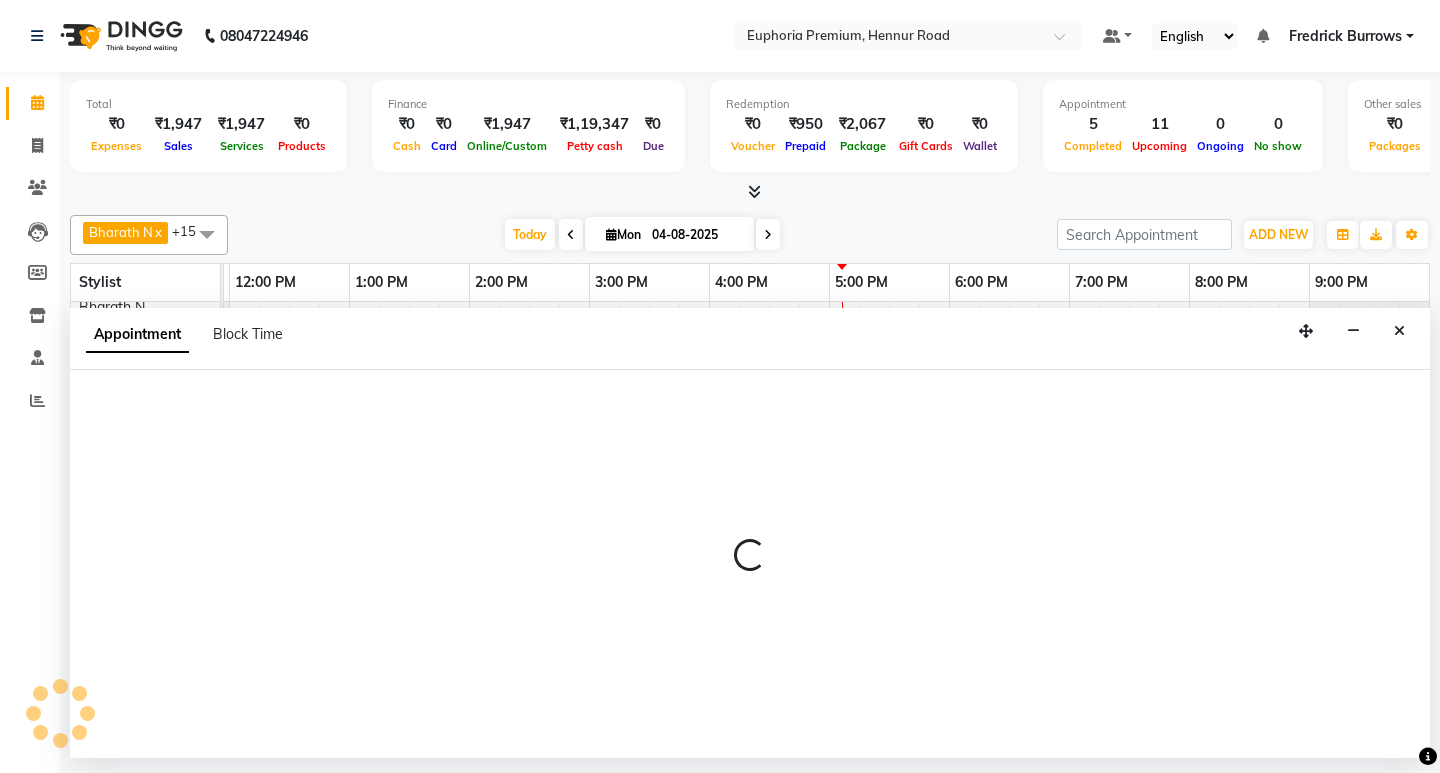 select on "tentative" 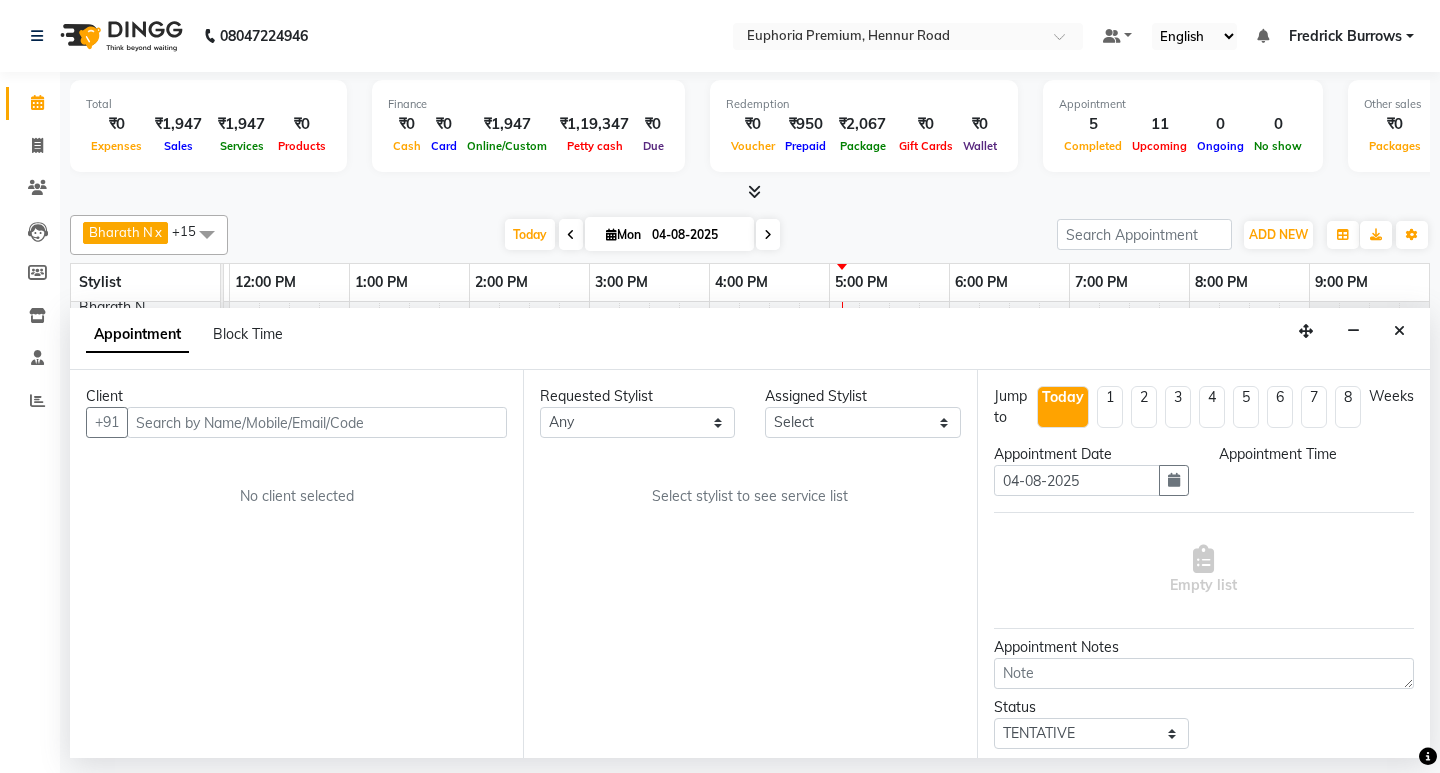 select on "71603" 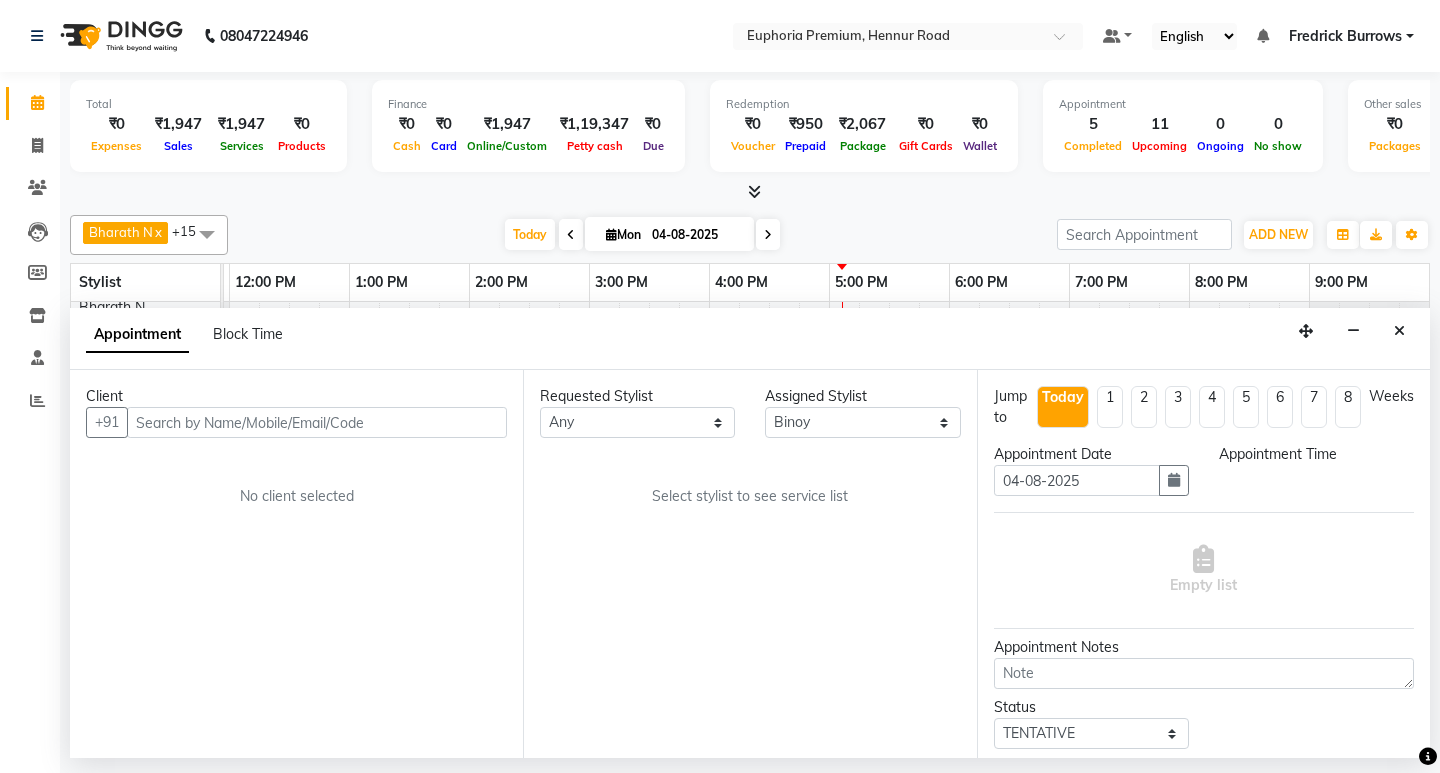 scroll, scrollTop: 0, scrollLeft: 475, axis: horizontal 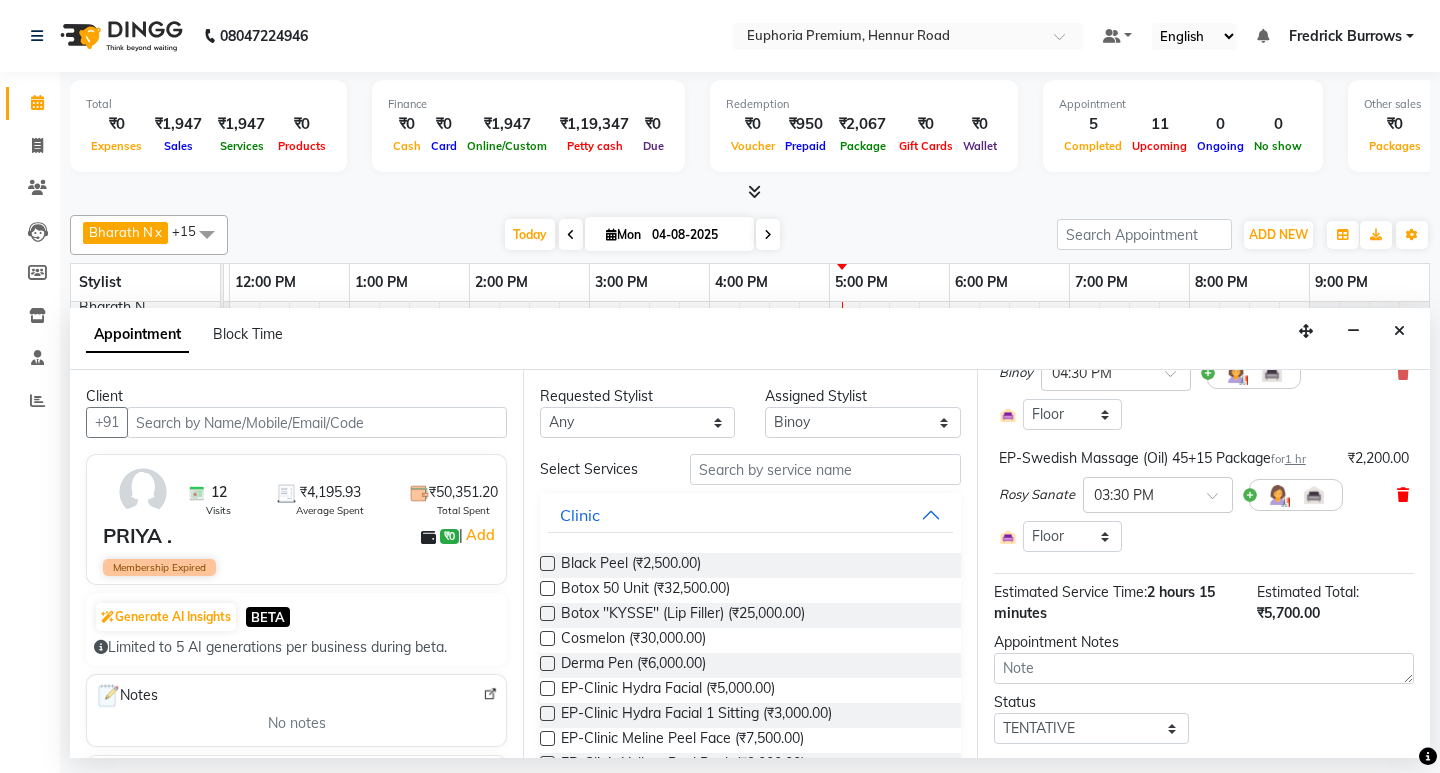 click at bounding box center (1403, 495) 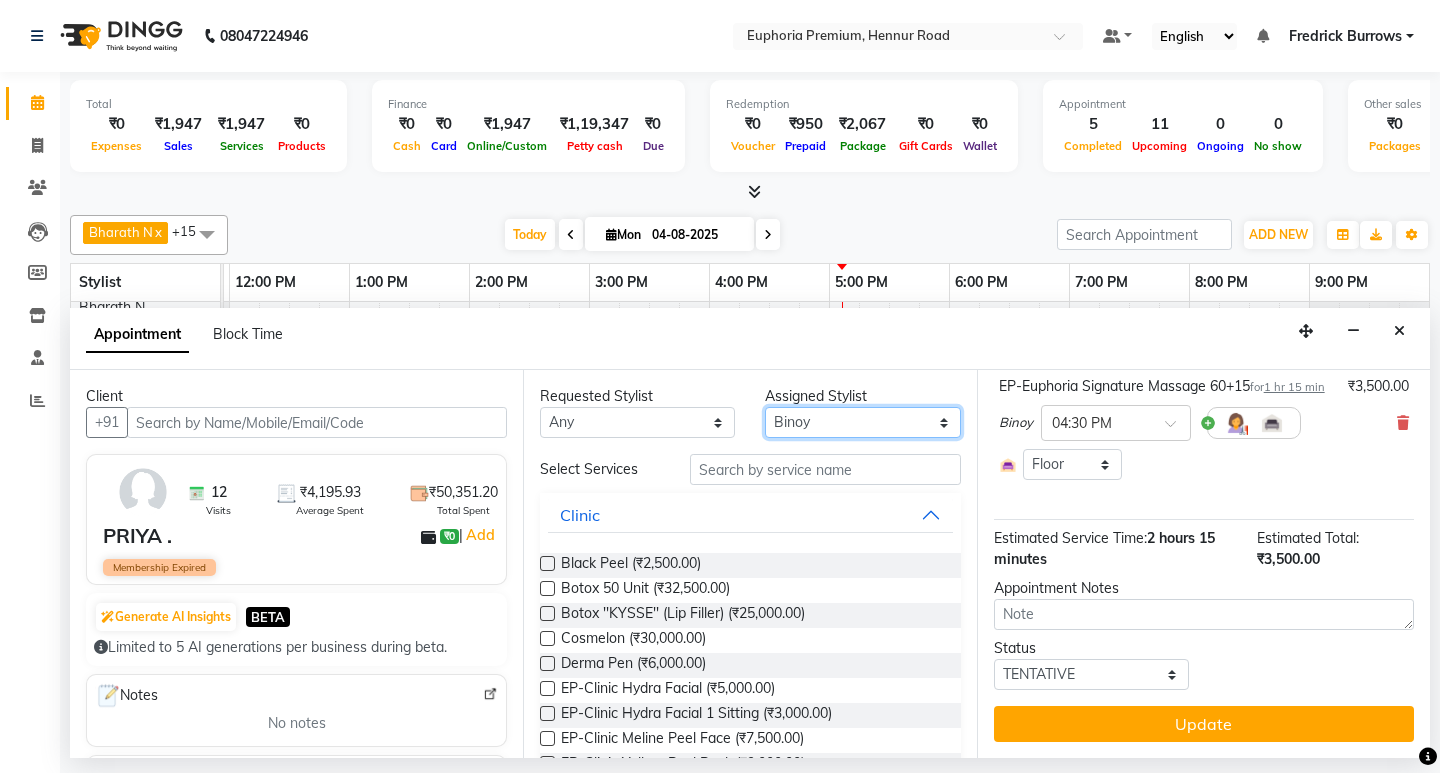 click on "Select Babu V Bharath N Binoy  Chandru Magar Chethan N  Chiinthian Moi ChonglianMoi MOI Daisy . Dhanya . Diya Khadka Fredrick Burrows Khushi Magarthapa Kishore K Maria Hamsa MRINALI MILI Pinky . Priya  K Rosy Sanate Savitha Vijayan Shalini Deivasigamani Shishi L Vijayalakshmi M VISHON BAIDYA" at bounding box center [862, 422] 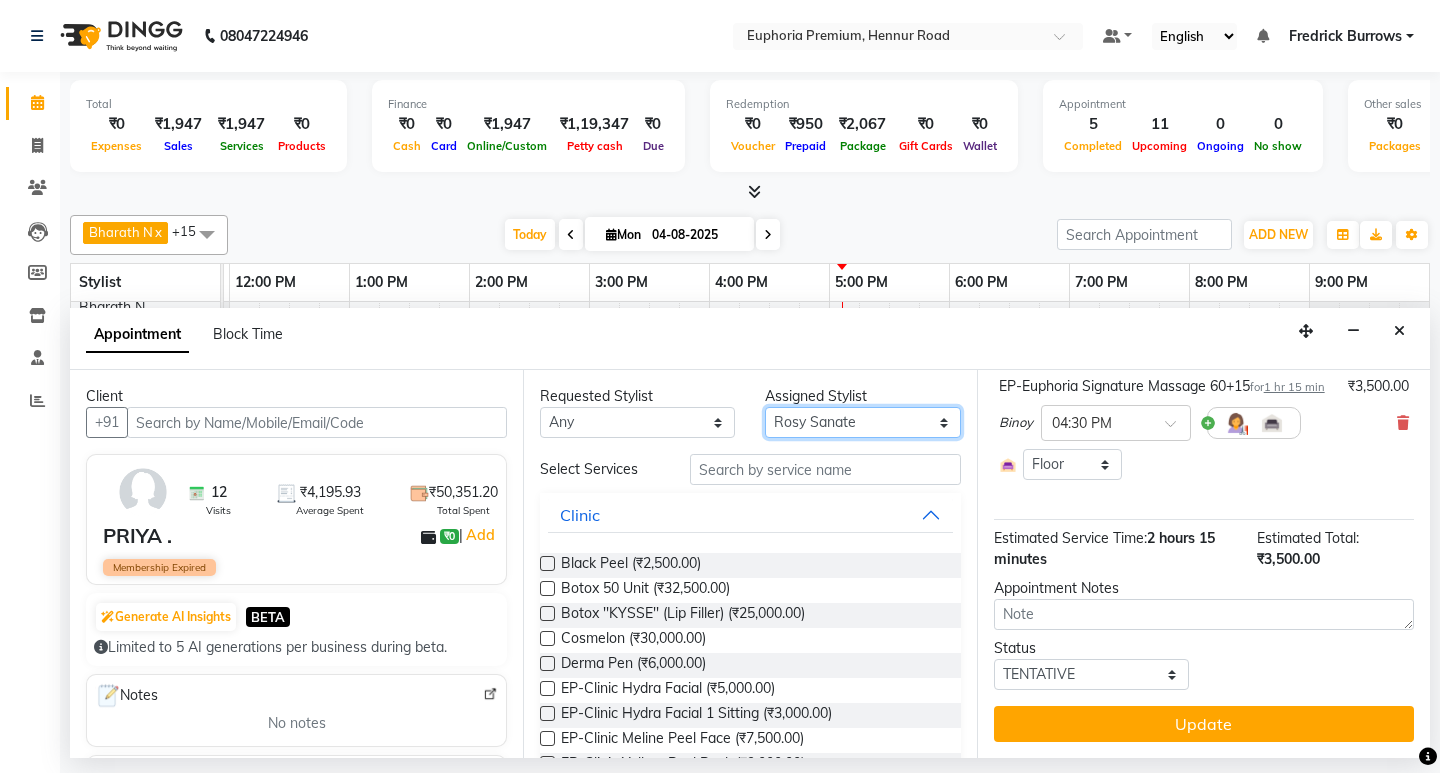 click on "Select Babu V Bharath N Binoy  Chandru Magar Chethan N  Chiinthian Moi ChonglianMoi MOI Daisy . Dhanya . Diya Khadka Fredrick Burrows Khushi Magarthapa Kishore K Maria Hamsa MRINALI MILI Pinky . Priya  K Rosy Sanate Savitha Vijayan Shalini Deivasigamani Shishi L Vijayalakshmi M VISHON BAIDYA" at bounding box center (862, 422) 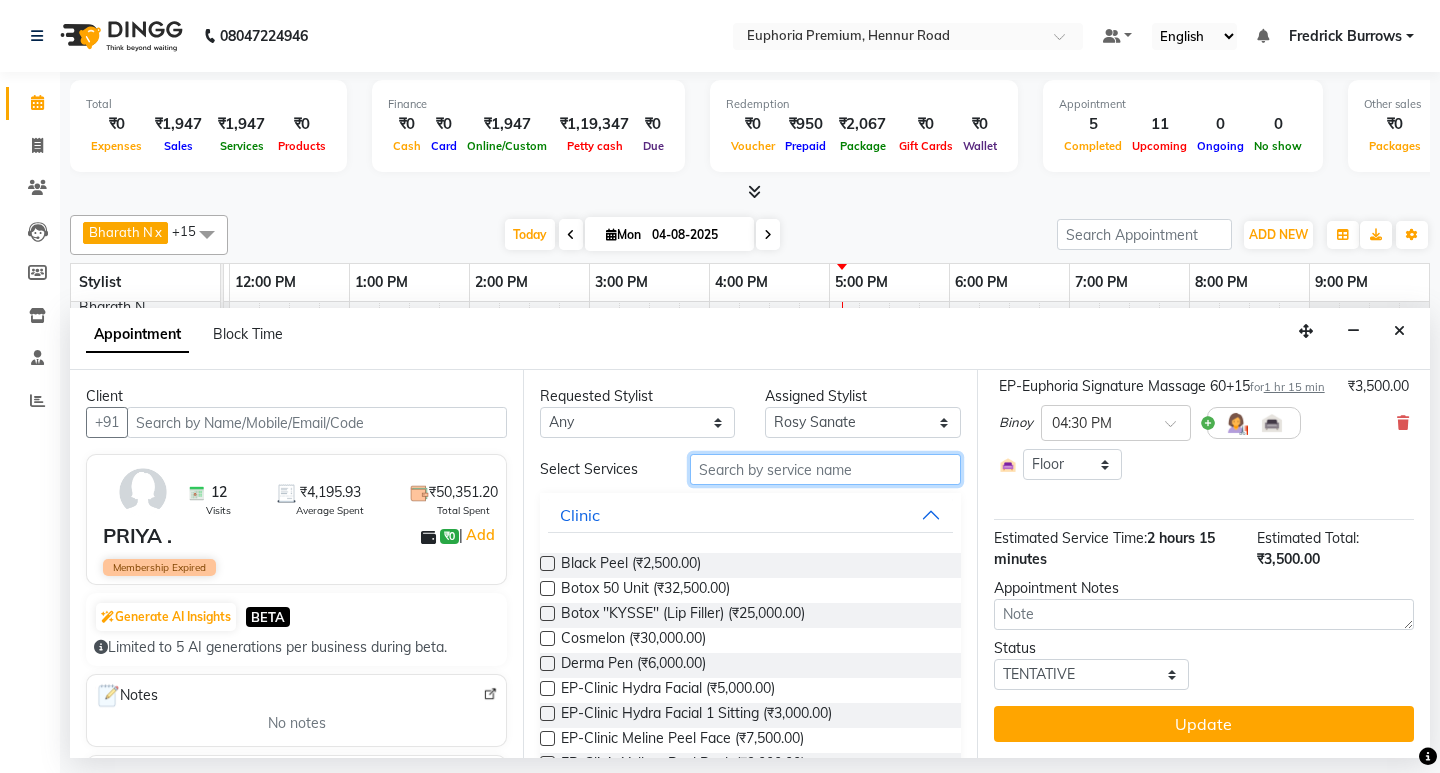 click at bounding box center (825, 469) 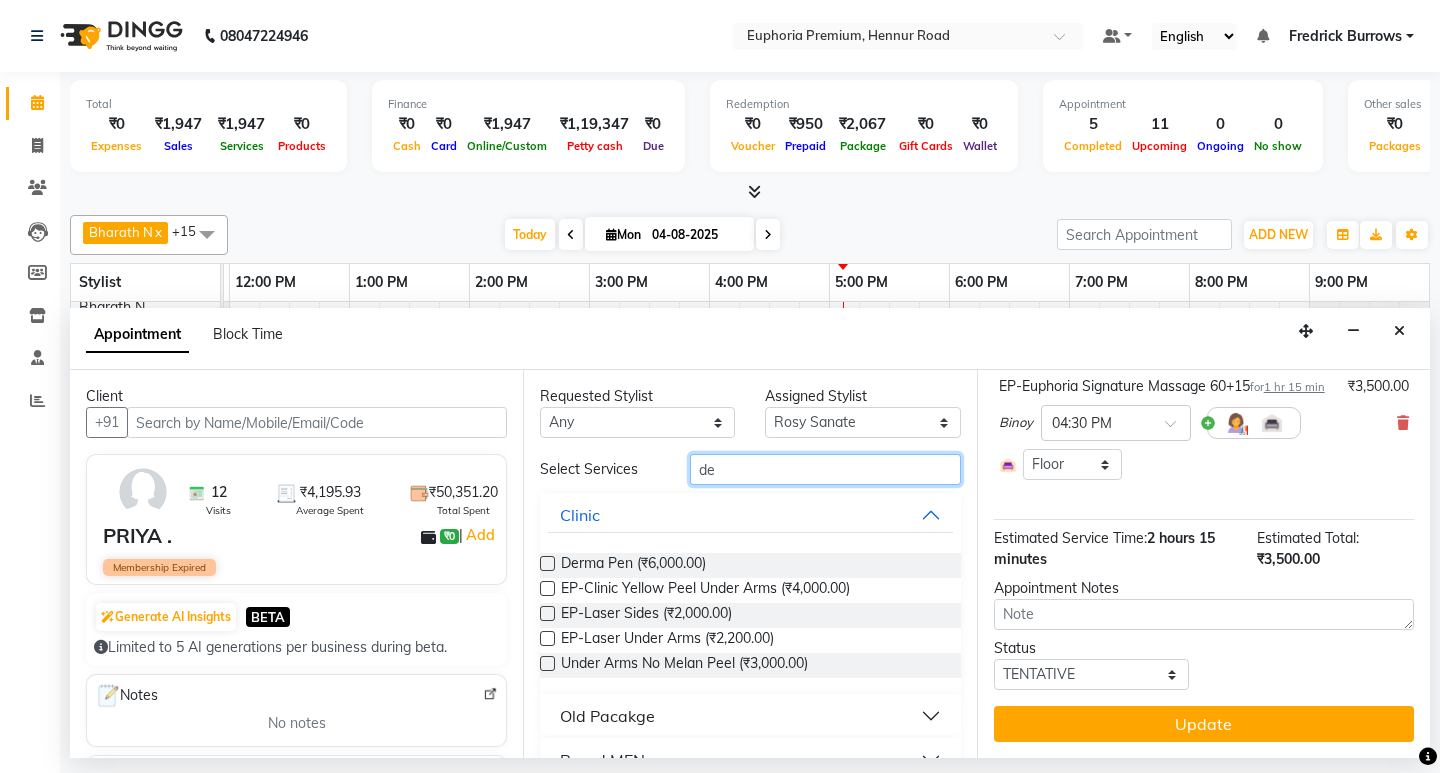type on "d" 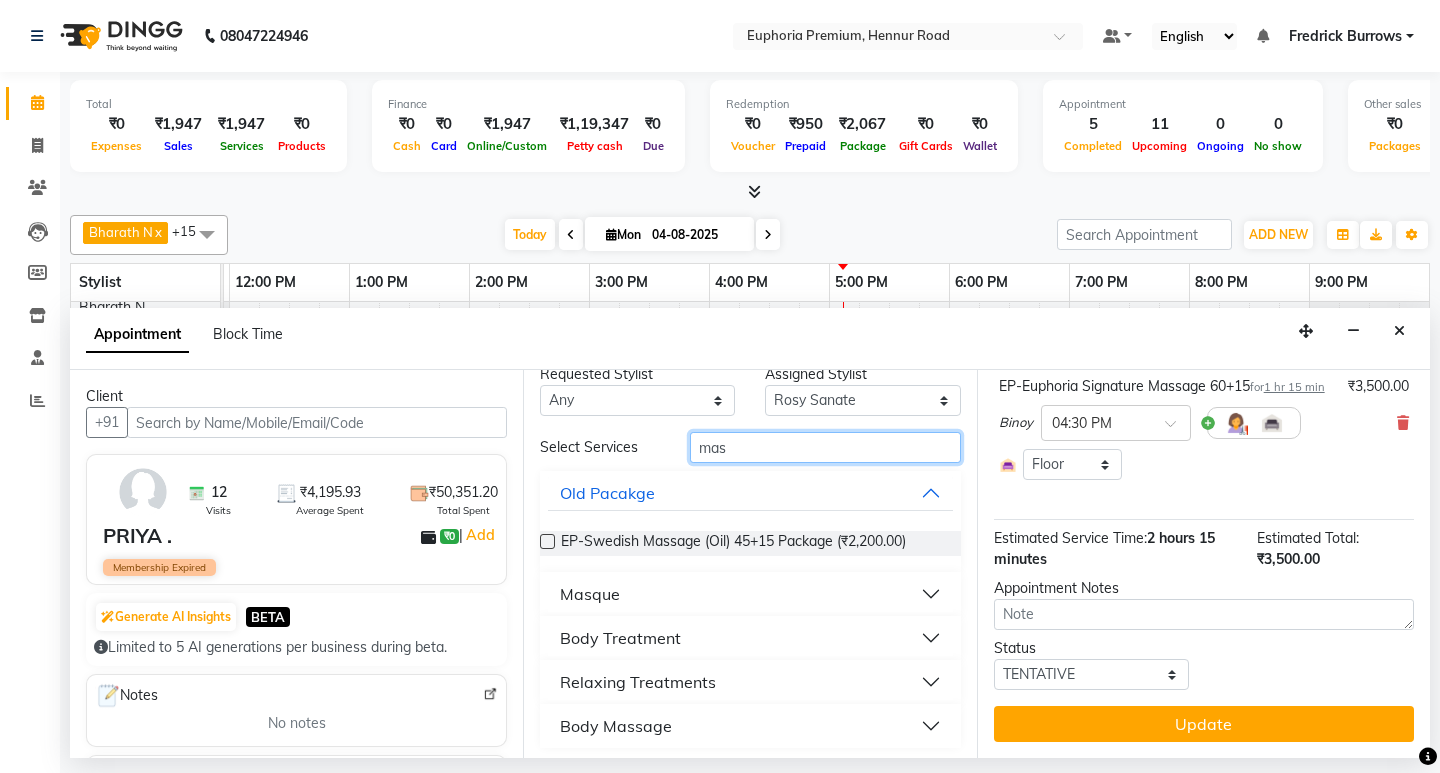scroll, scrollTop: 28, scrollLeft: 0, axis: vertical 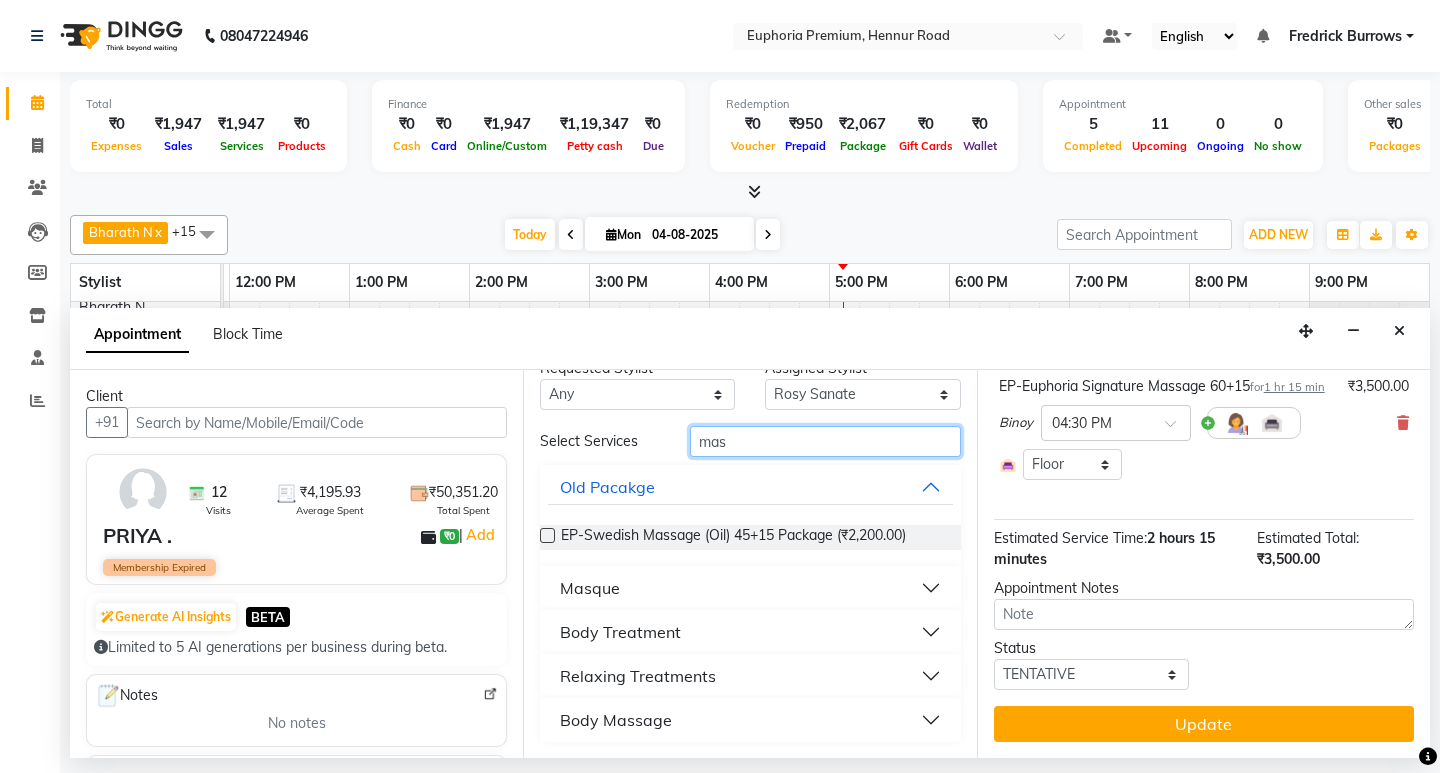 type on "mas" 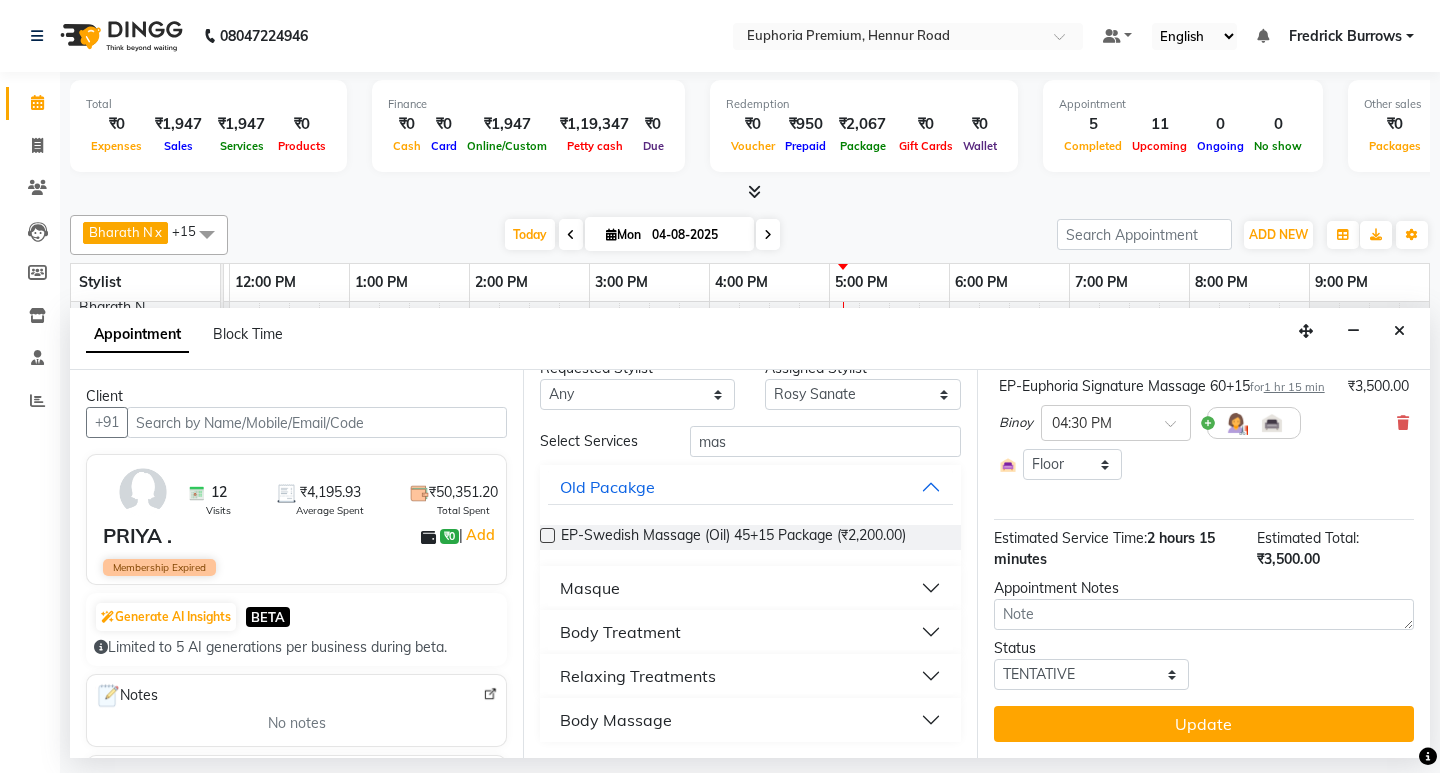 click on "Body Massage" at bounding box center (616, 720) 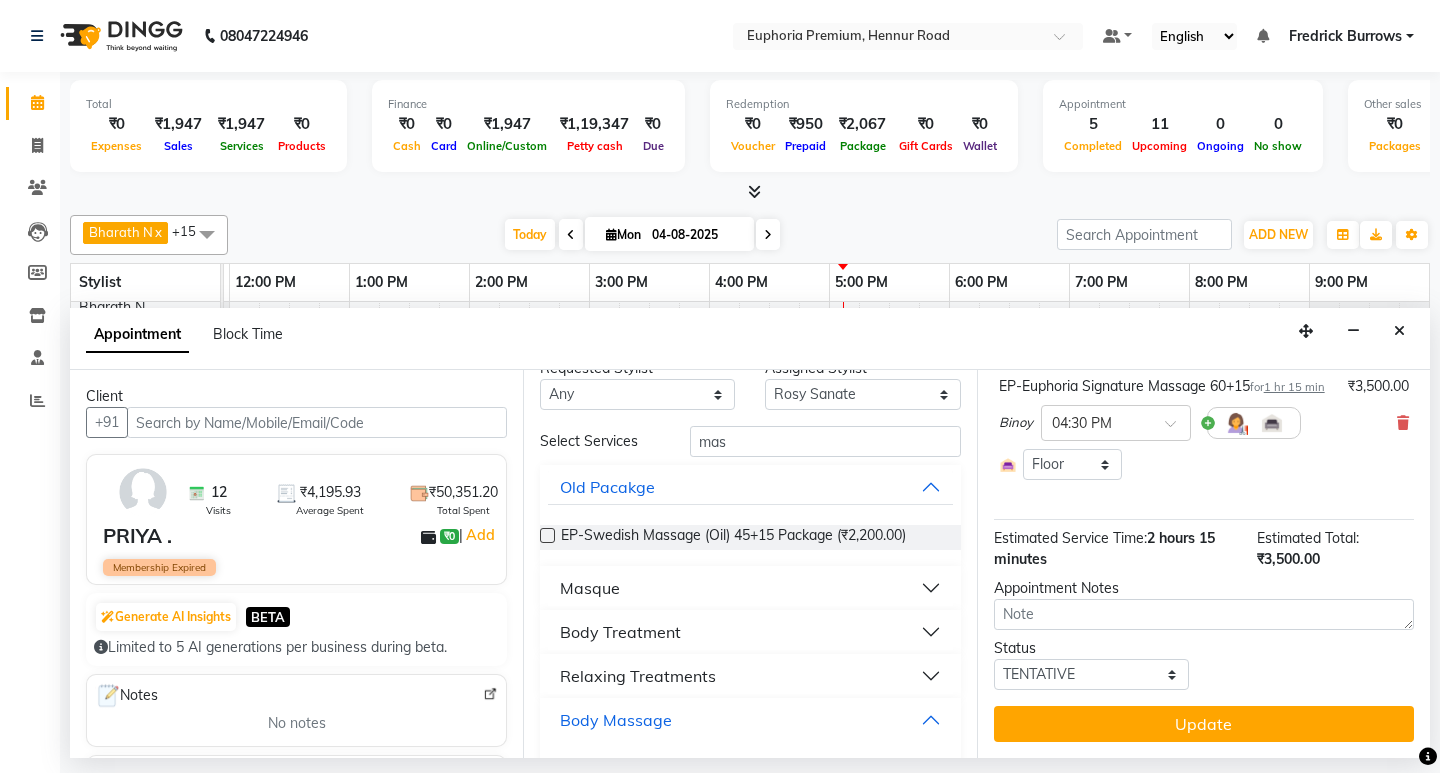 scroll, scrollTop: 210, scrollLeft: 0, axis: vertical 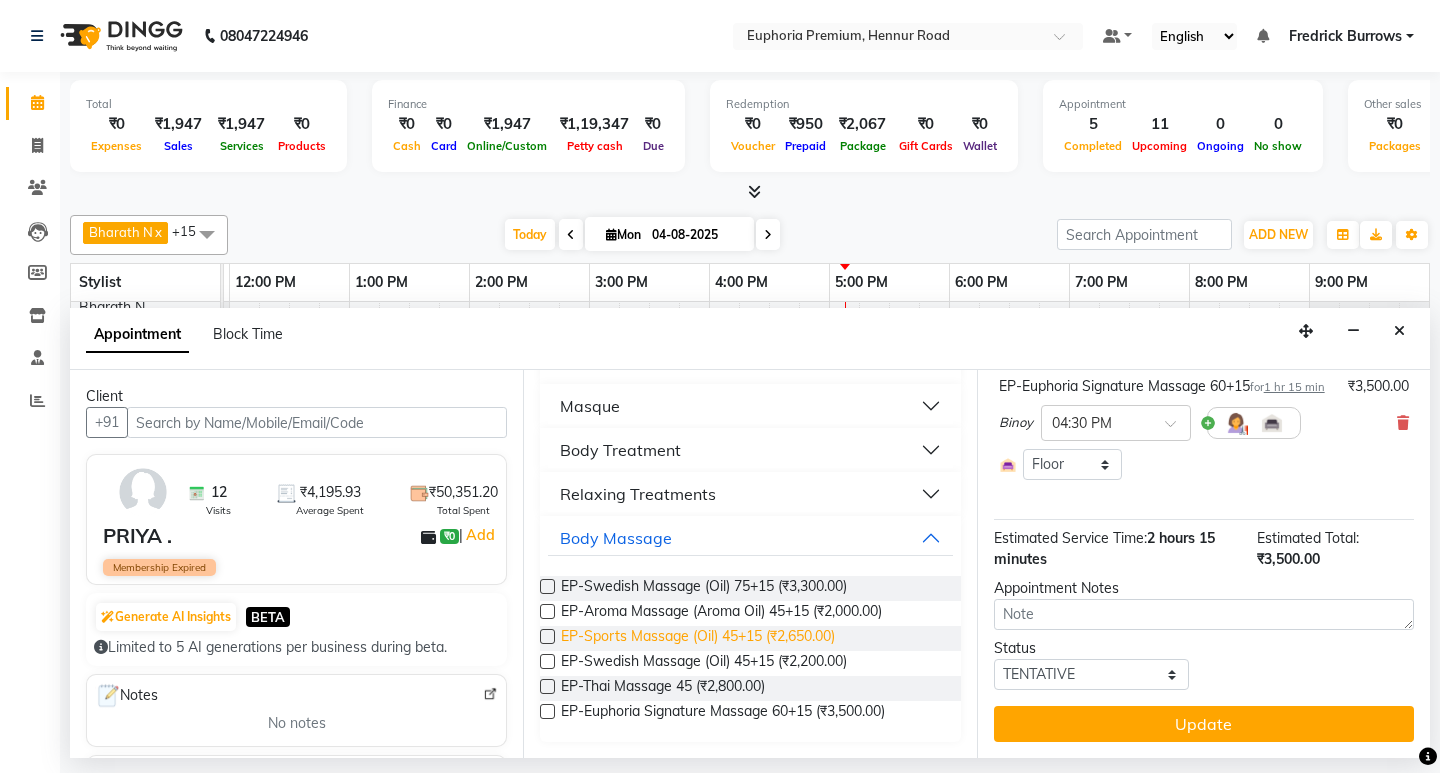 click on "EP-Sports Massage (Oil) 45+15 (₹2,650.00)" at bounding box center (698, 638) 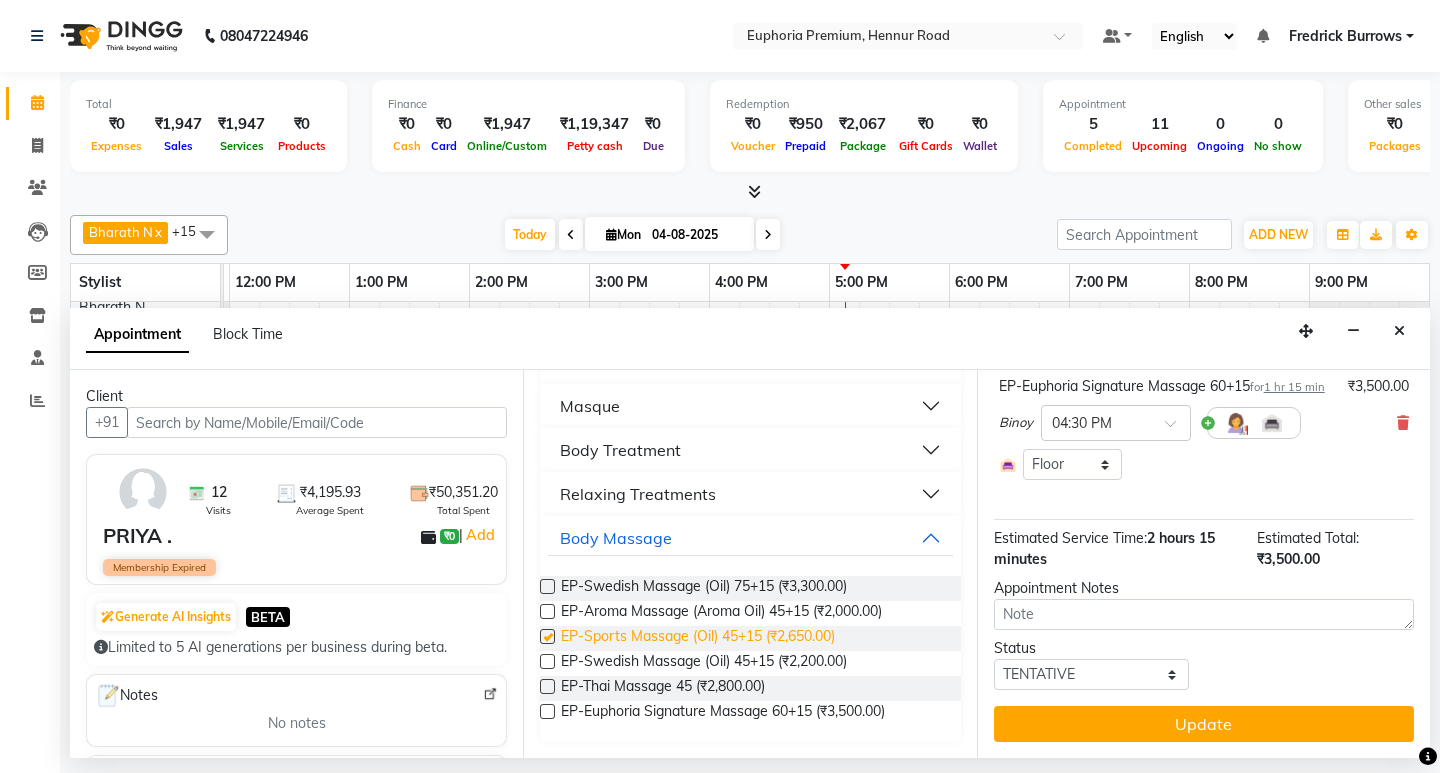 scroll, scrollTop: 200, scrollLeft: 0, axis: vertical 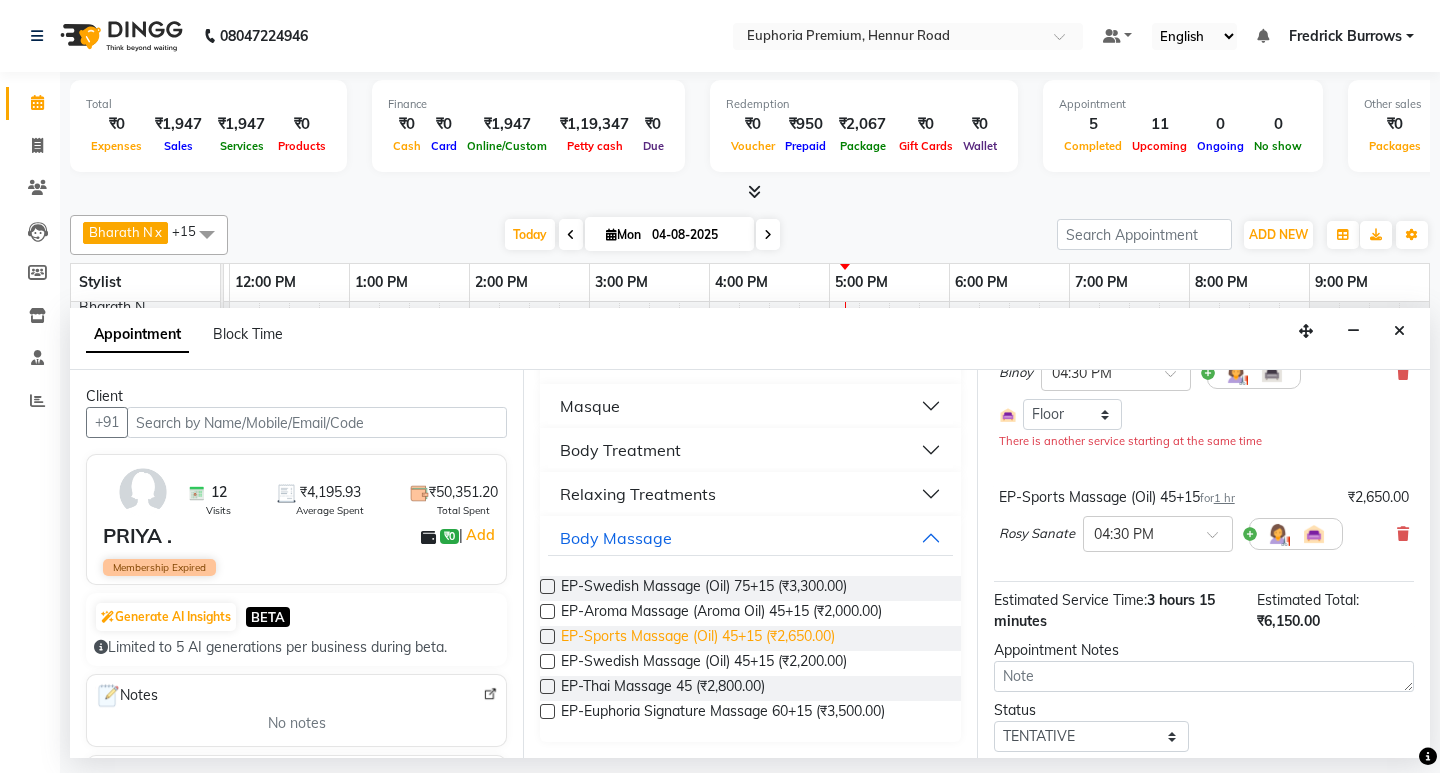 checkbox on "false" 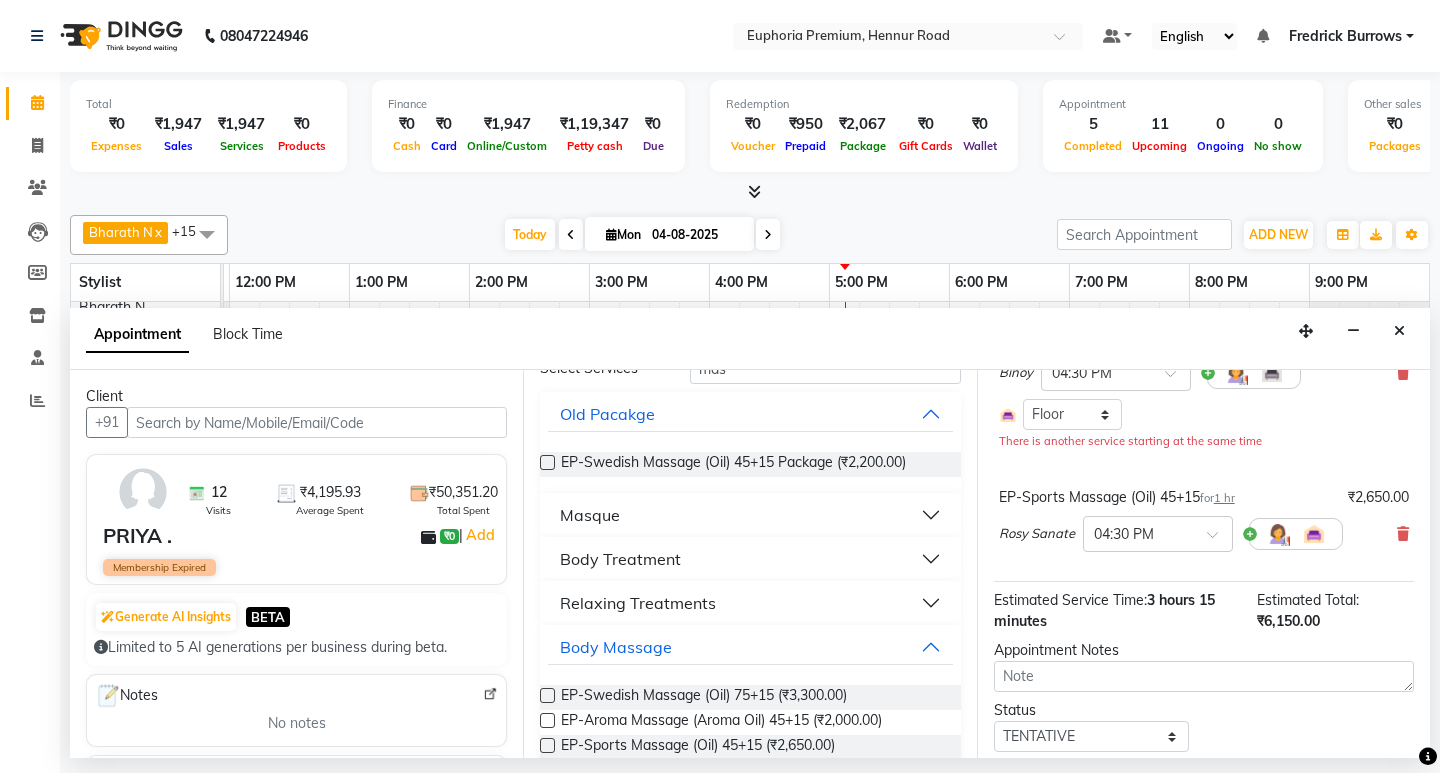 scroll, scrollTop: 0, scrollLeft: 0, axis: both 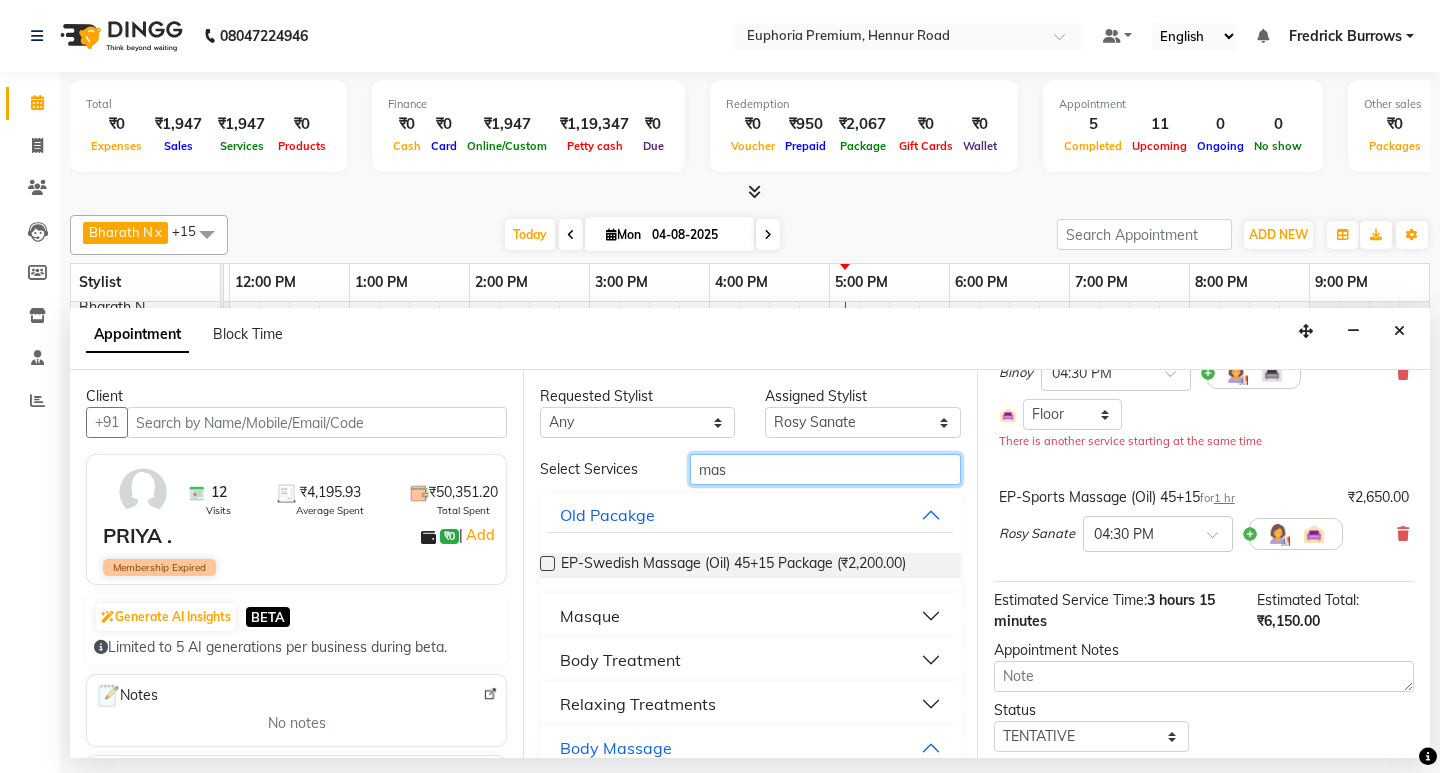 click on "mas" at bounding box center [825, 469] 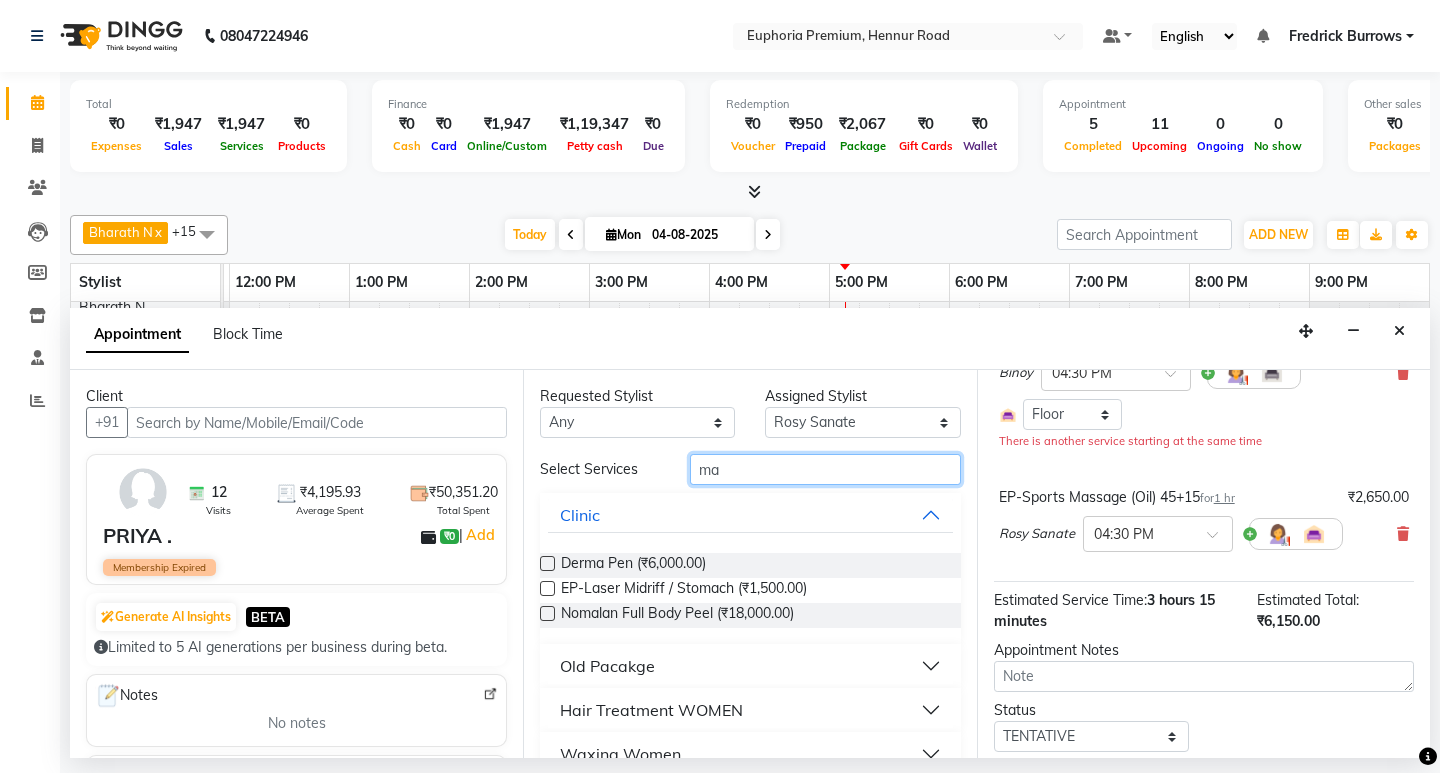 type on "m" 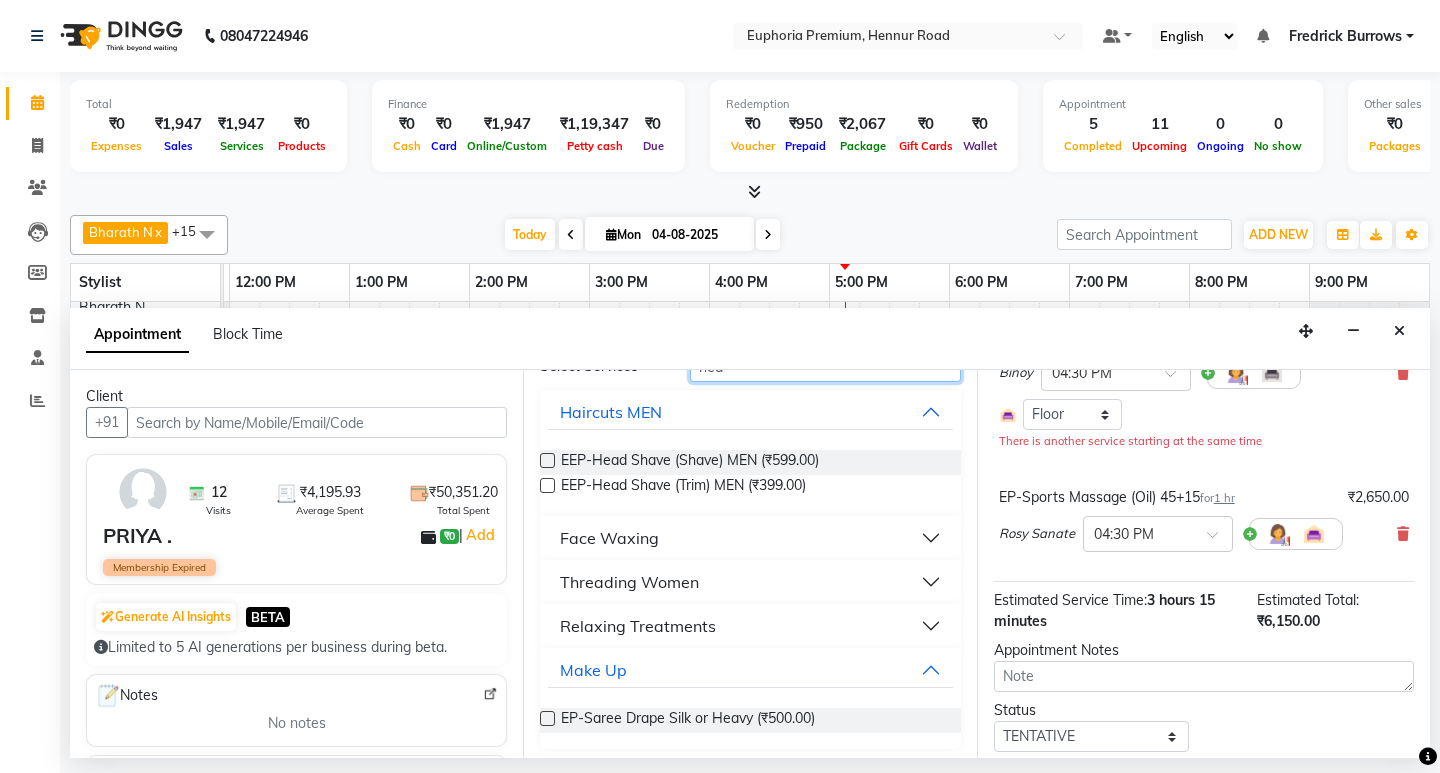 scroll, scrollTop: 110, scrollLeft: 0, axis: vertical 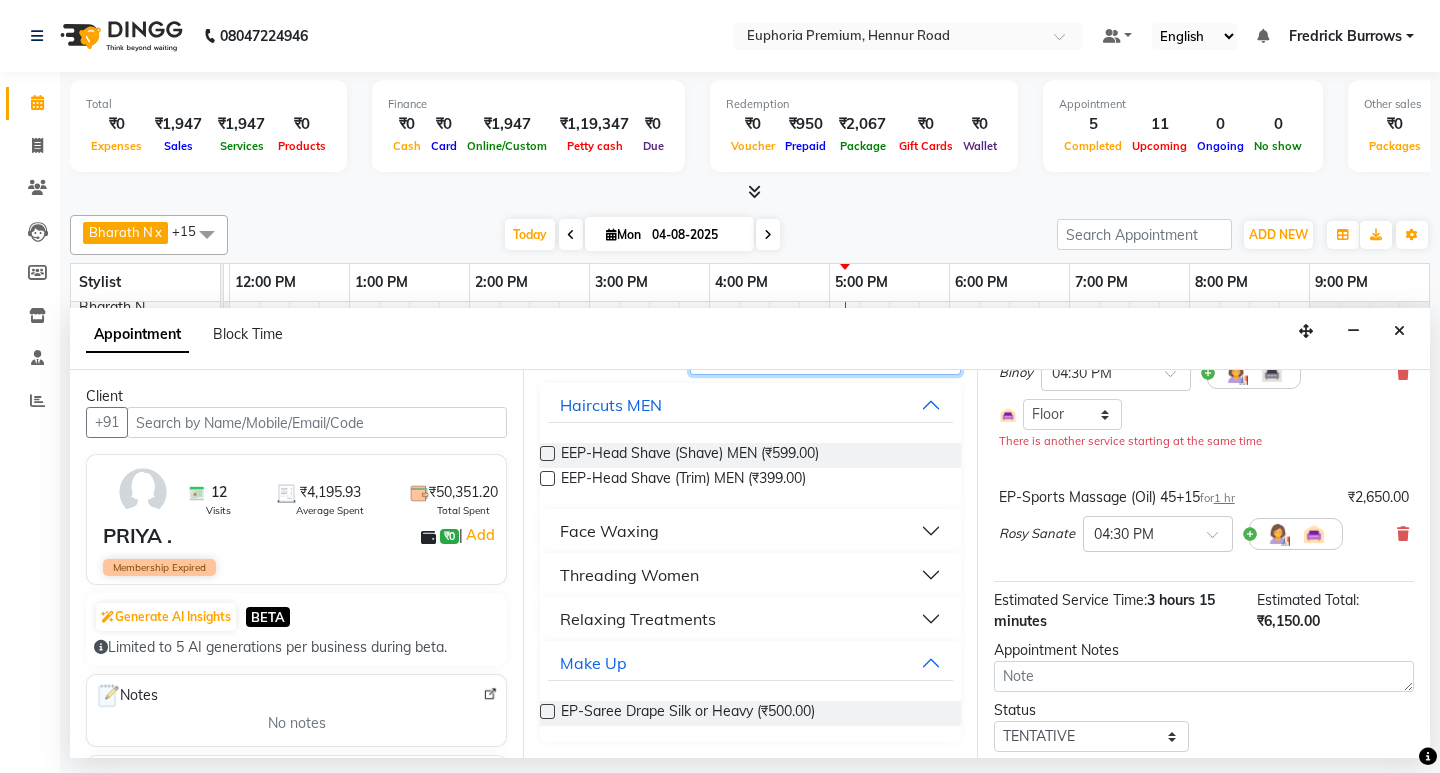 type on "hea" 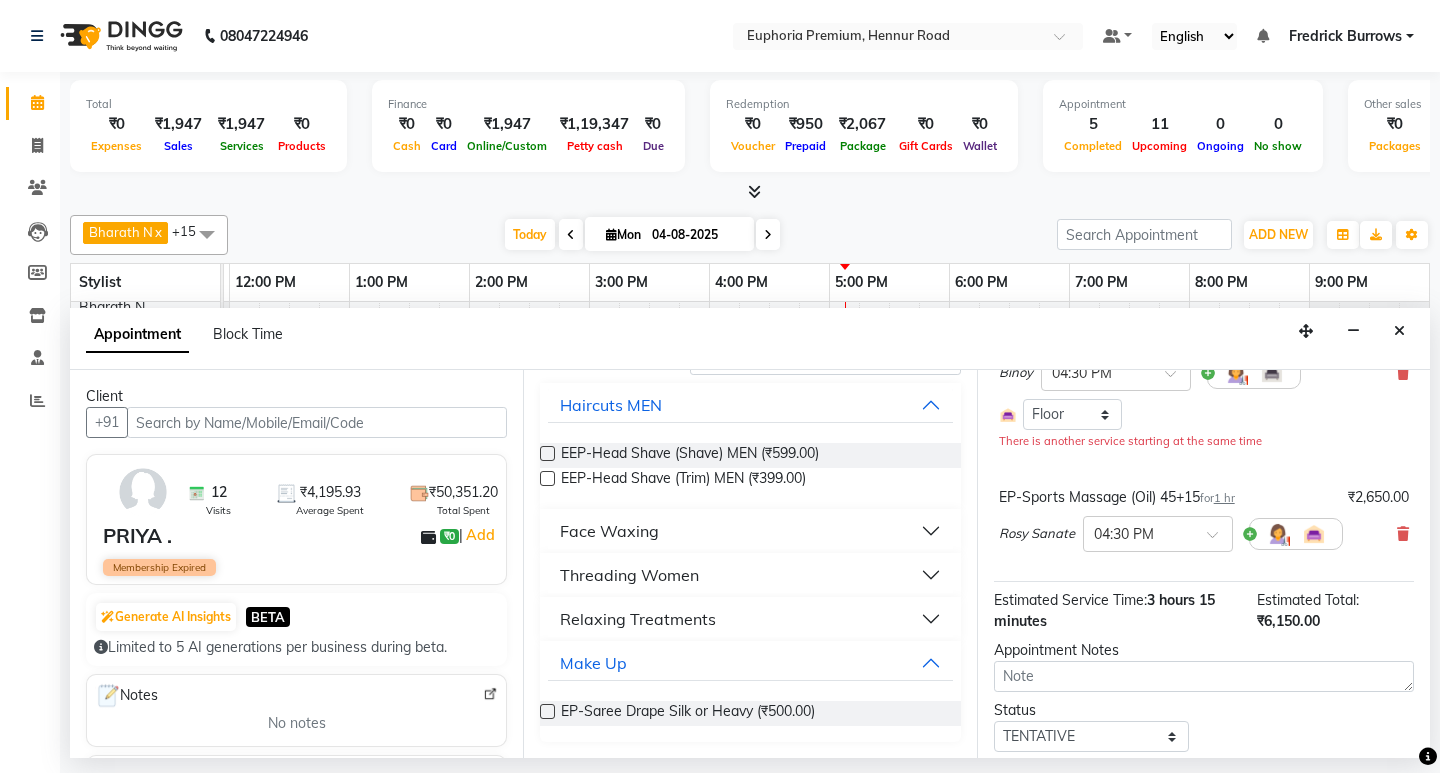 click on "Relaxing Treatments" at bounding box center (638, 619) 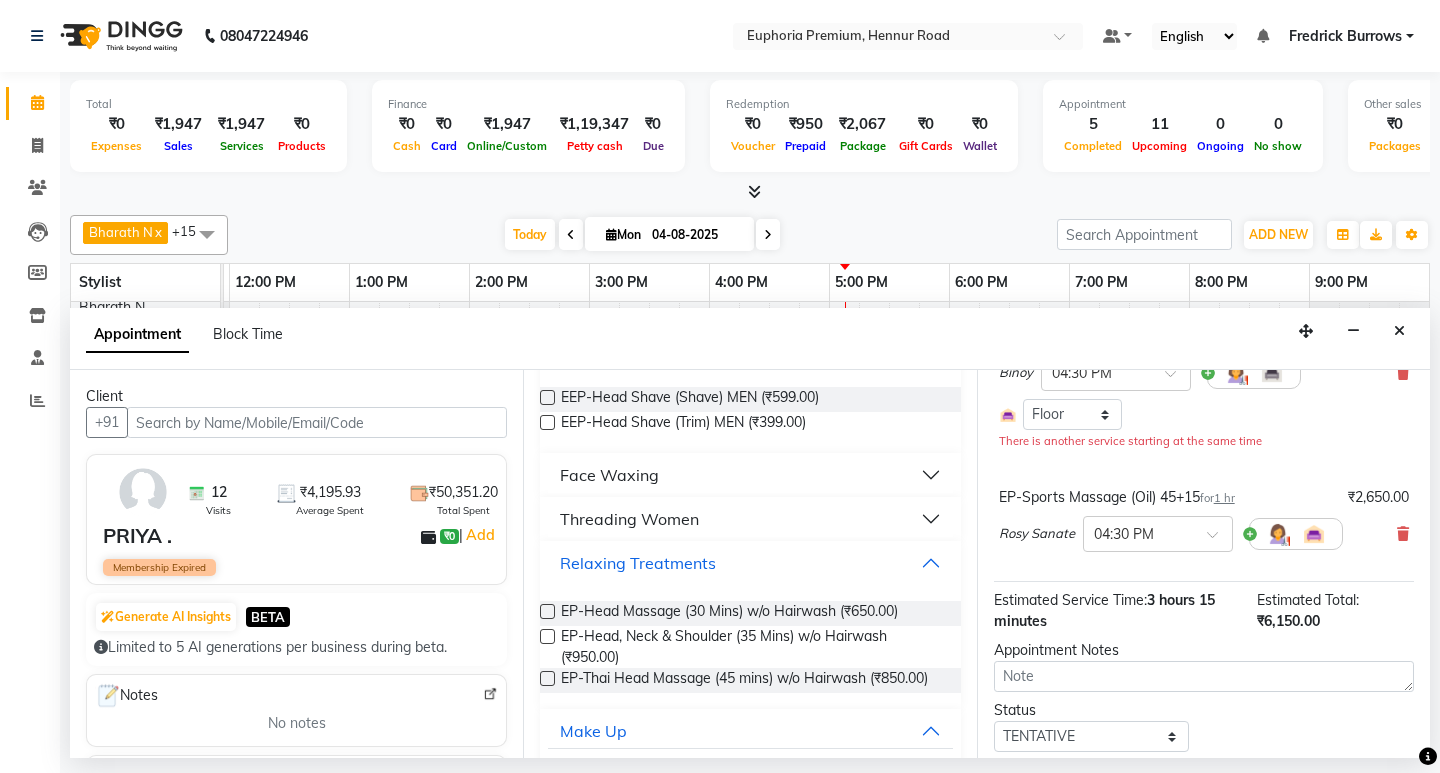 scroll, scrollTop: 210, scrollLeft: 0, axis: vertical 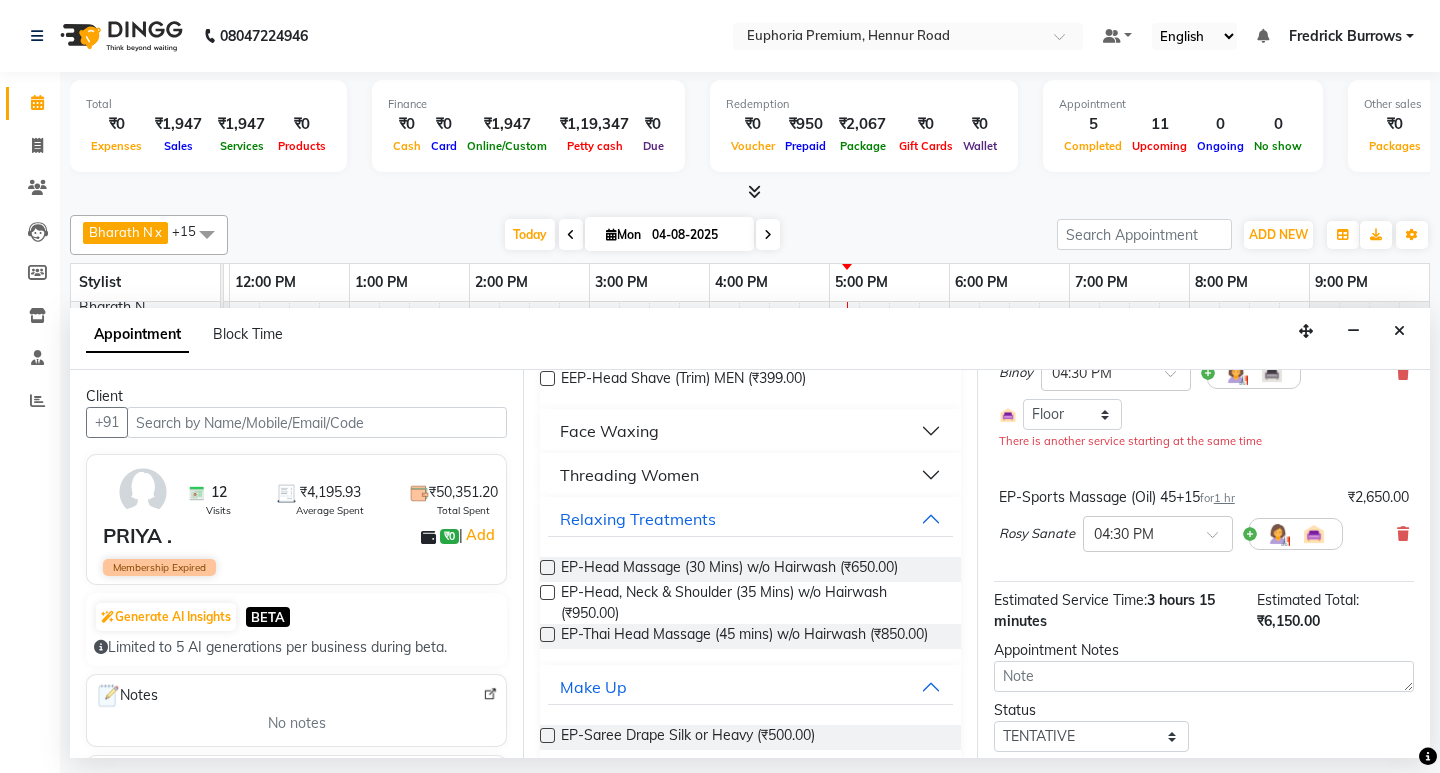 click at bounding box center [547, 567] 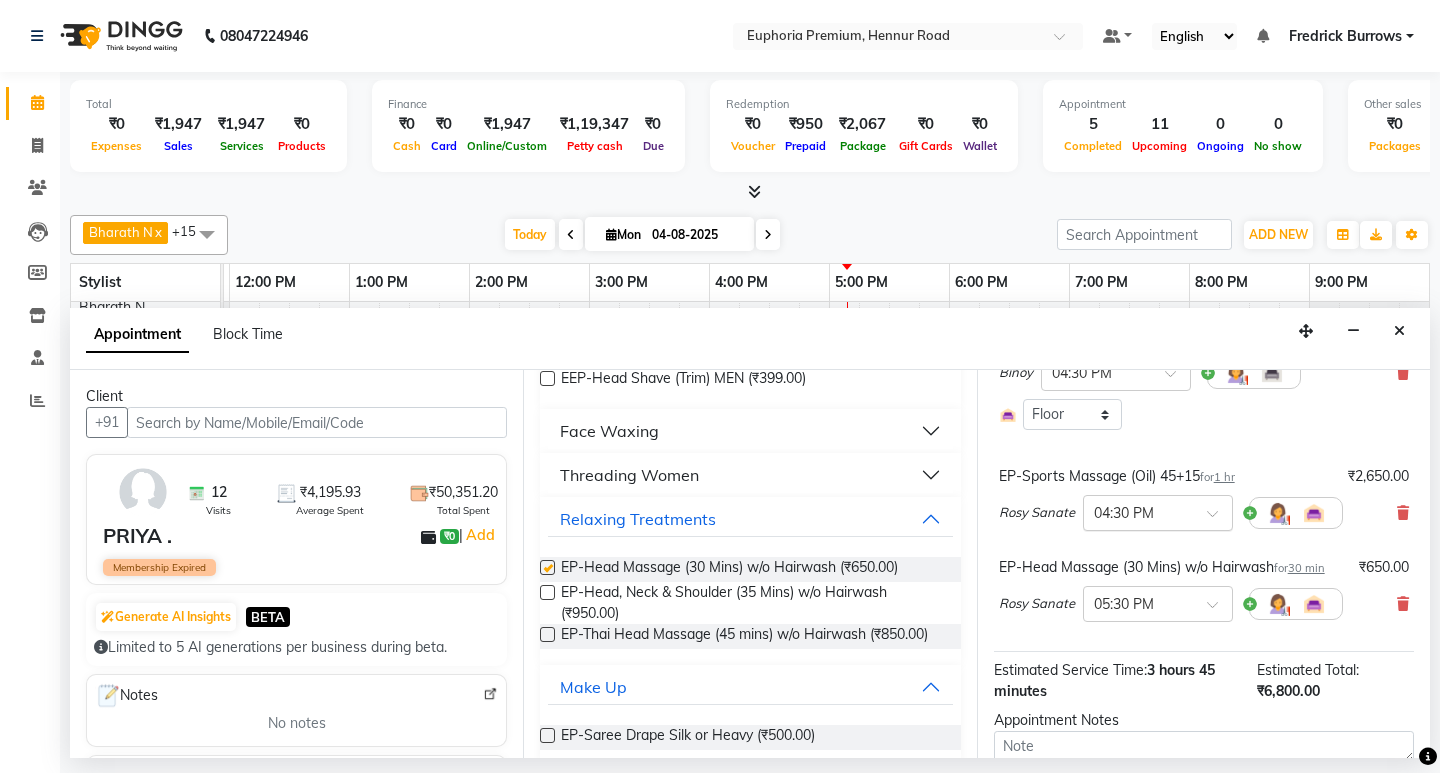 checkbox on "false" 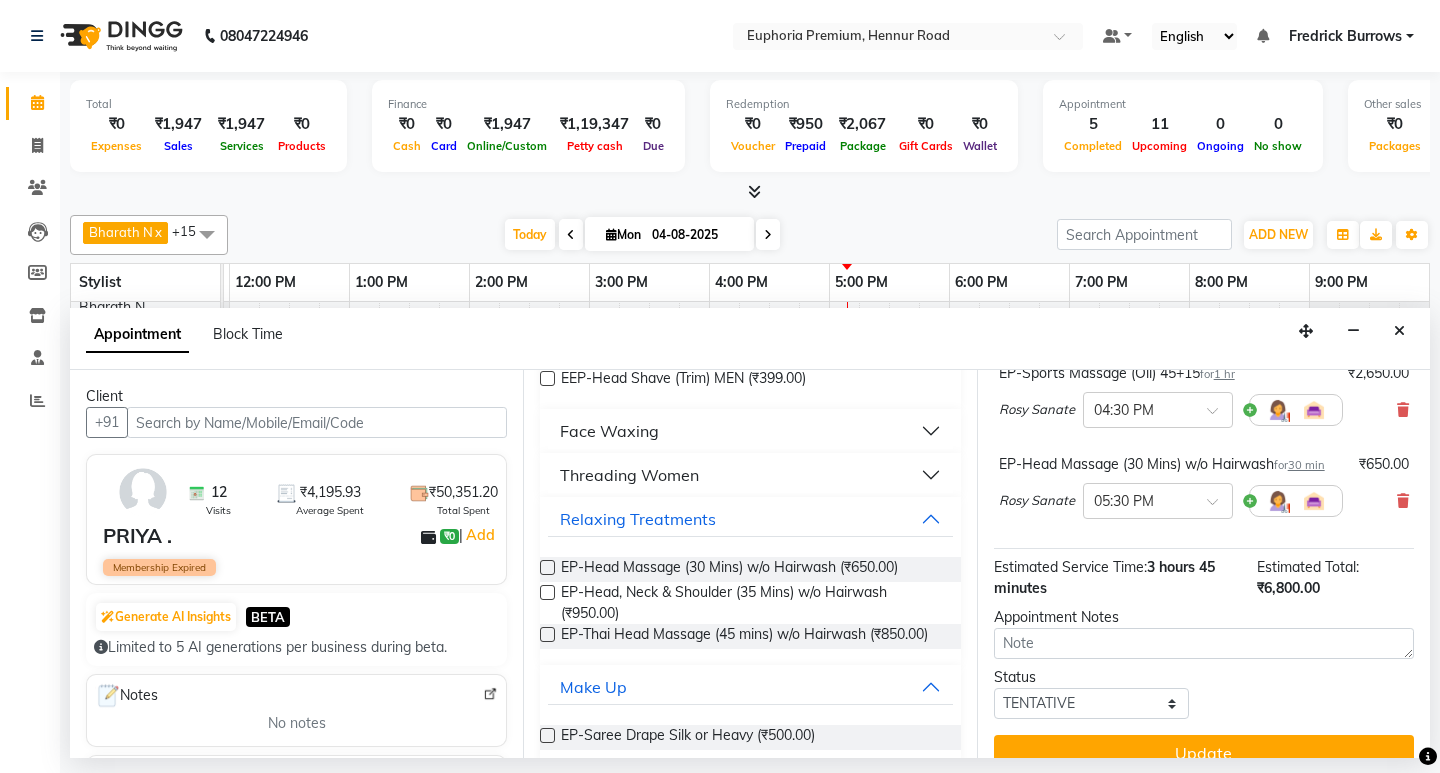 scroll, scrollTop: 374, scrollLeft: 0, axis: vertical 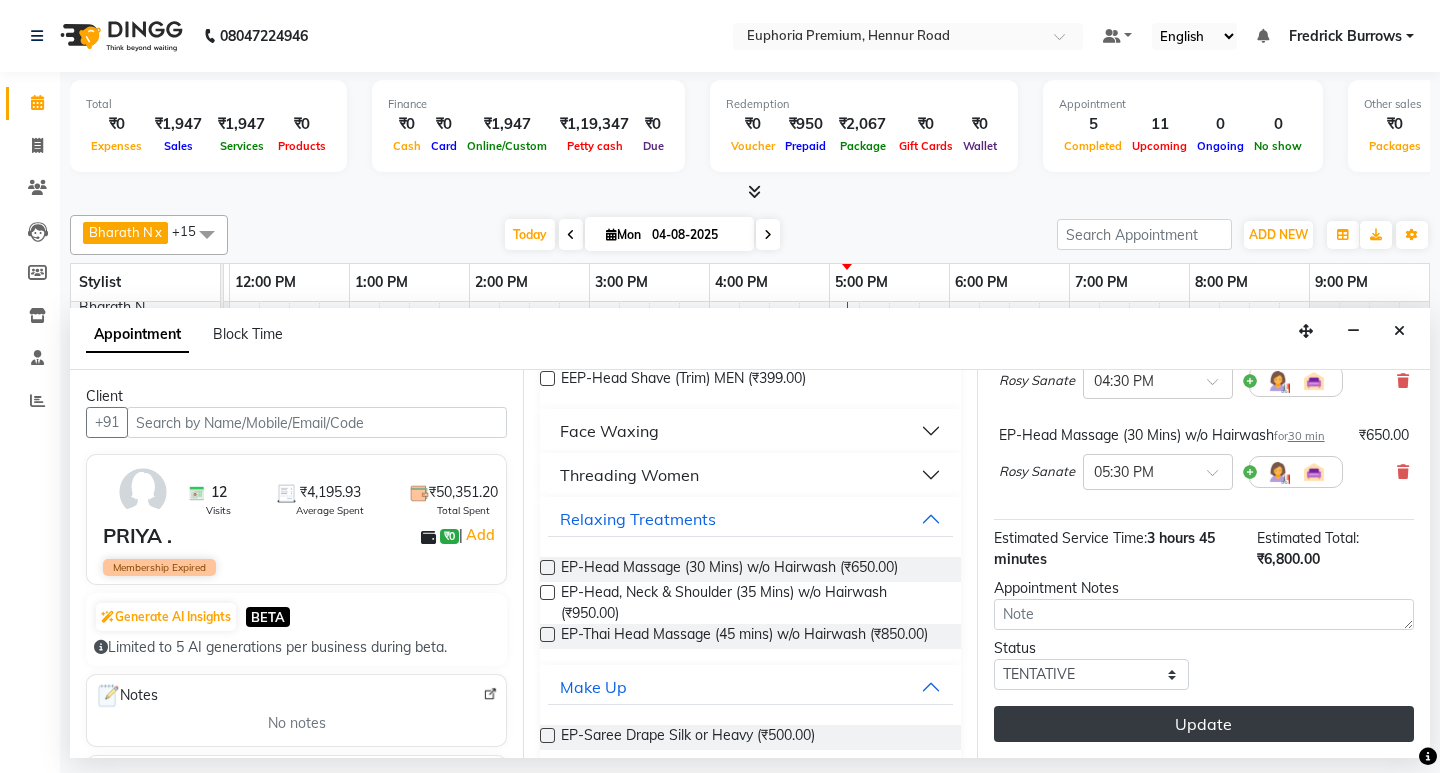 click on "Update" at bounding box center (1204, 724) 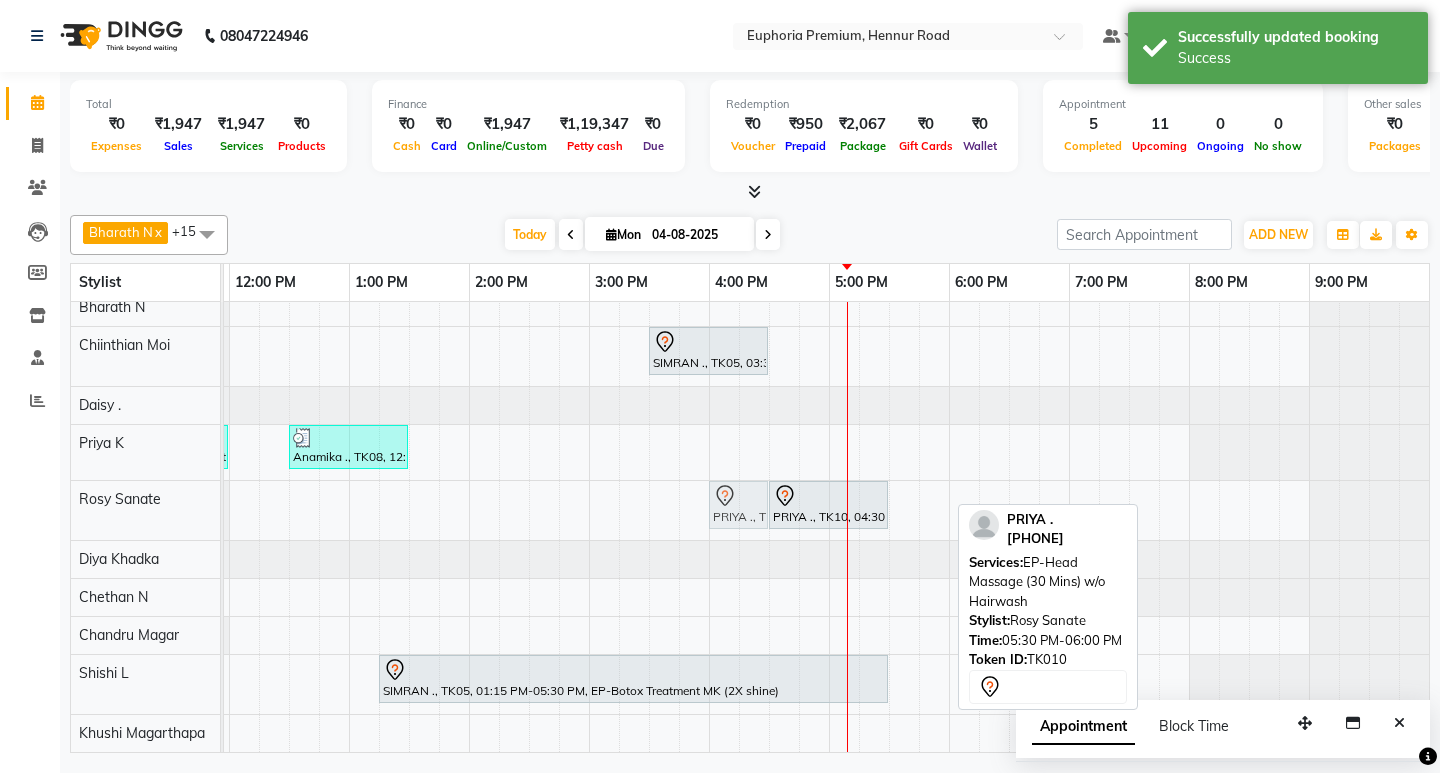 drag, startPoint x: 904, startPoint y: 498, endPoint x: 718, endPoint y: 508, distance: 186.26862 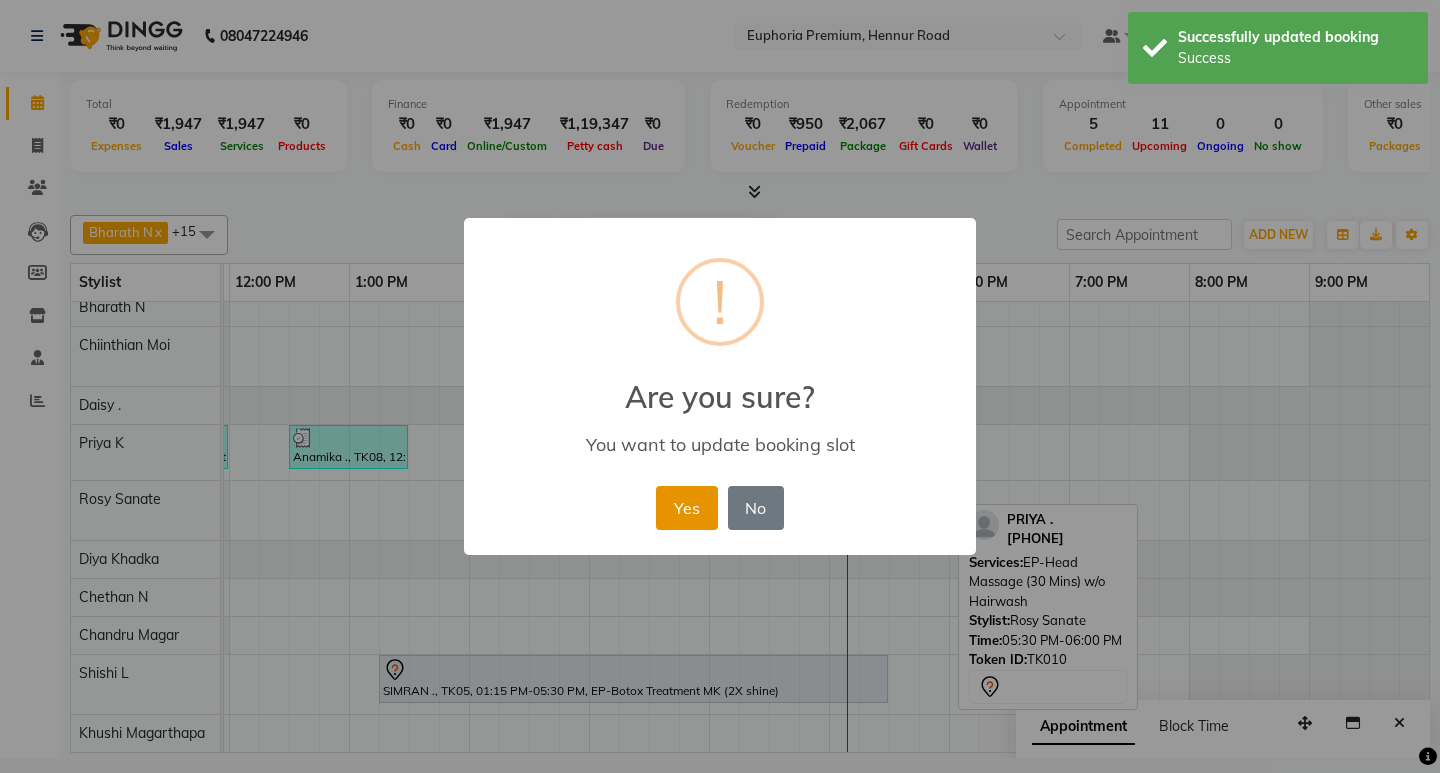 click on "Yes" at bounding box center (686, 508) 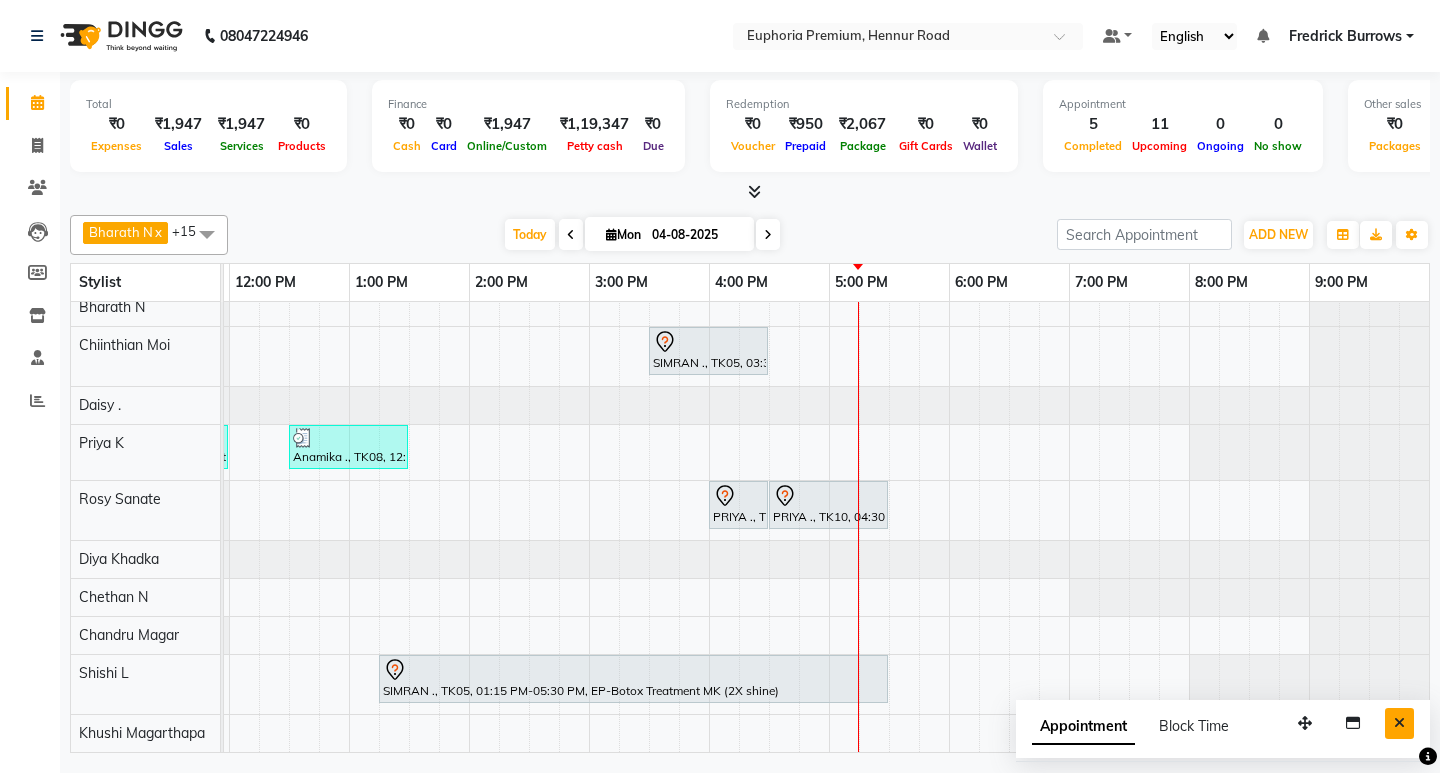 click at bounding box center (1399, 723) 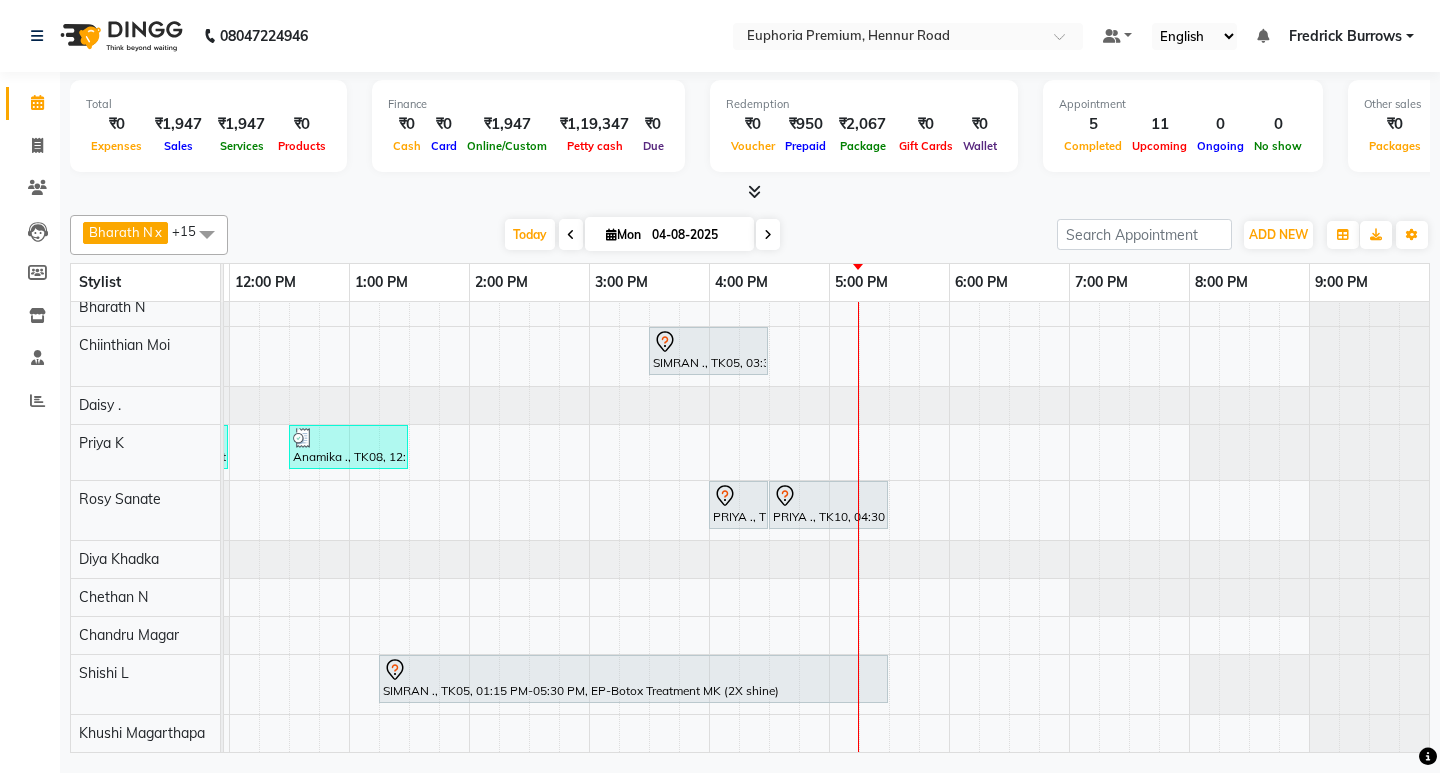 scroll, scrollTop: 282, scrollLeft: 475, axis: both 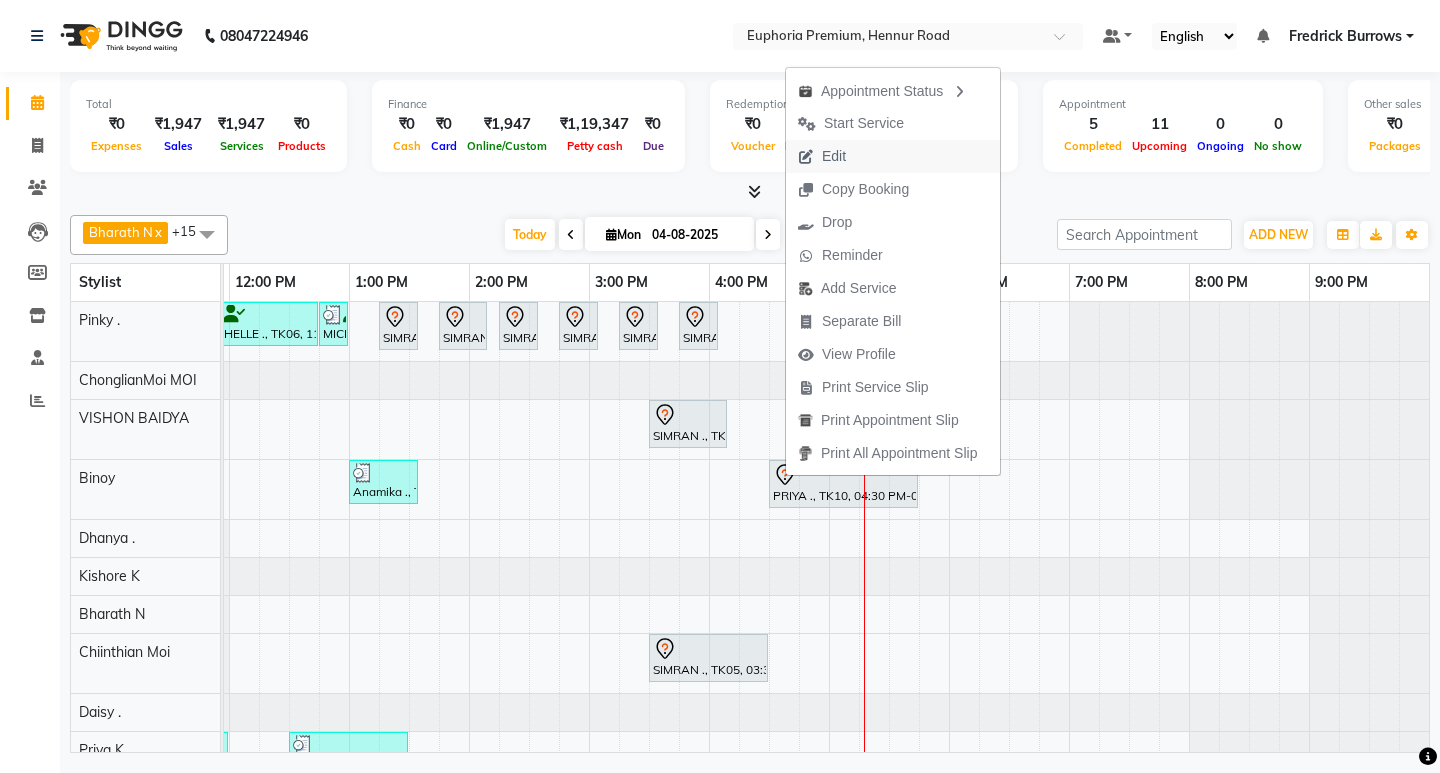 click on "Edit" at bounding box center (822, 156) 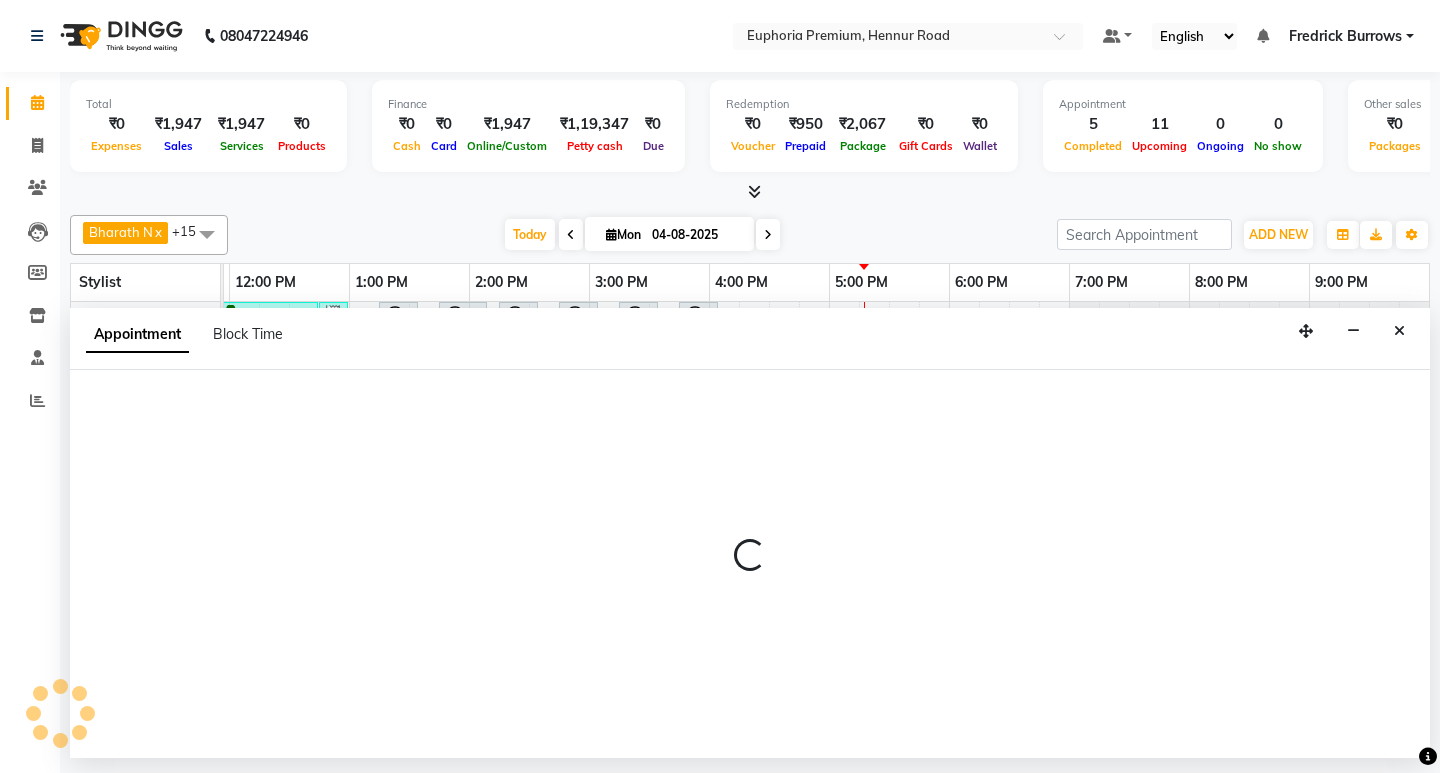 select on "tentative" 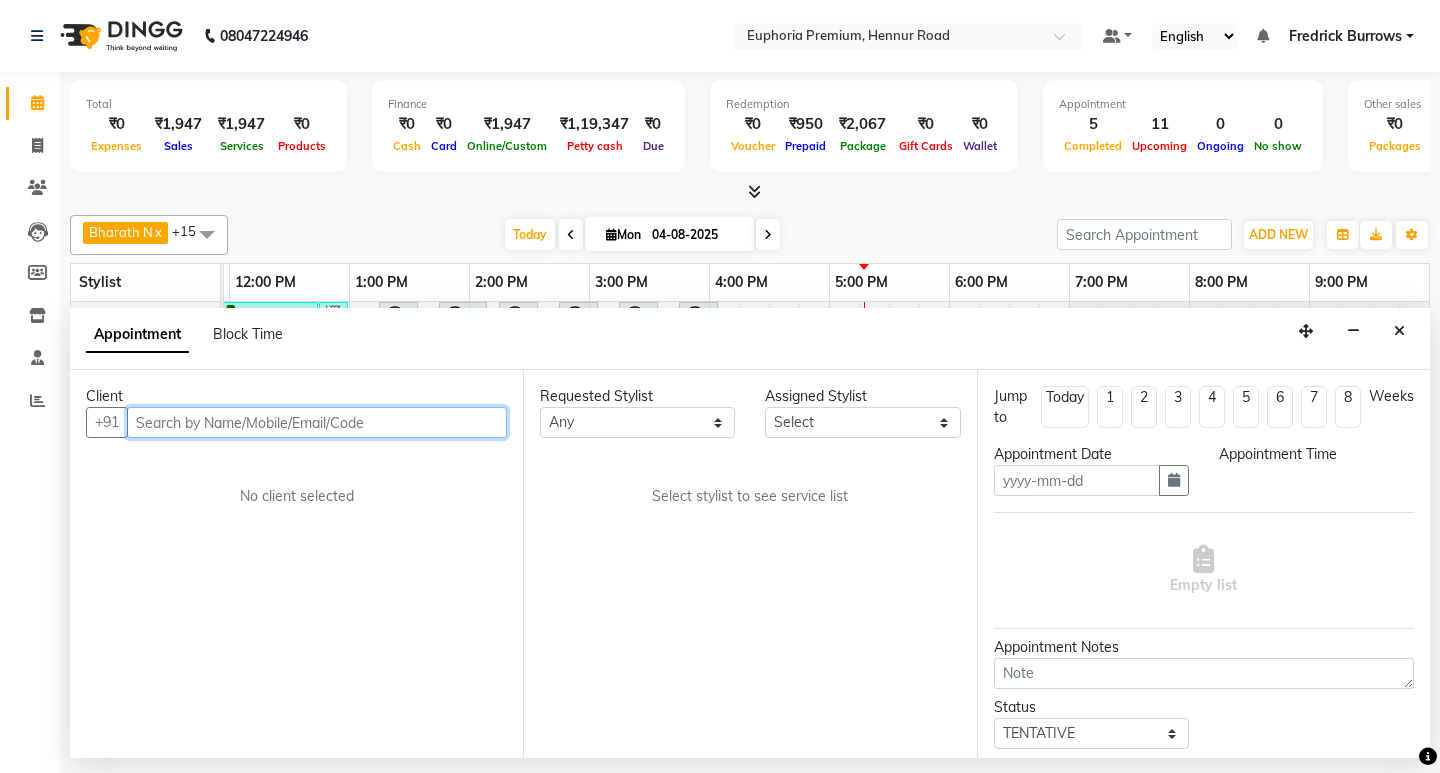 type on "04-08-2025" 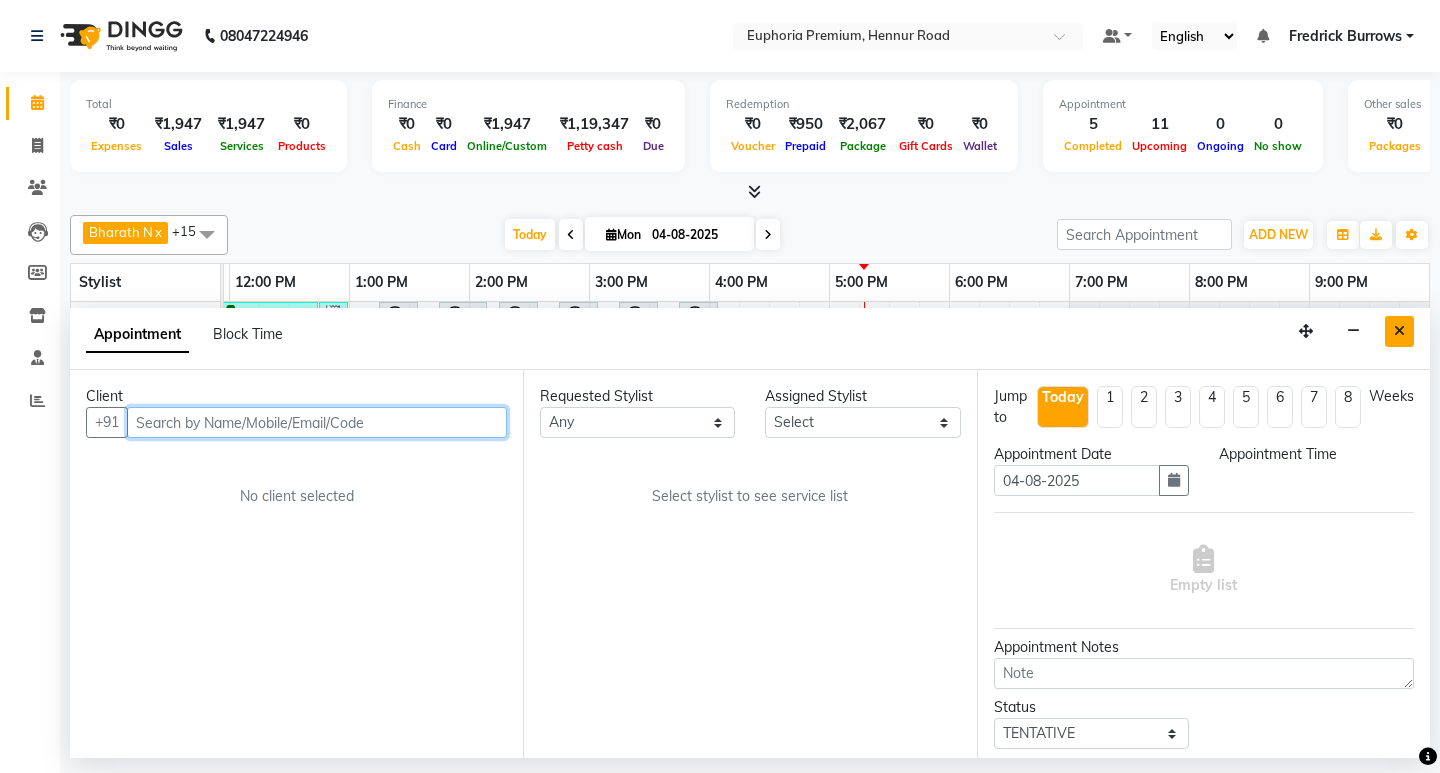 select on "71603" 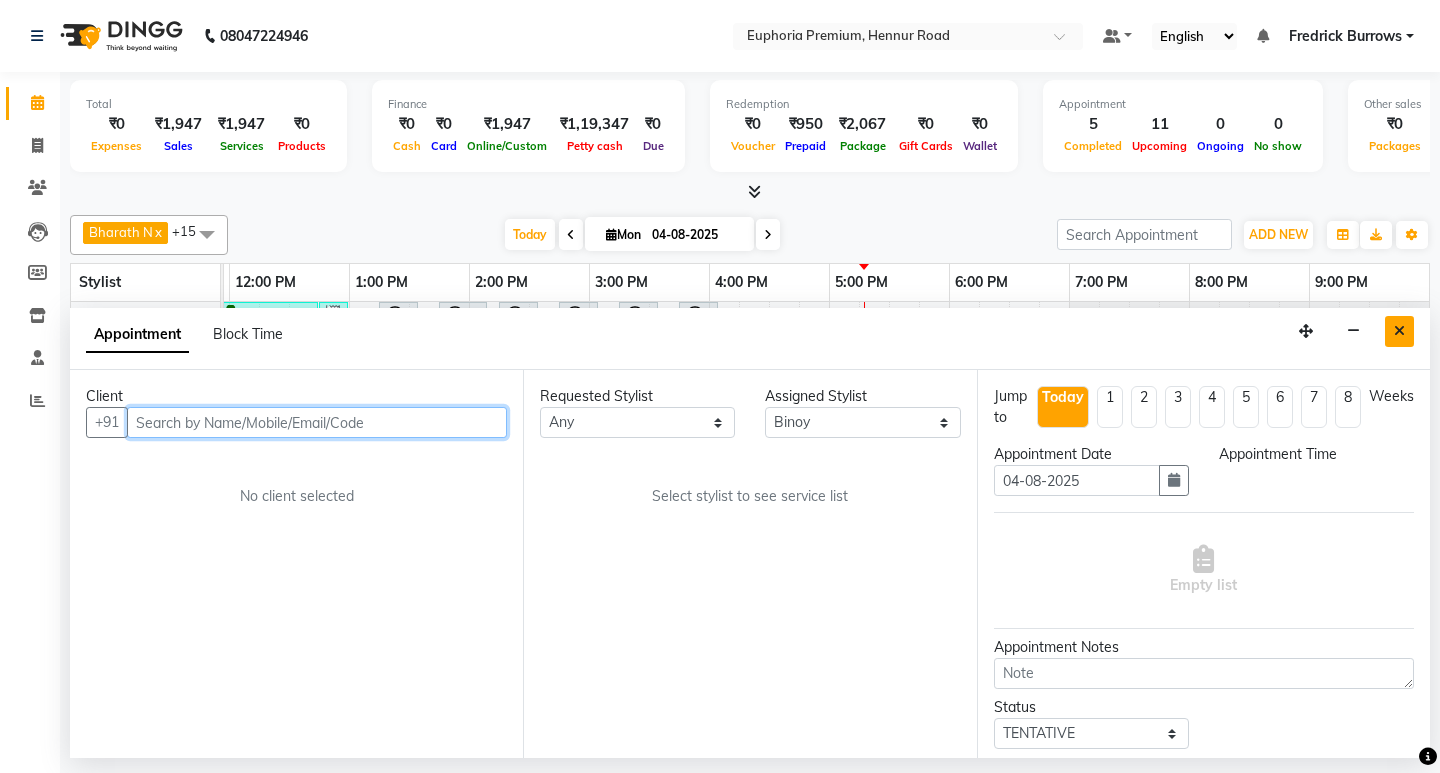 scroll, scrollTop: 0, scrollLeft: 475, axis: horizontal 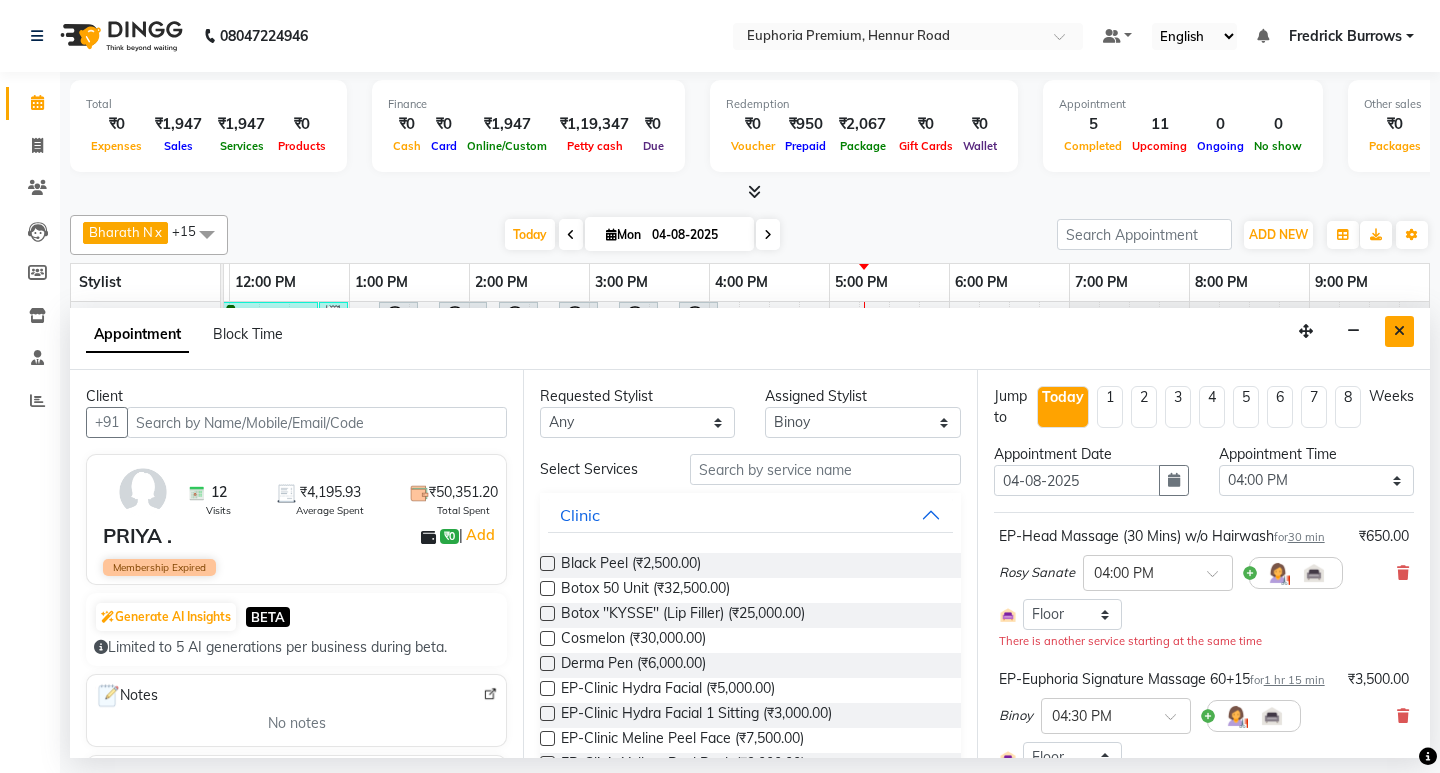 click at bounding box center (1399, 331) 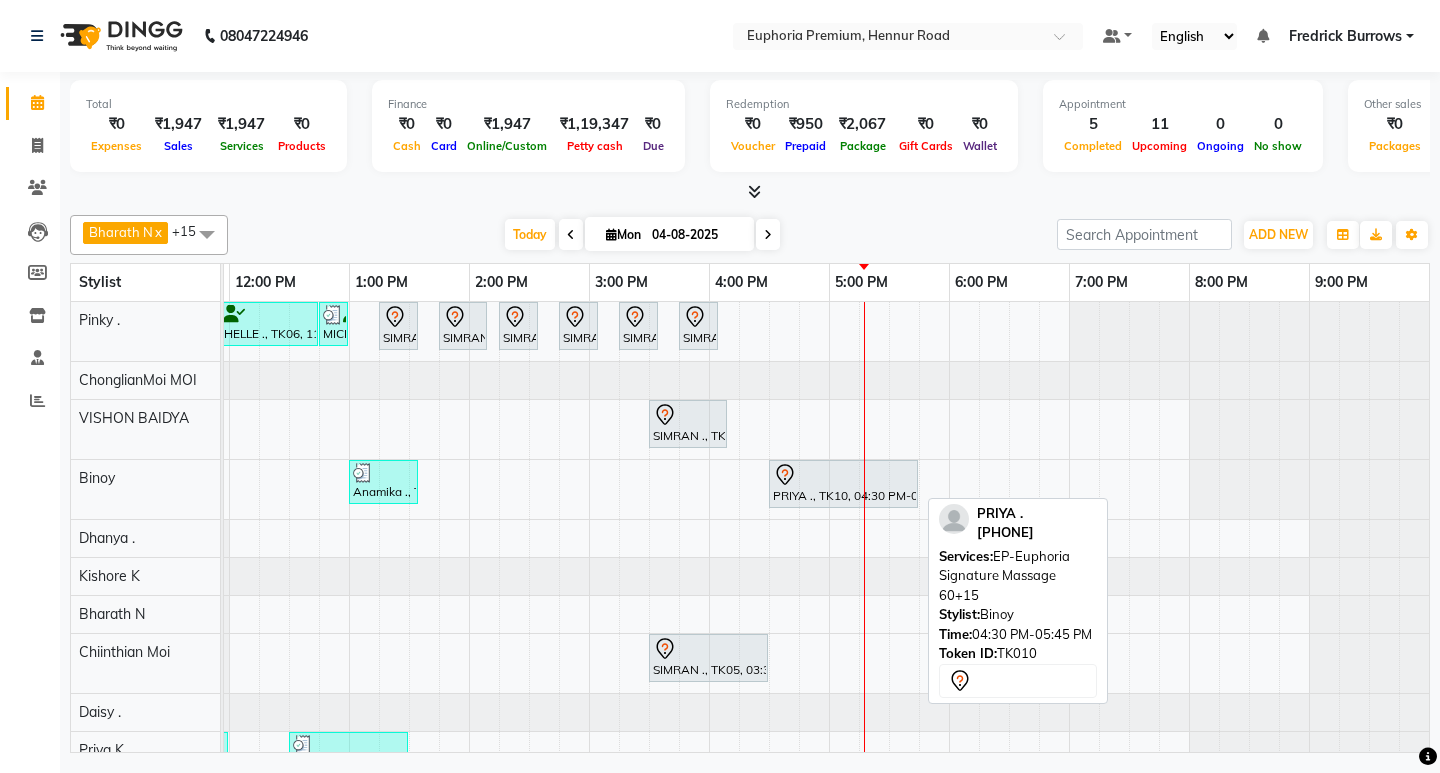click 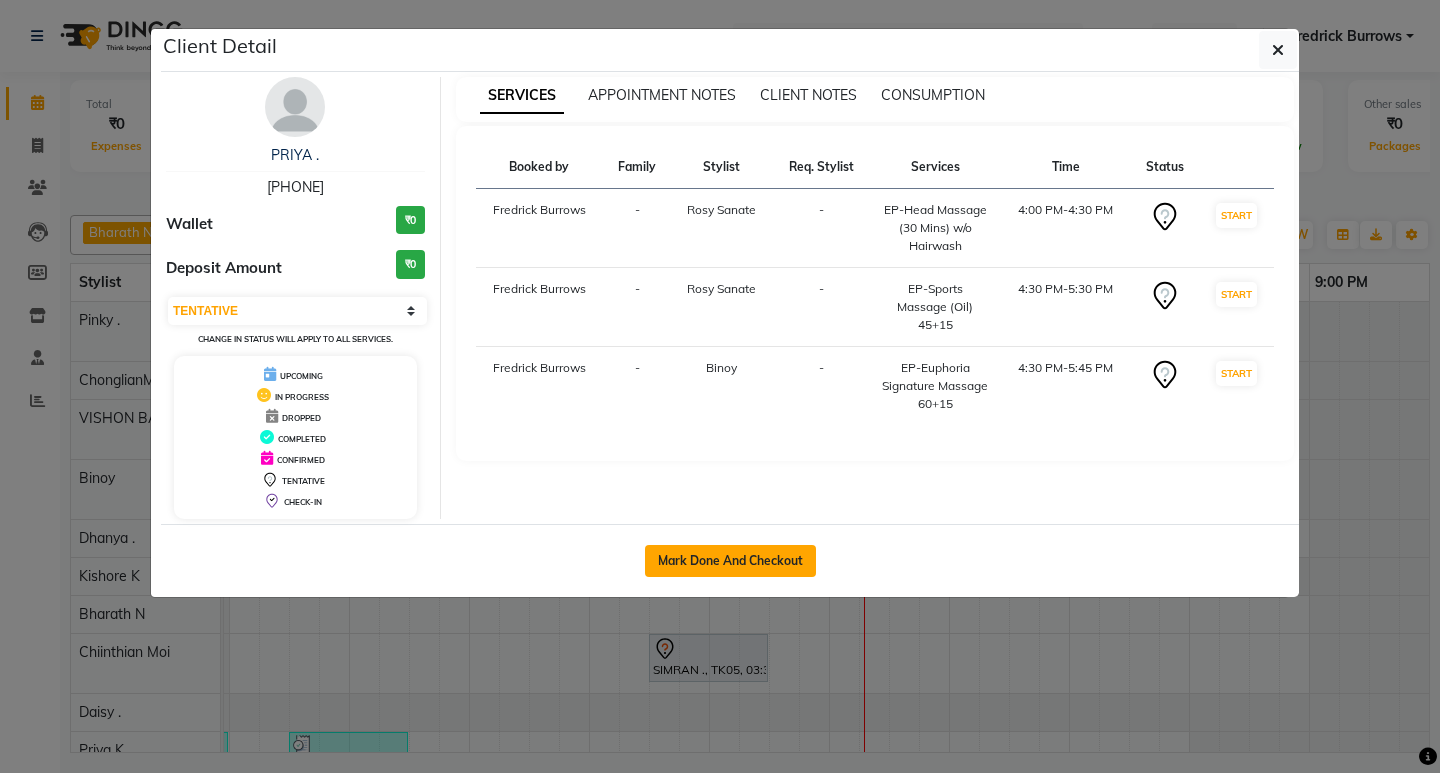 click on "Mark Done And Checkout" 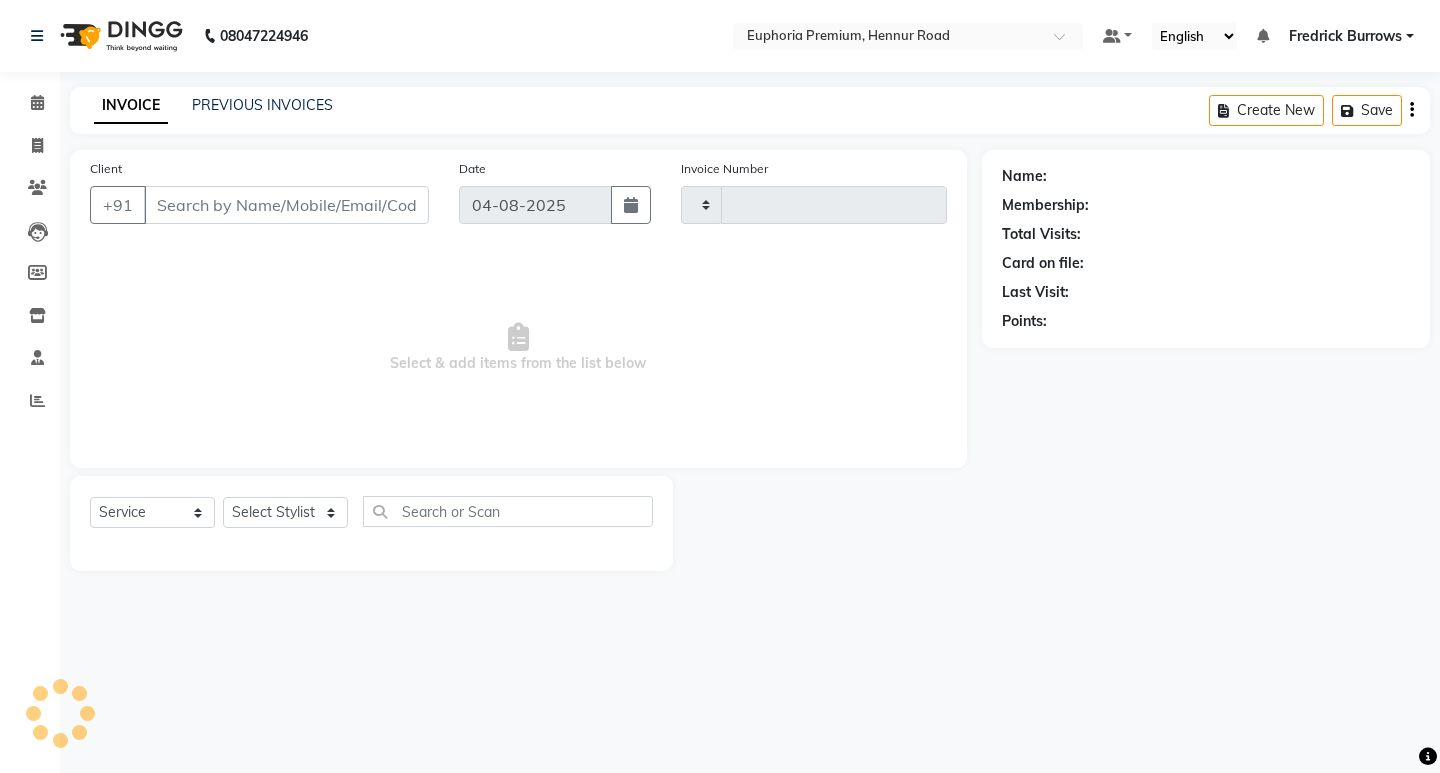 type on "2120" 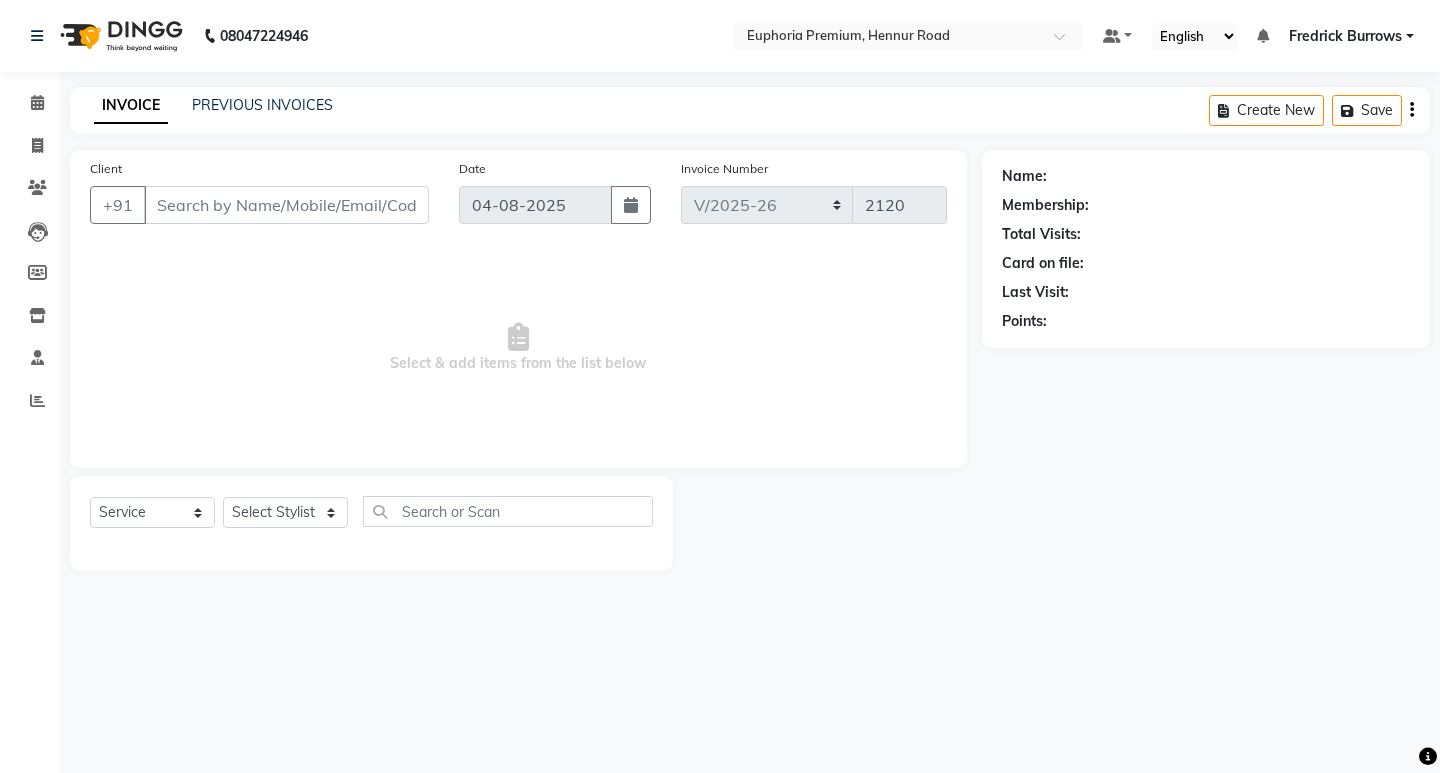 type on "90******83" 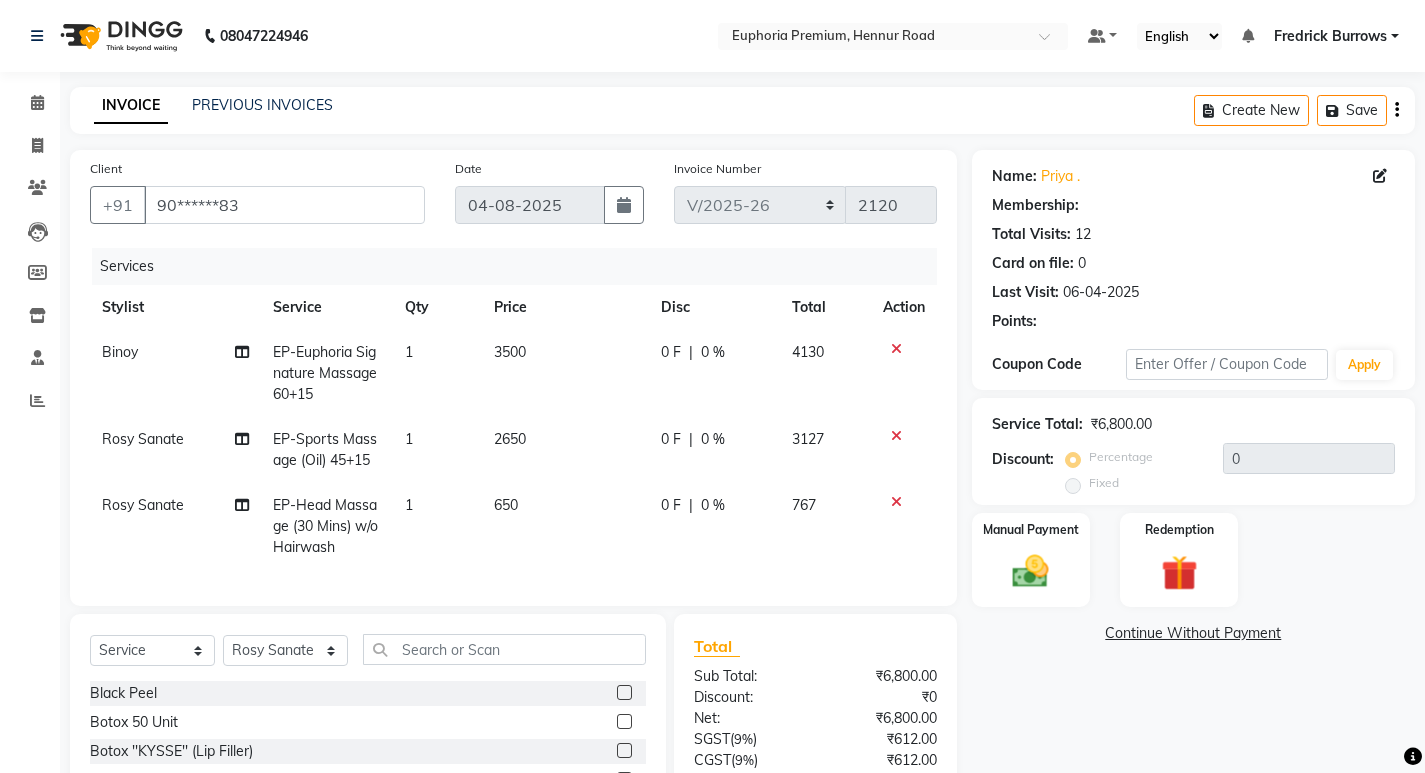 select on "1: Object" 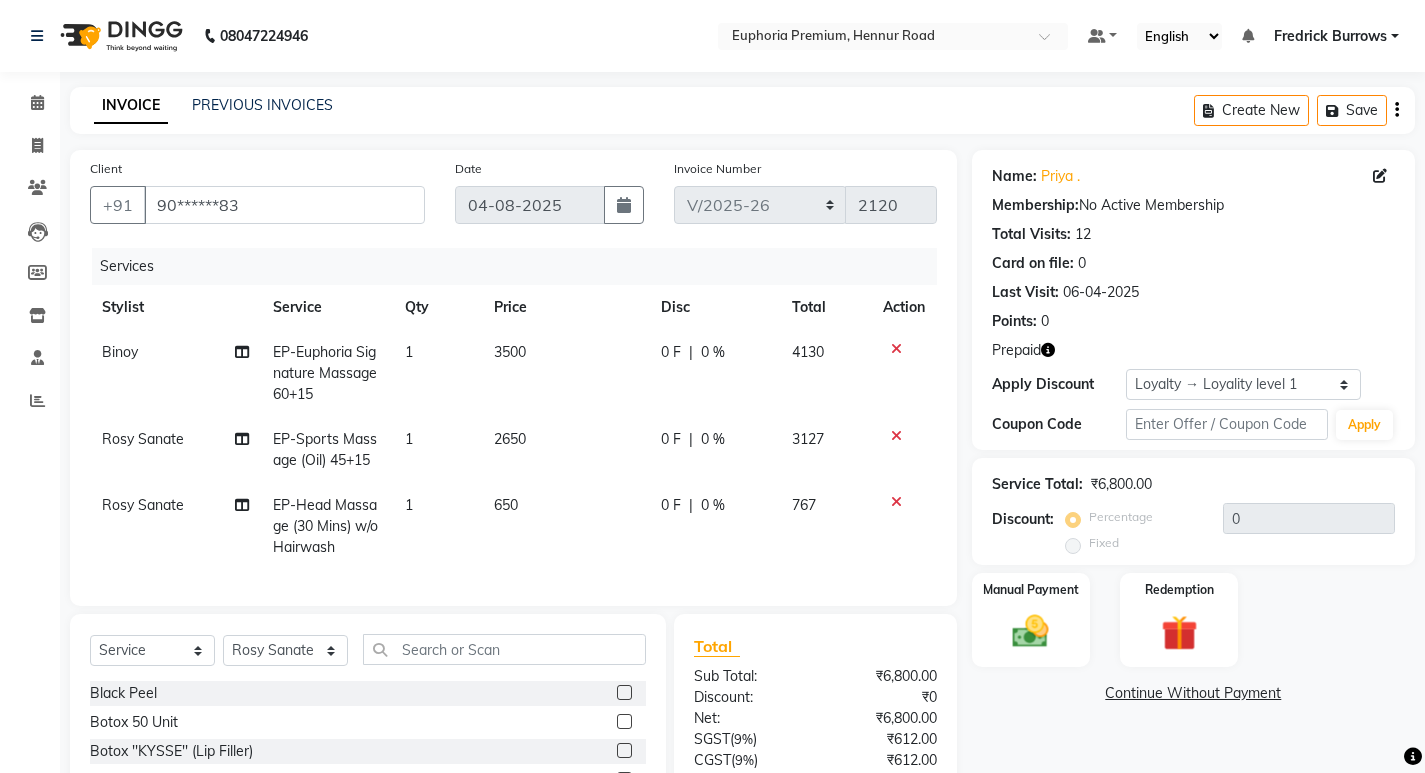 click on "650" 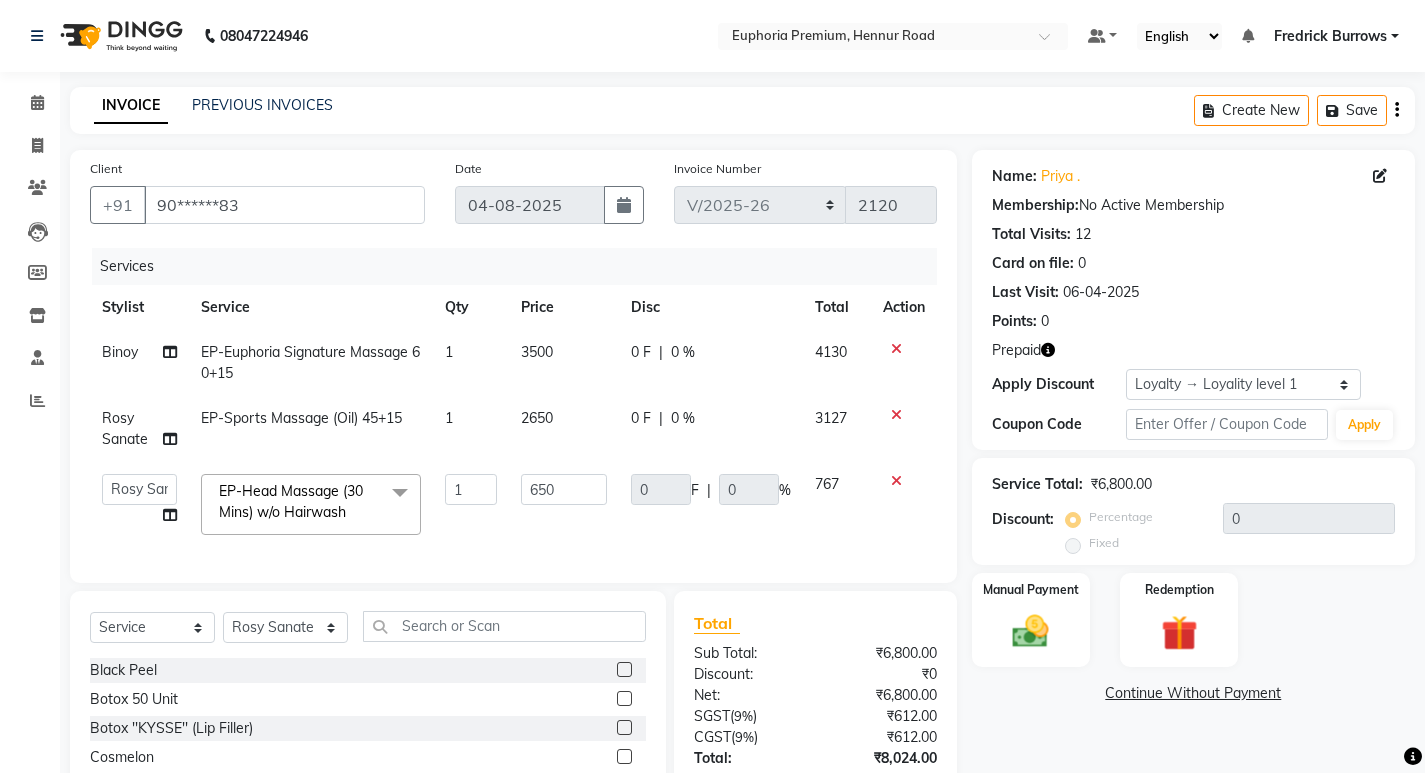 click on "1" 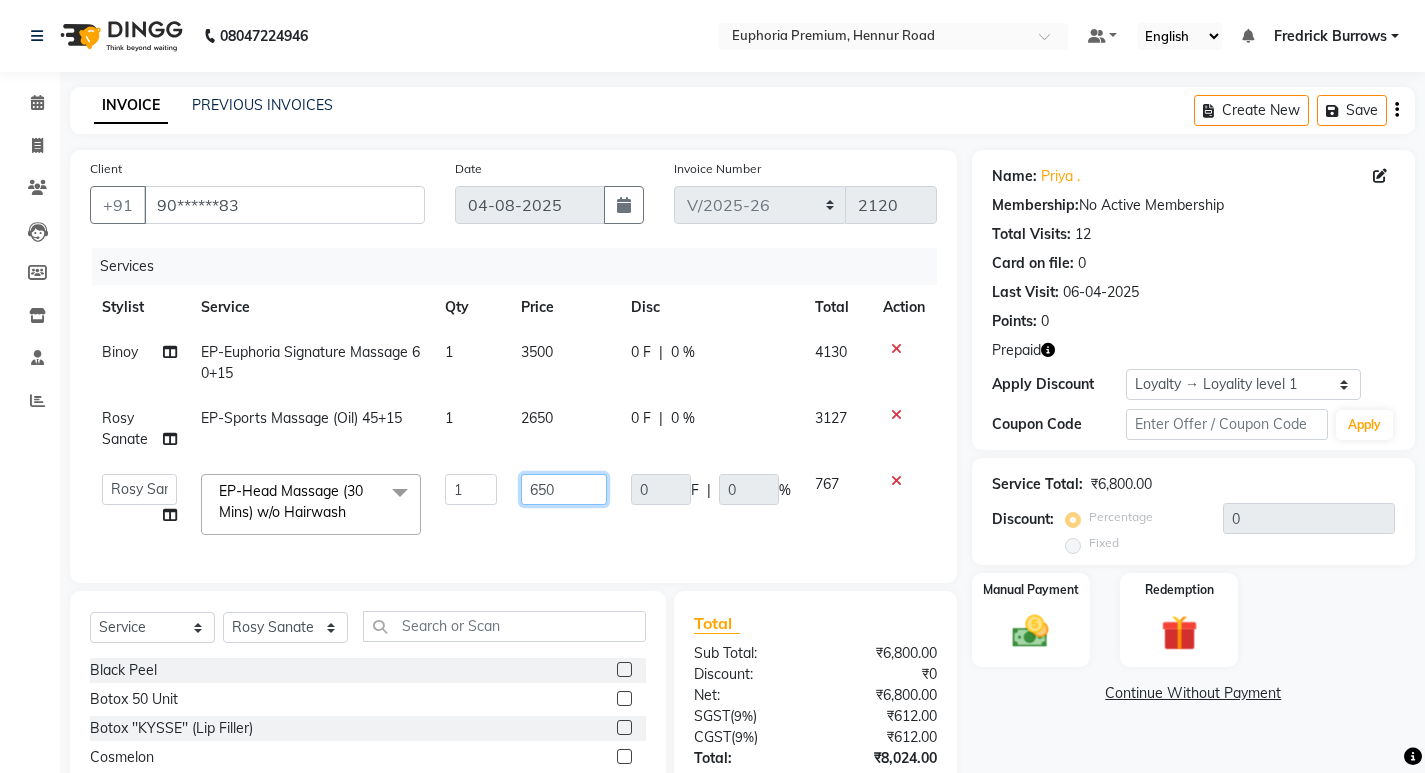 click on "650" 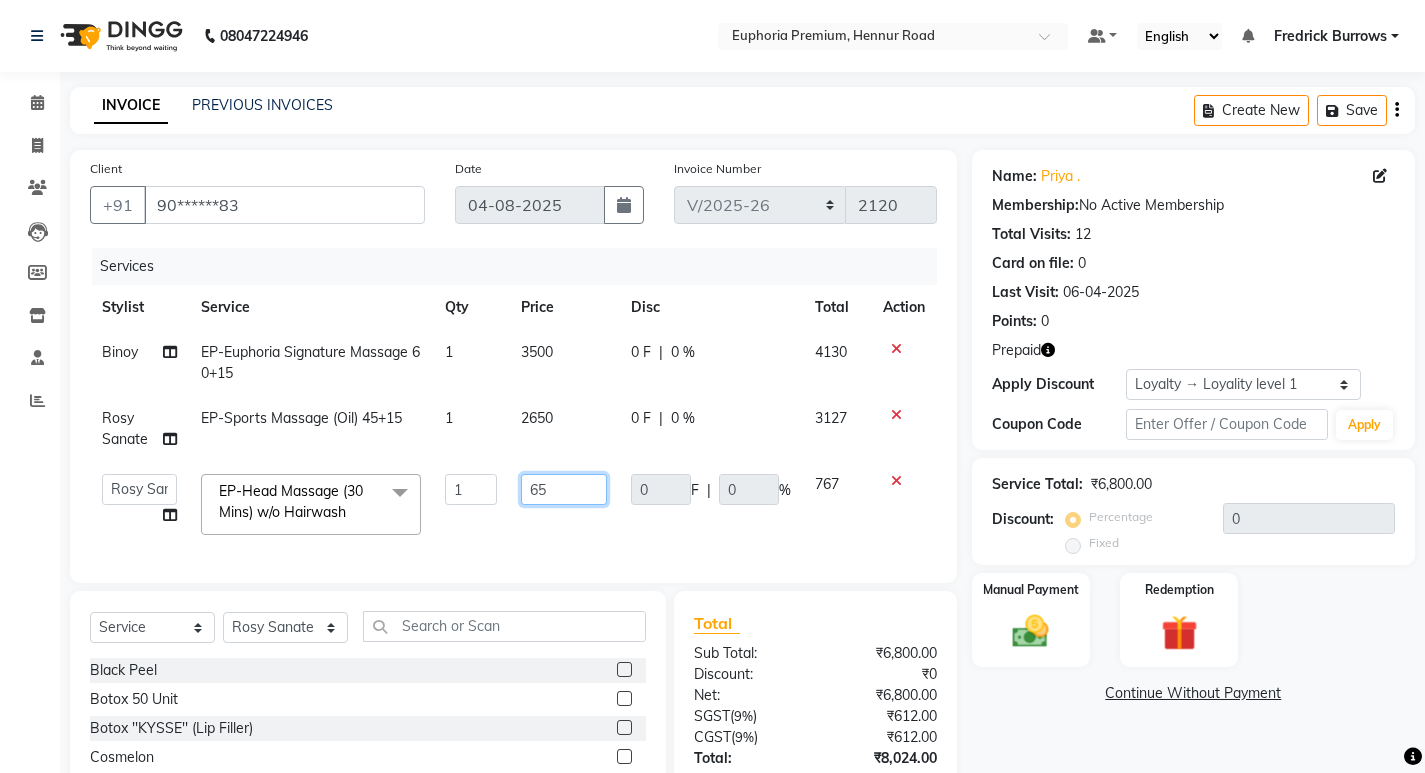type on "6" 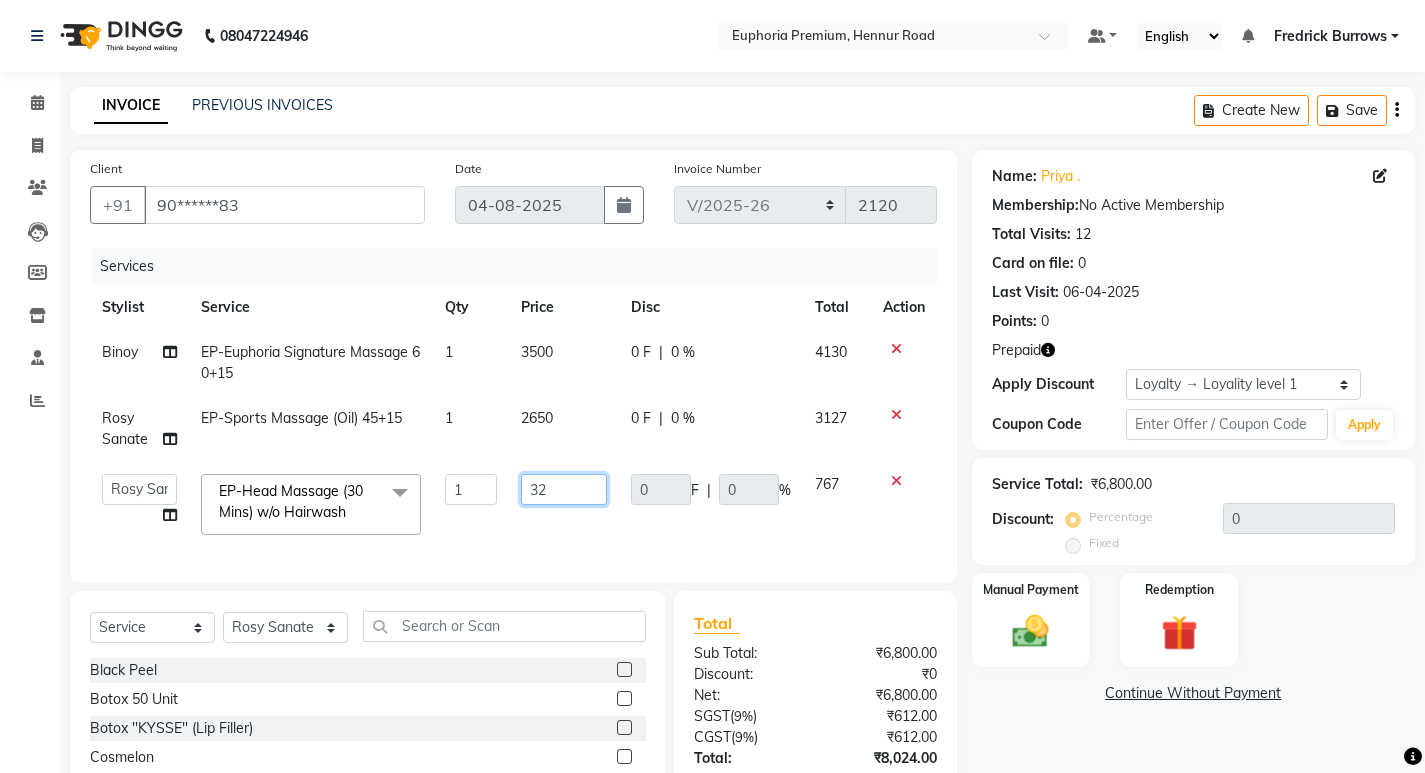 type on "325" 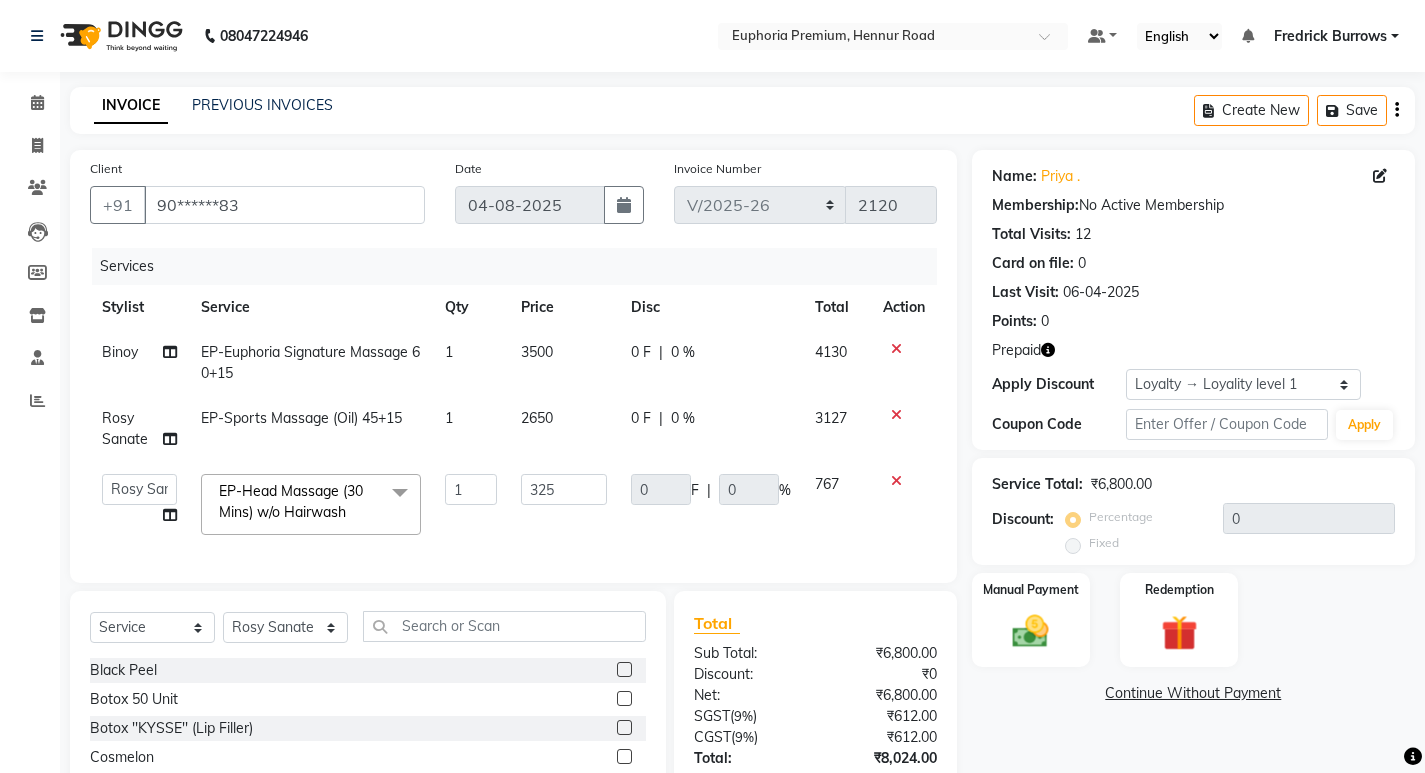 click on "0 F | 0 %" 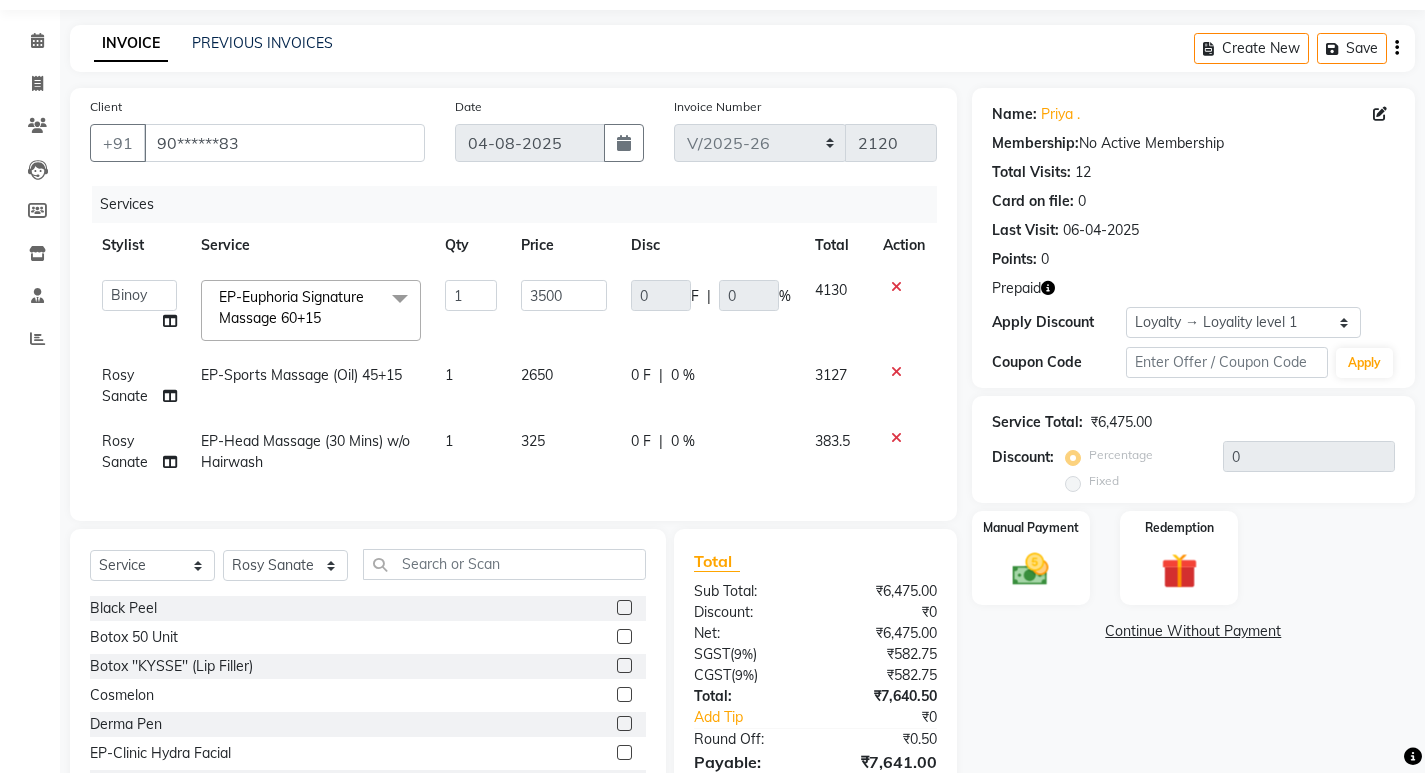 scroll, scrollTop: 178, scrollLeft: 0, axis: vertical 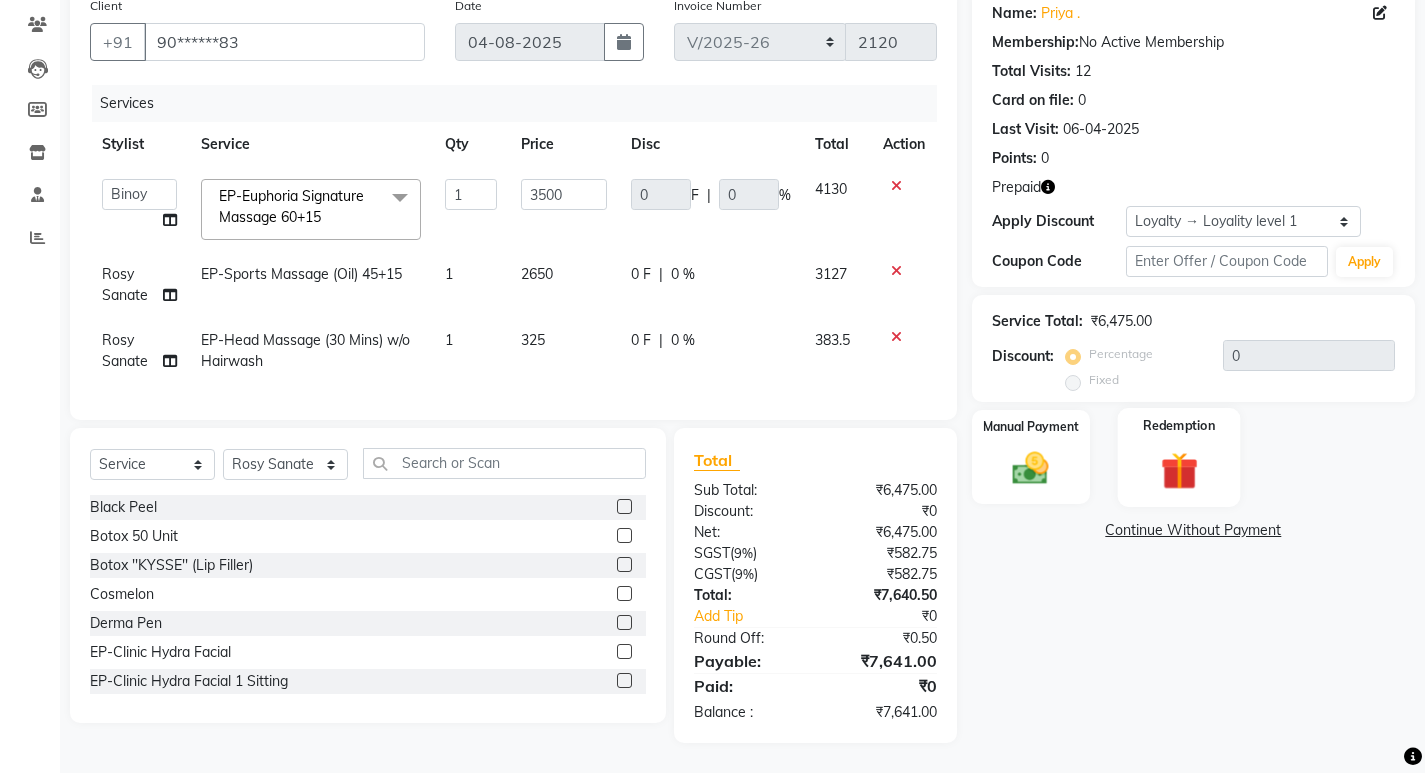 click on "Redemption" 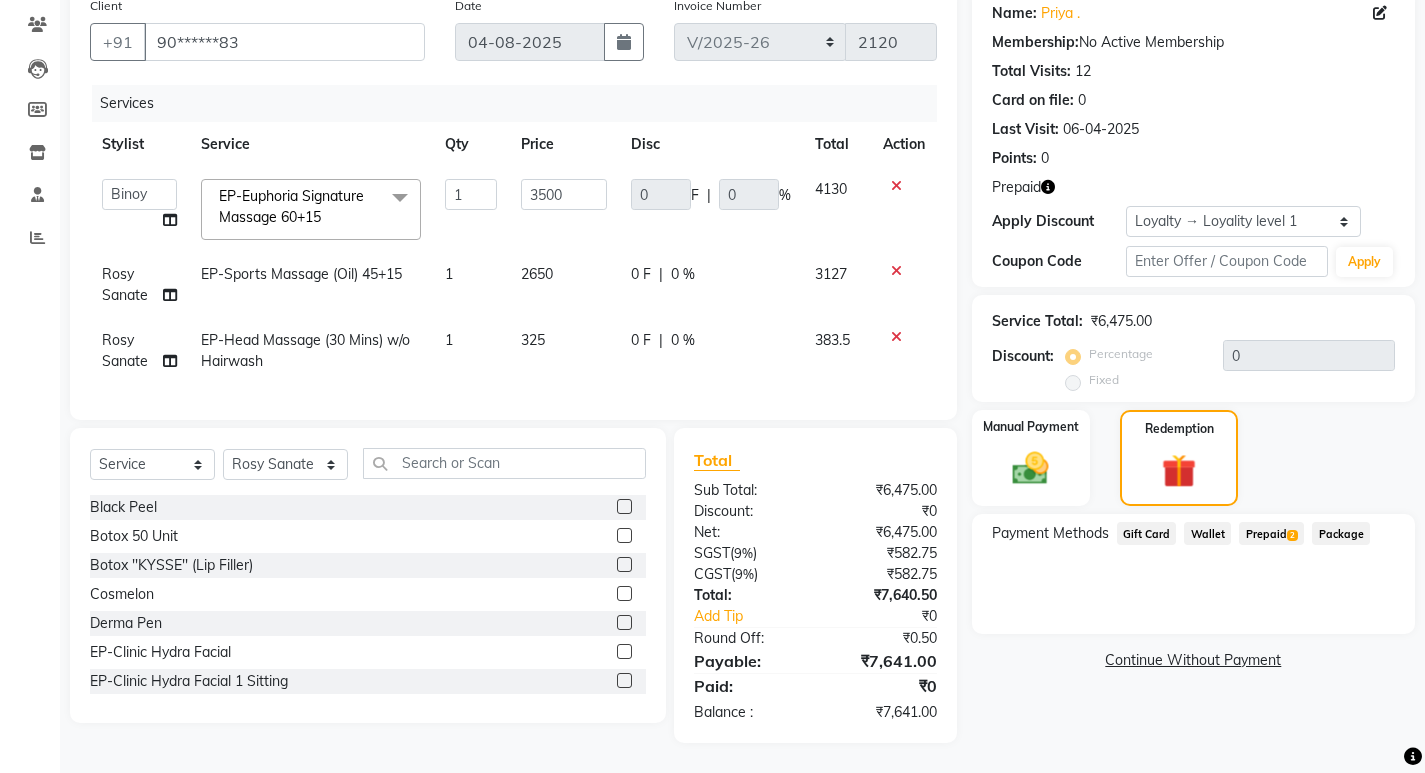 click on "Prepaid  2" 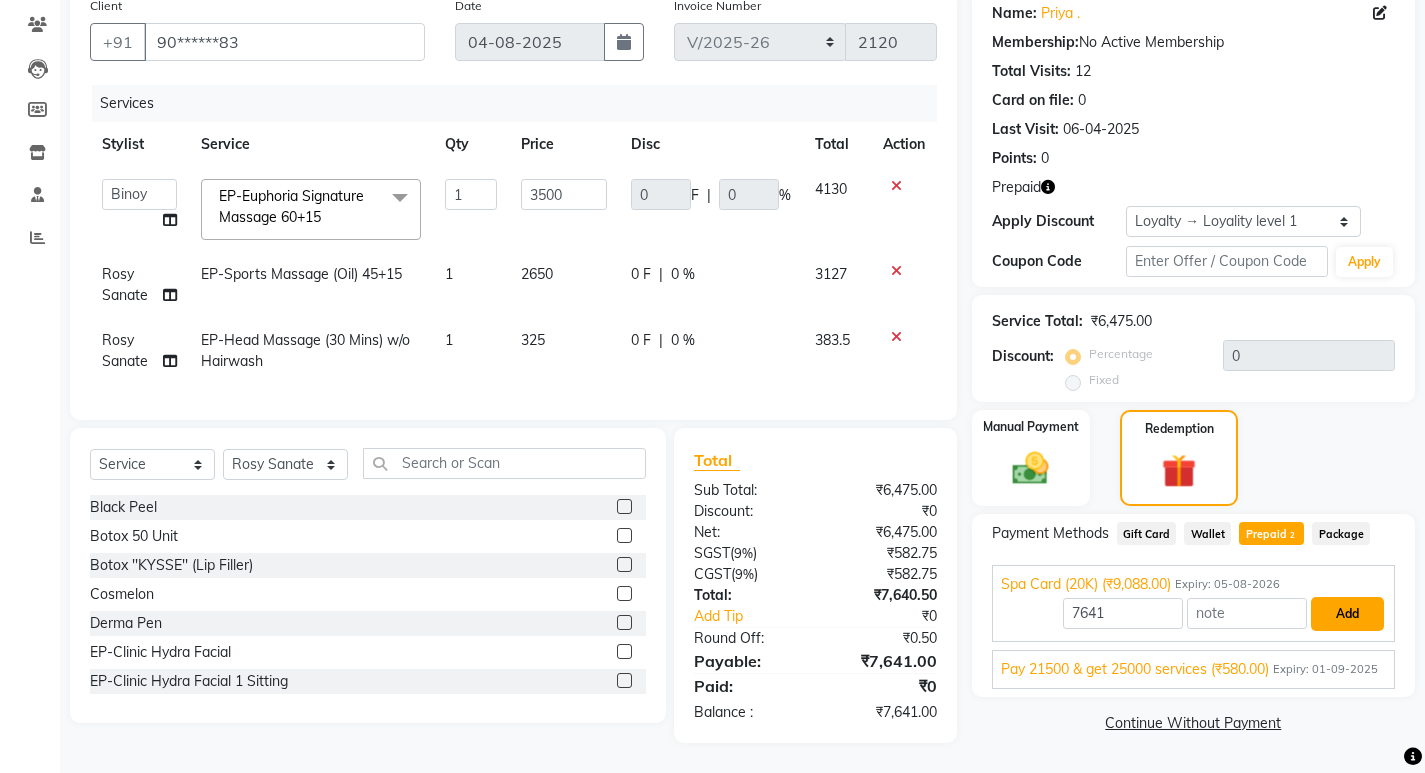 click on "Add" at bounding box center [1347, 614] 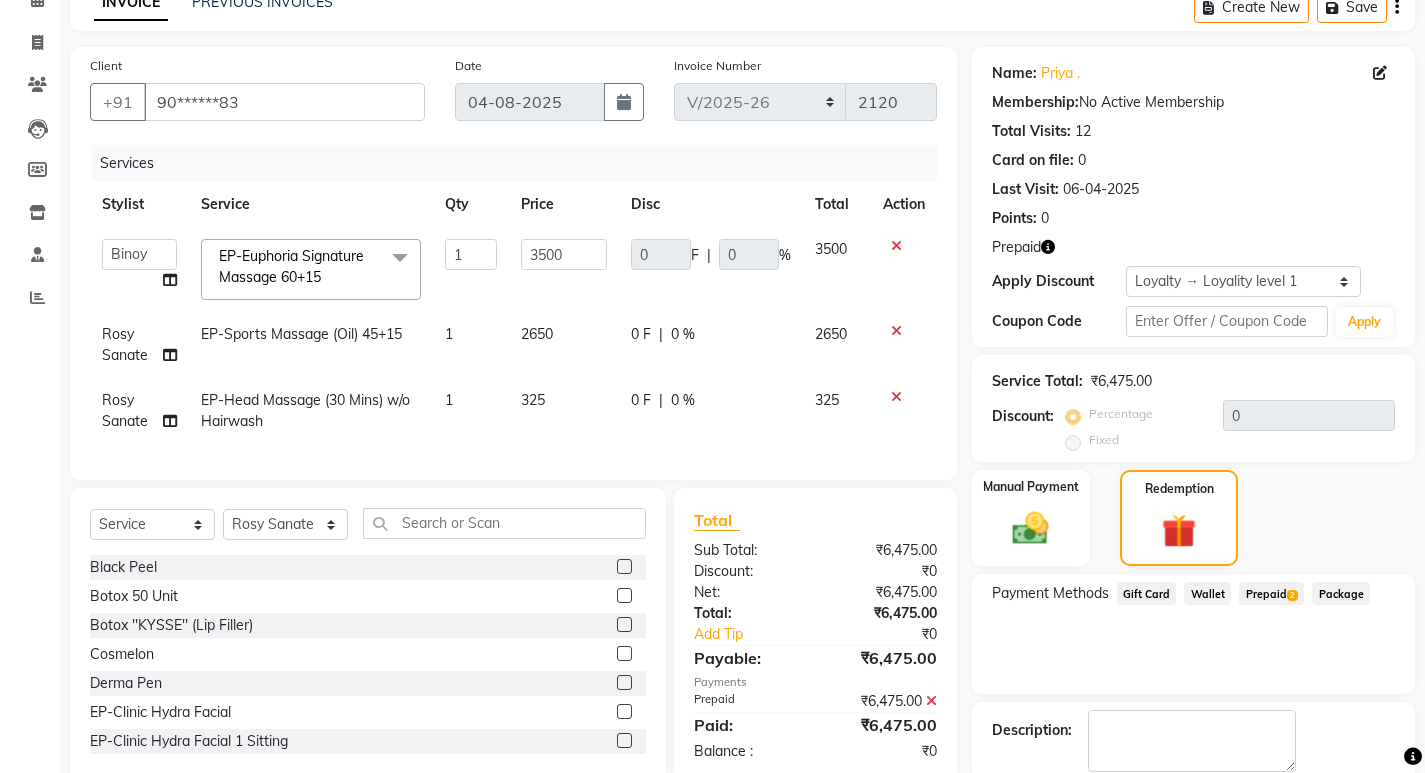 scroll, scrollTop: 256, scrollLeft: 0, axis: vertical 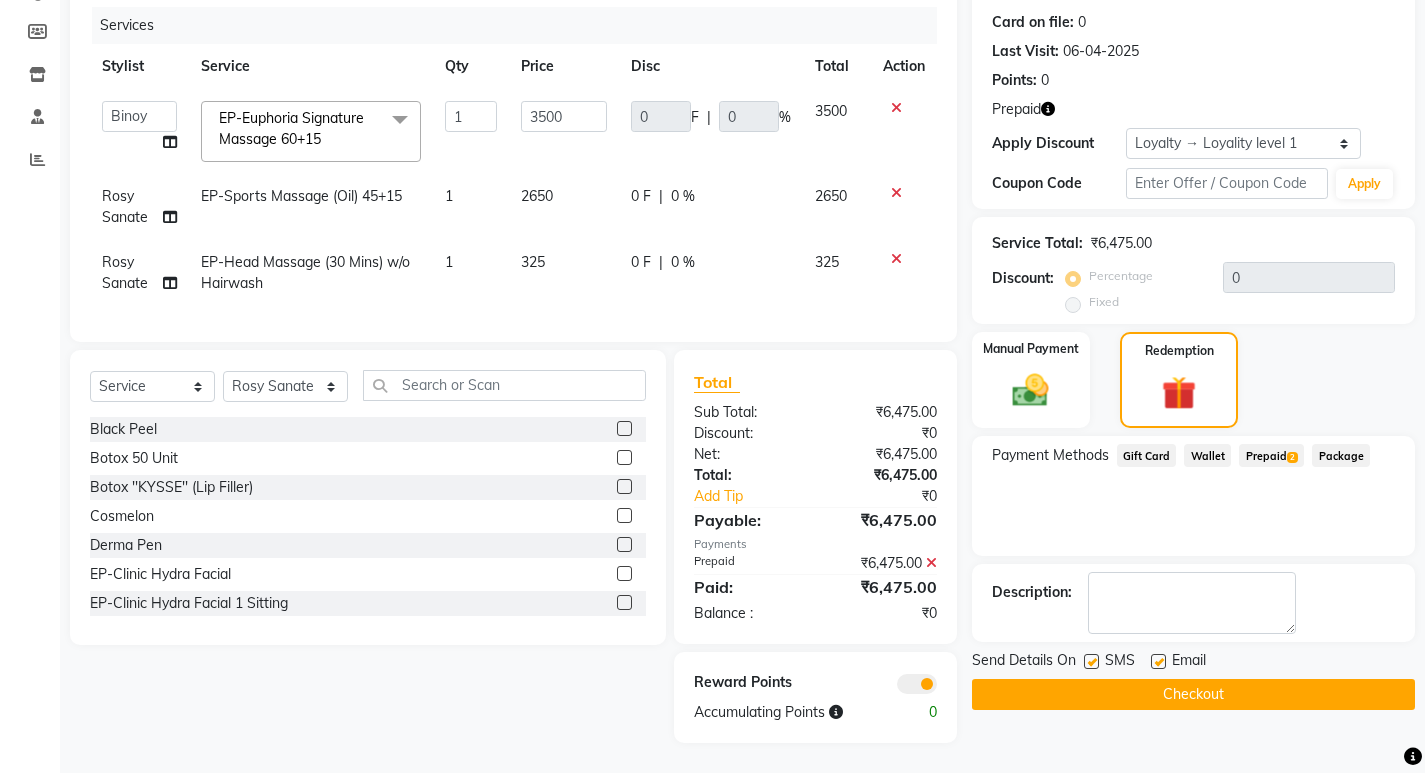 click on "Checkout" 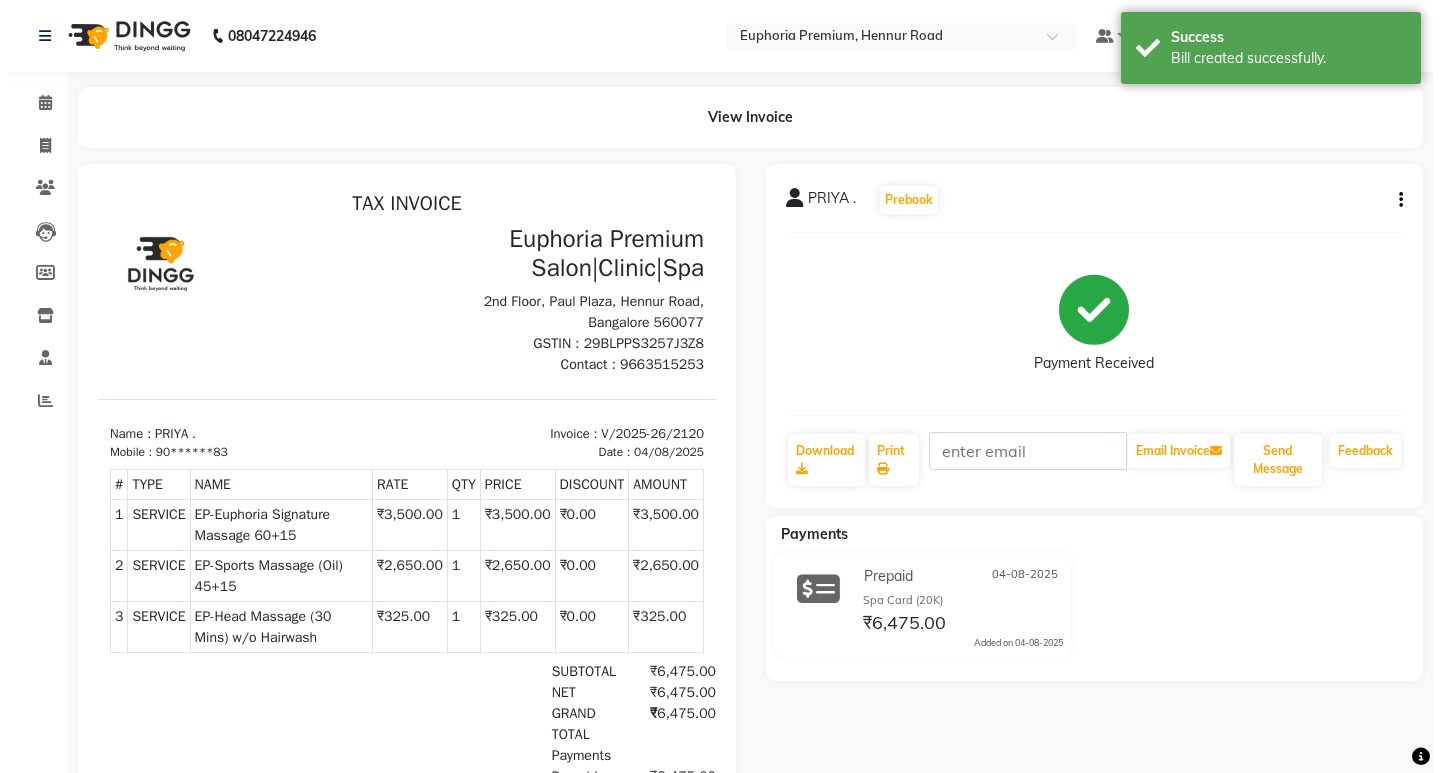 scroll, scrollTop: 0, scrollLeft: 0, axis: both 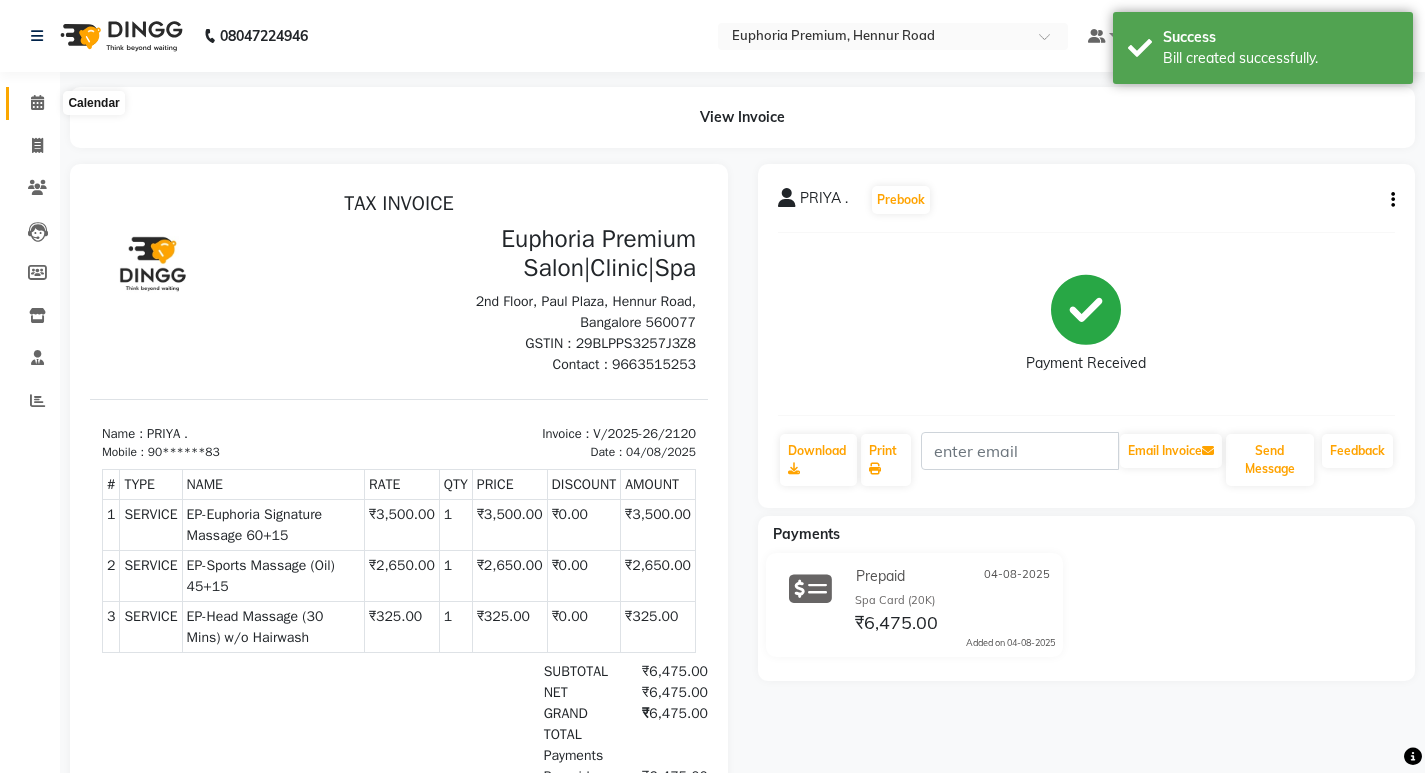 click 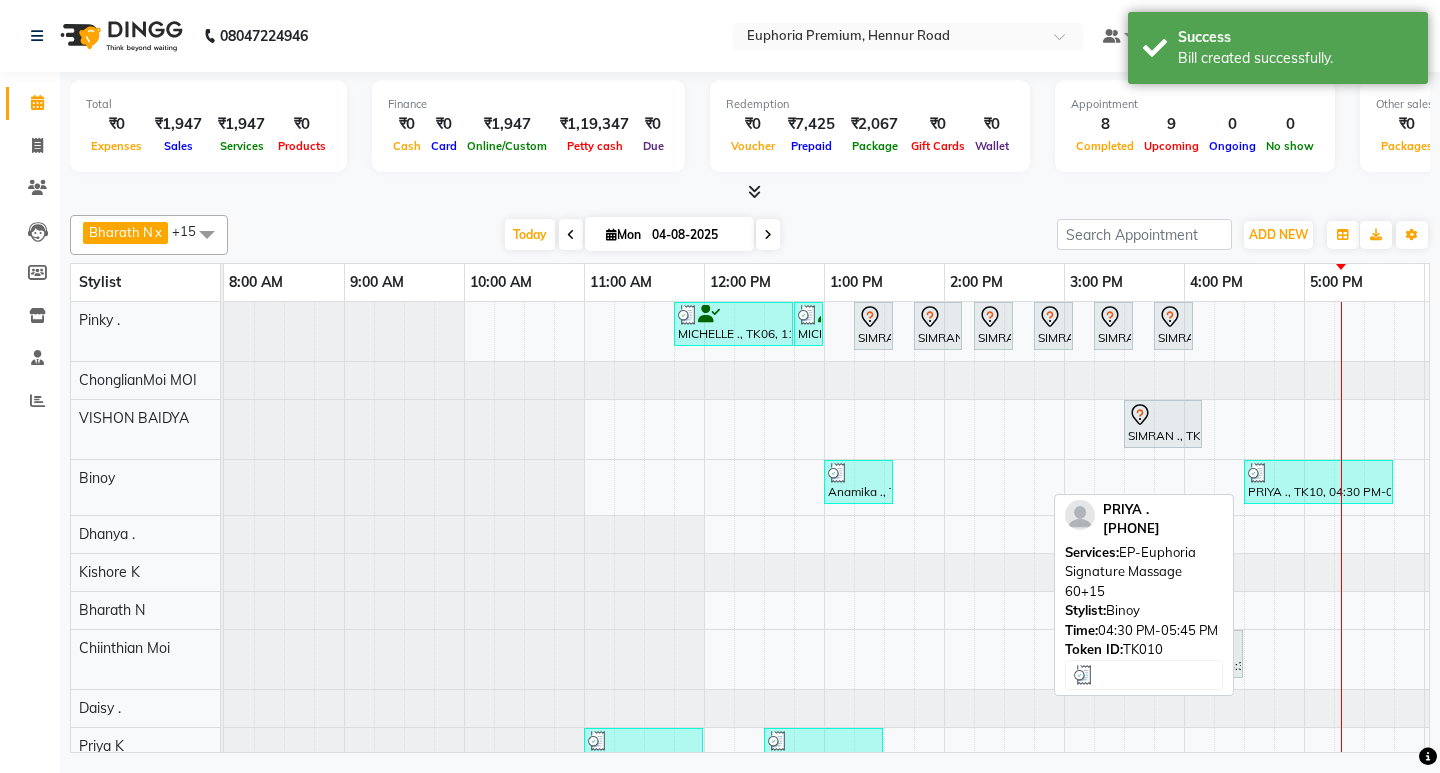 click at bounding box center (1258, 473) 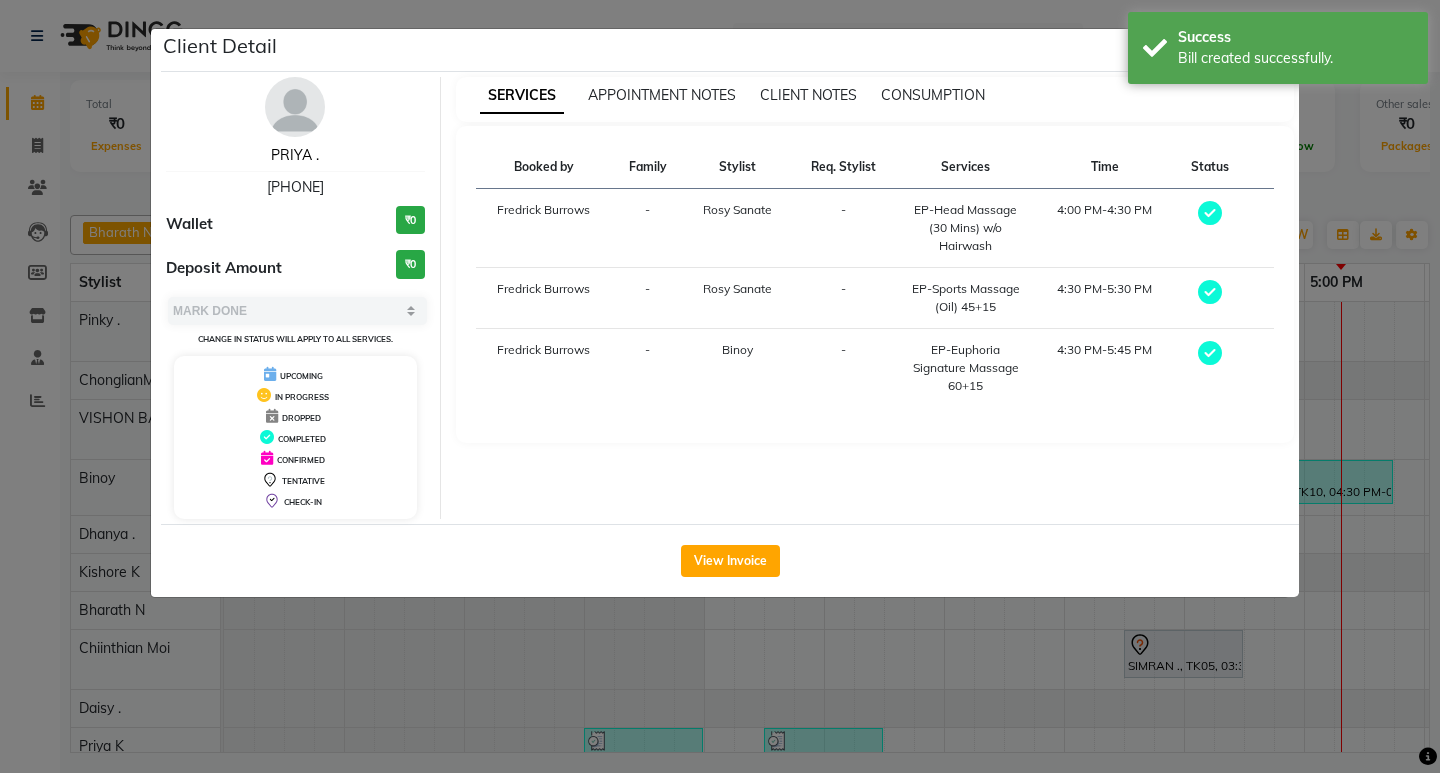 click on "PRIYA ." at bounding box center [295, 155] 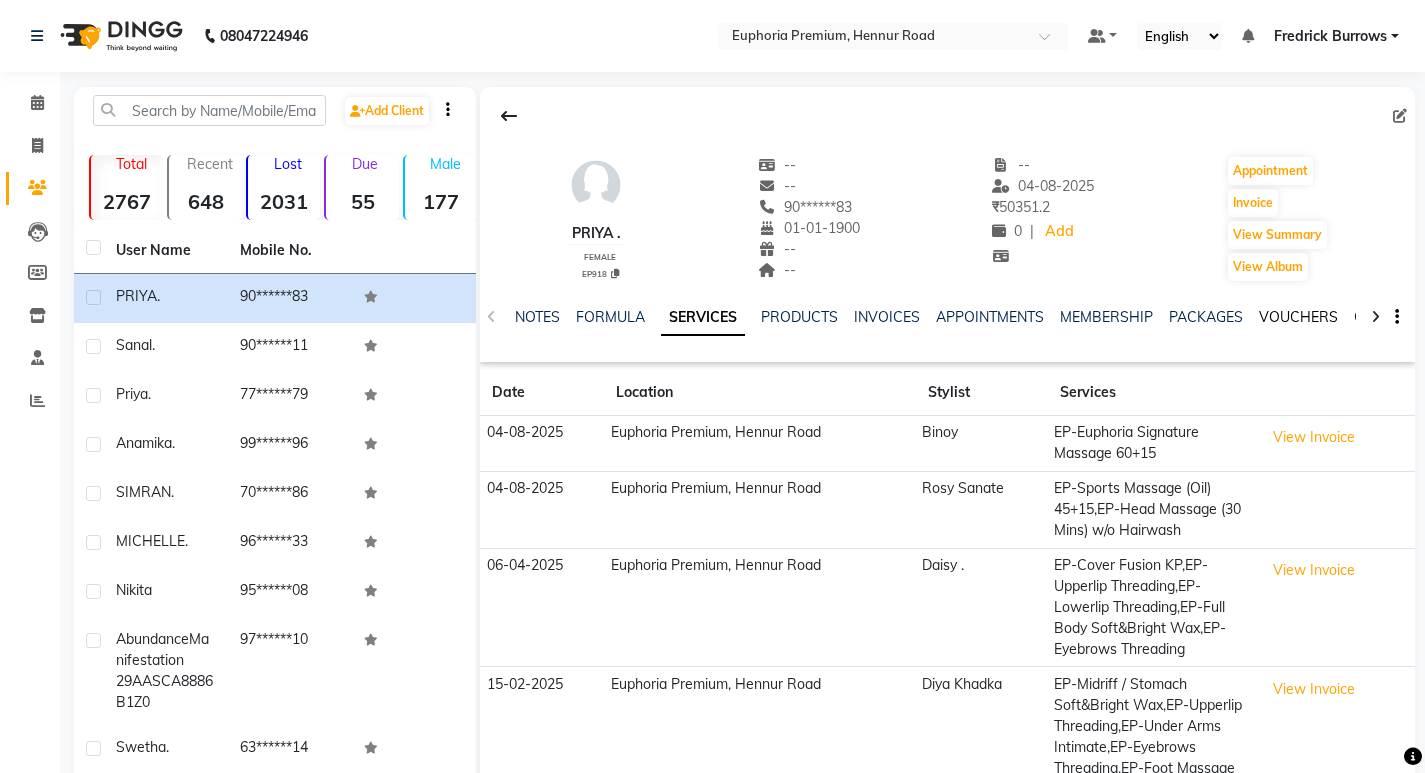 click on "VOUCHERS" 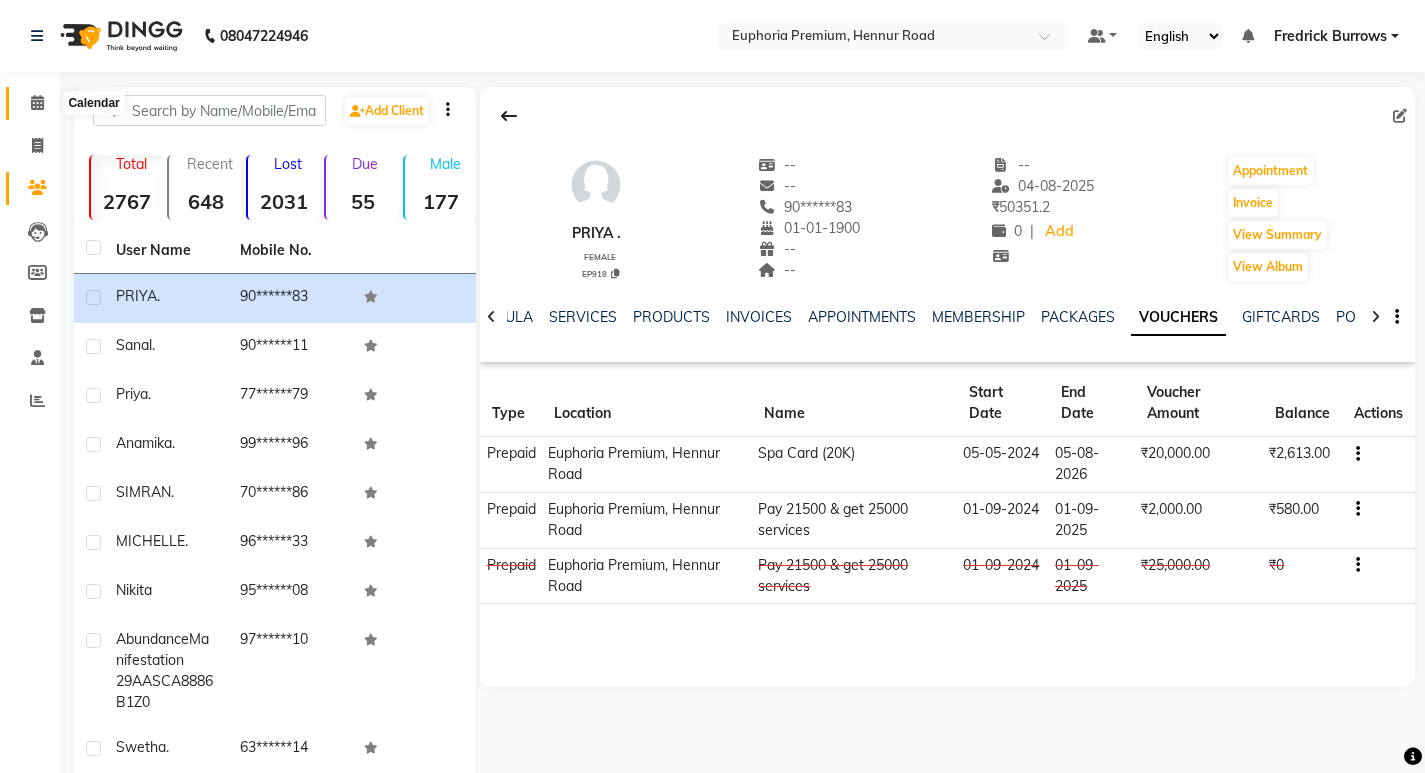 click 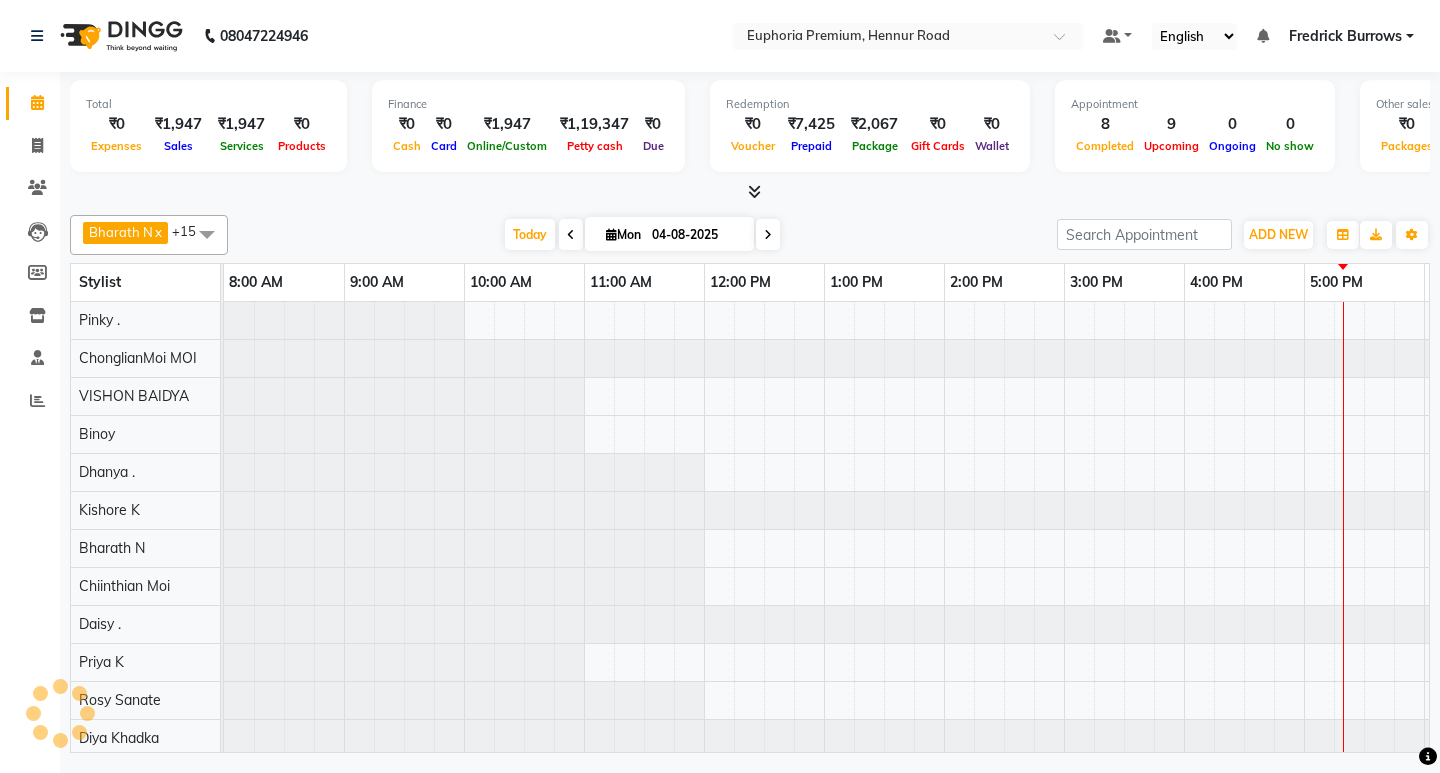 scroll, scrollTop: 0, scrollLeft: 0, axis: both 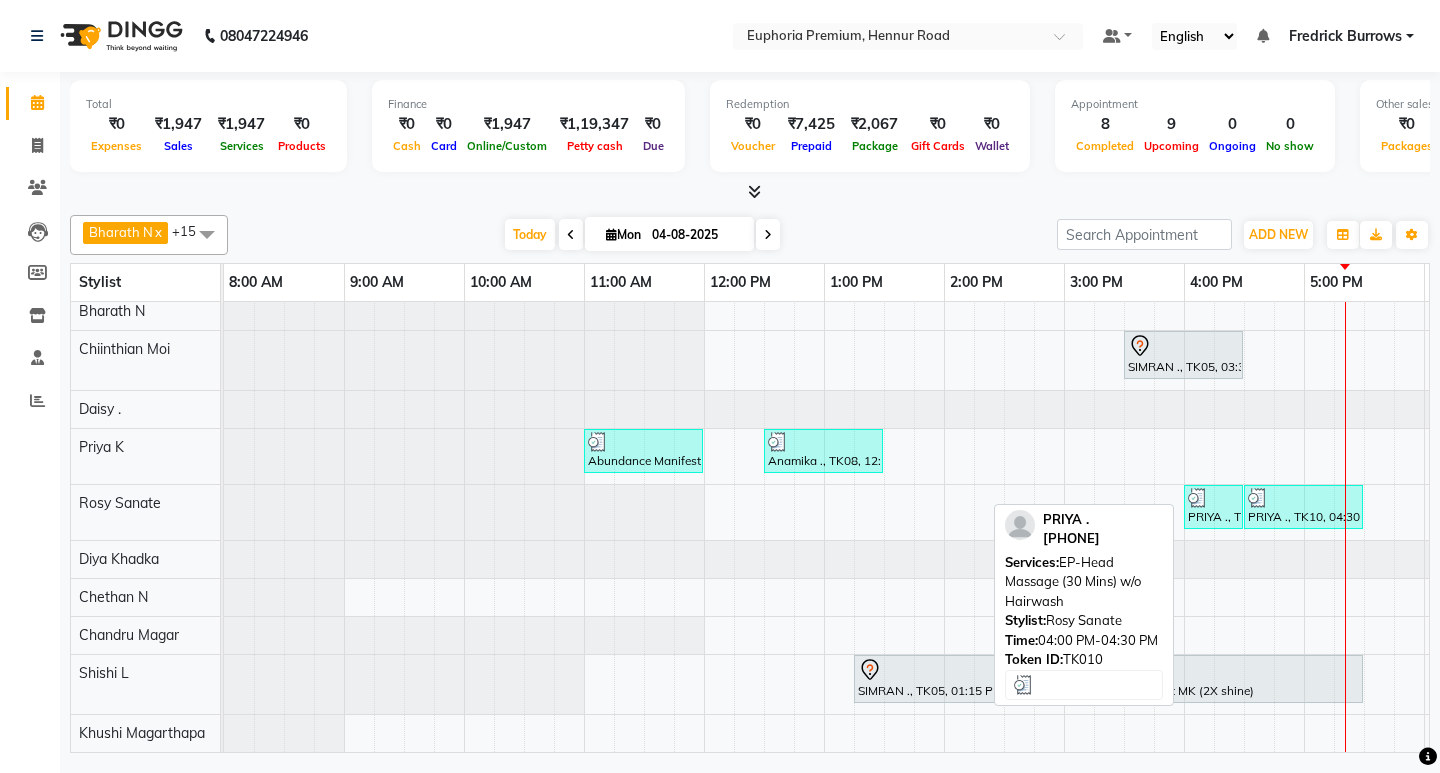click at bounding box center [1198, 498] 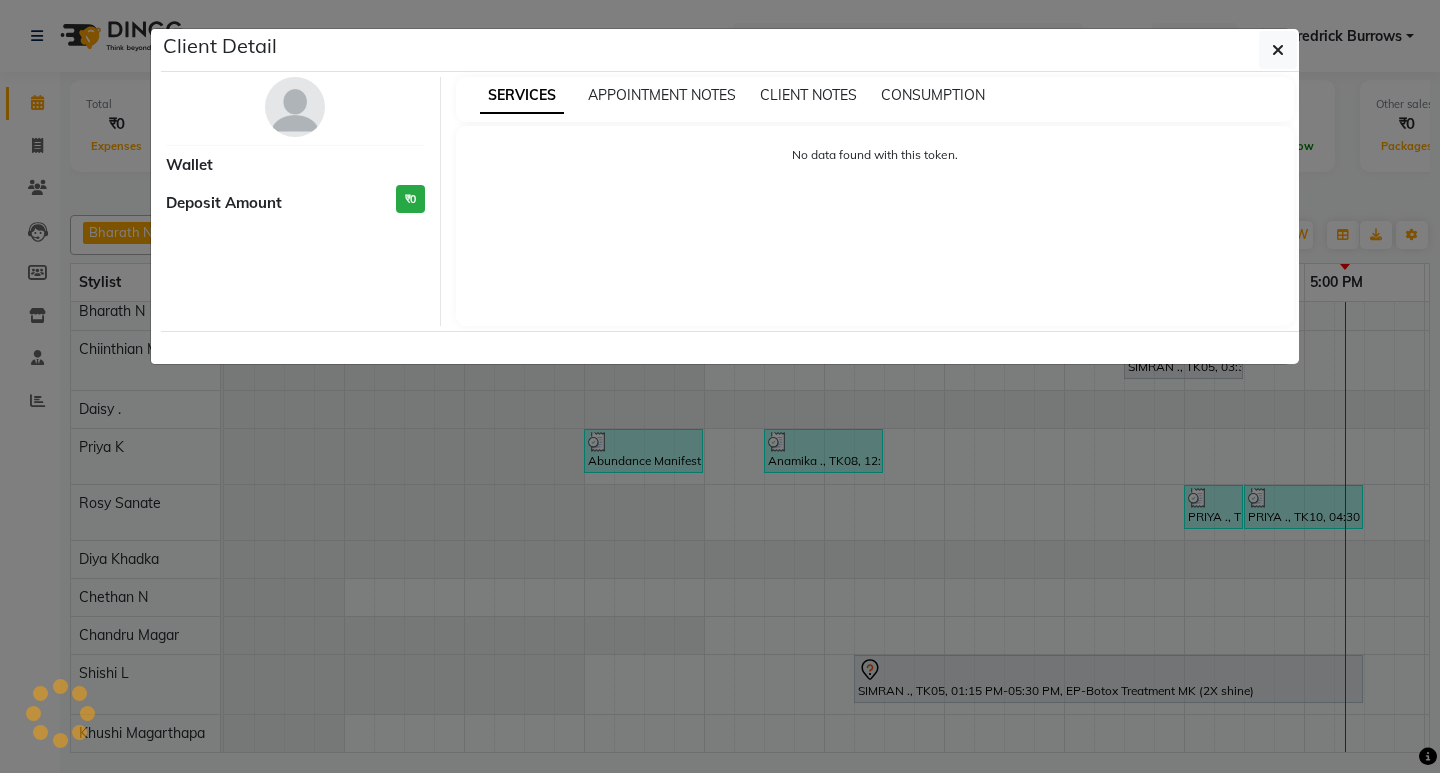 select on "3" 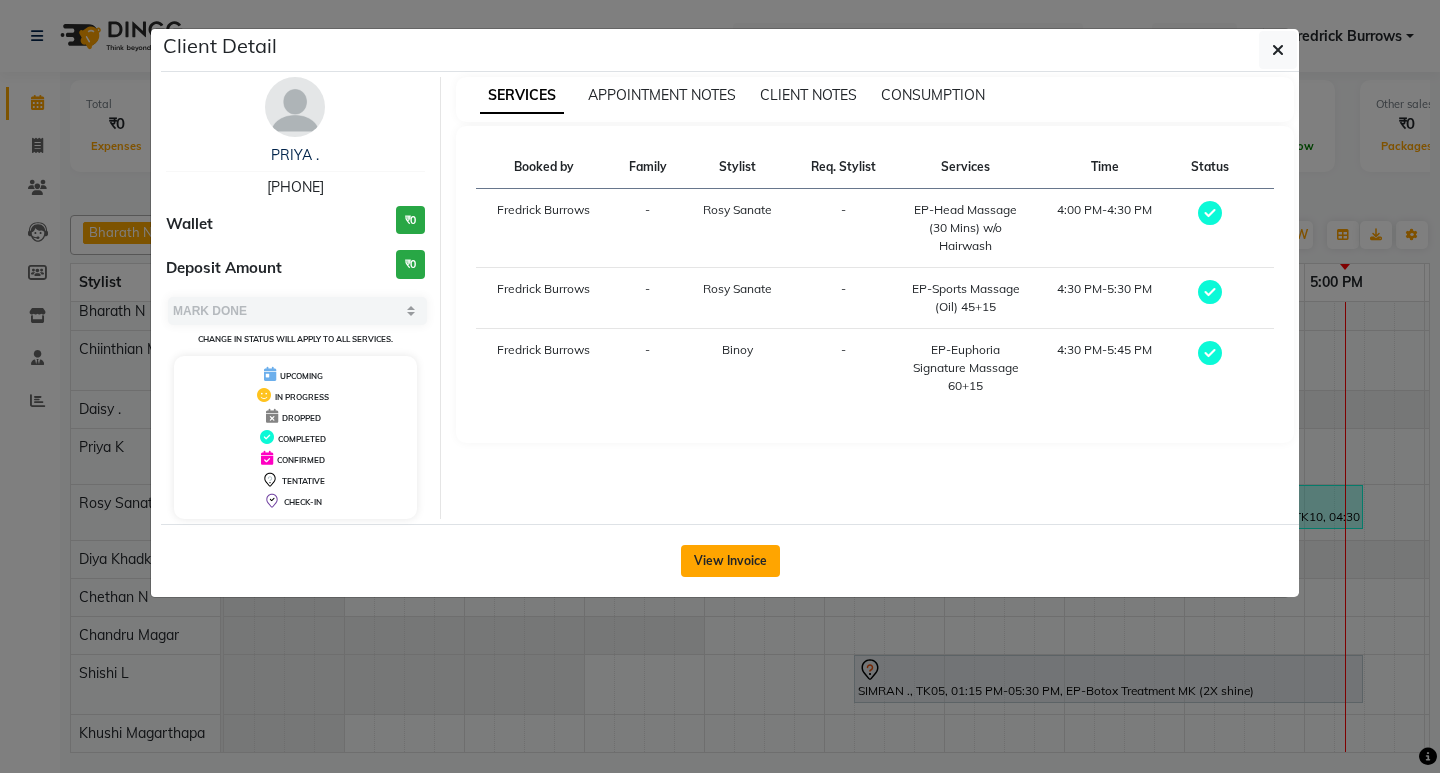 click on "View Invoice" 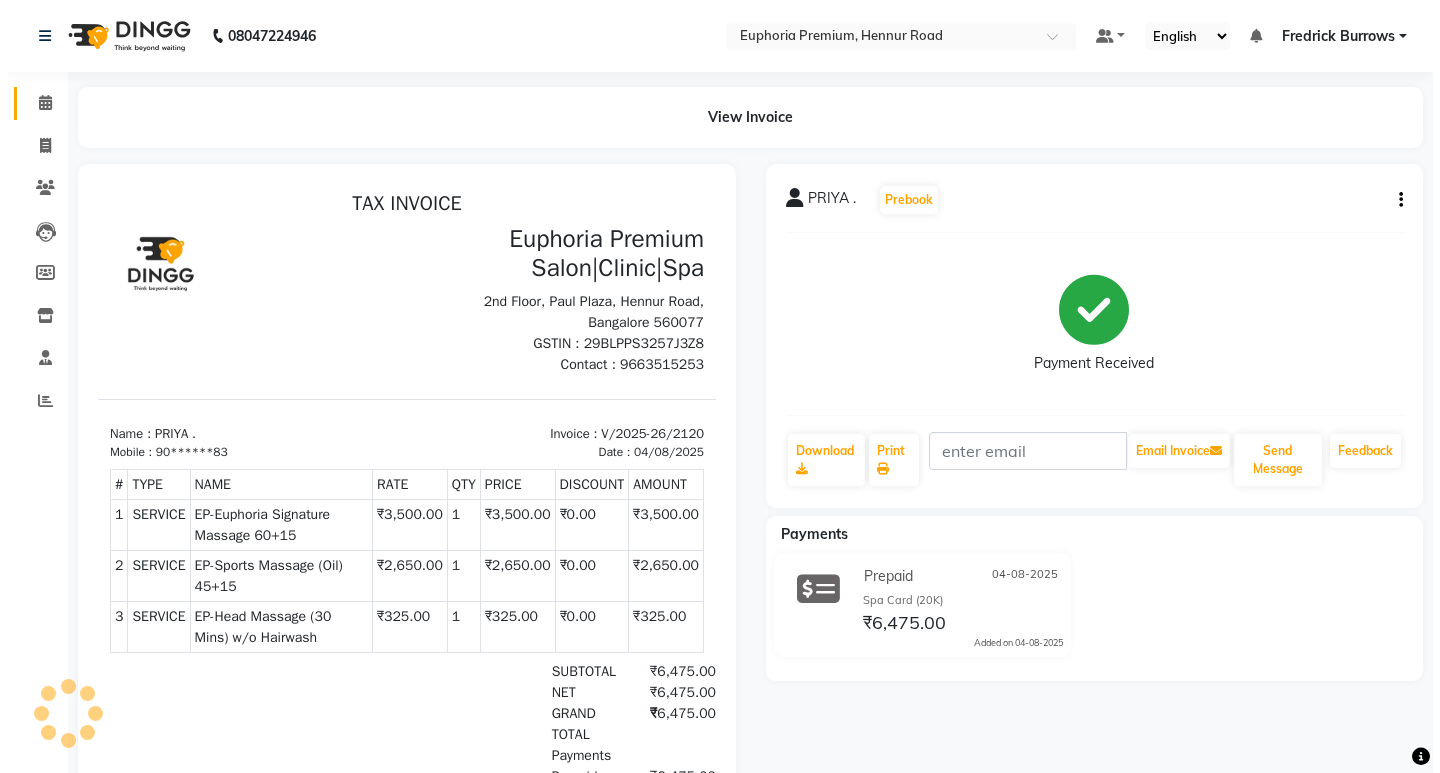 scroll, scrollTop: 0, scrollLeft: 0, axis: both 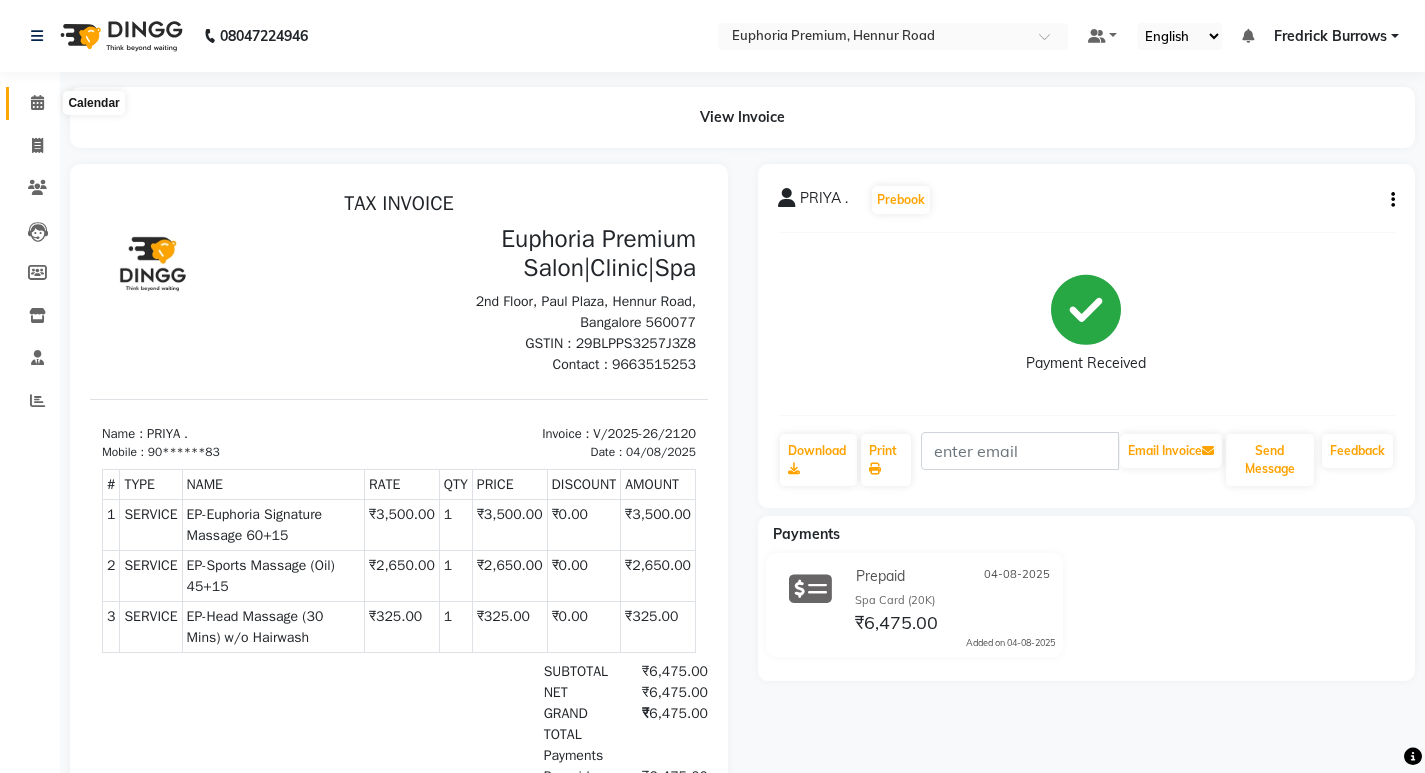 click 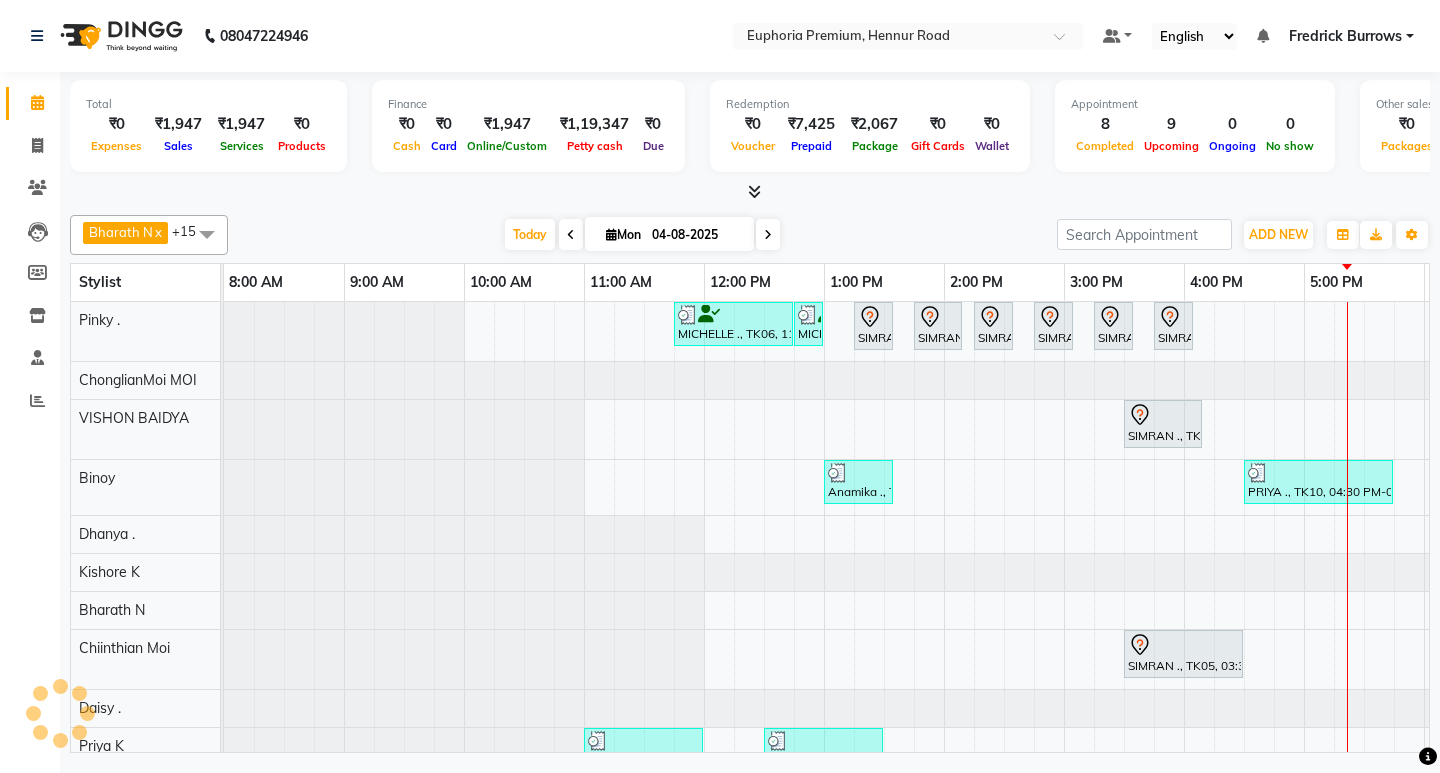 scroll, scrollTop: 0, scrollLeft: 0, axis: both 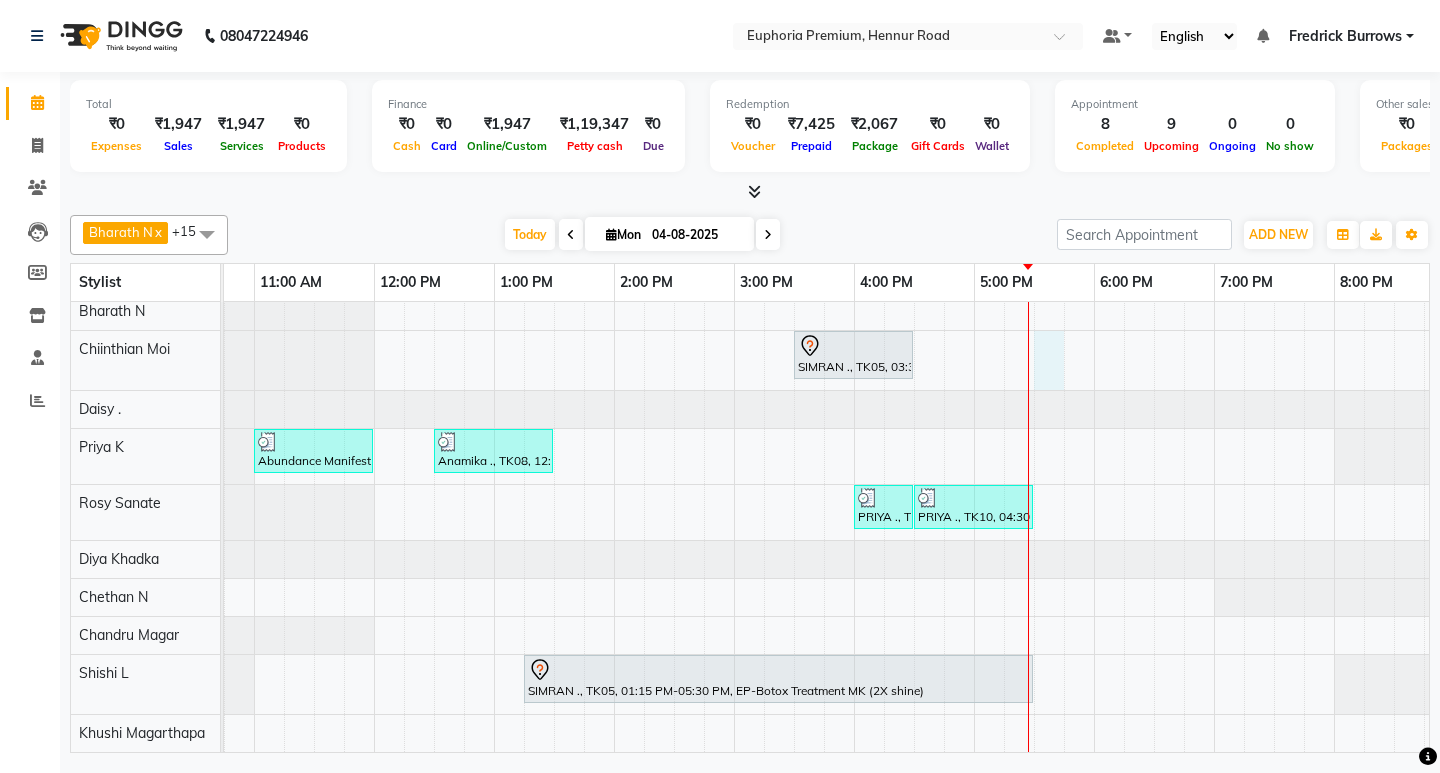 click on "MICHELLE ., TK06, 11:45 AM-12:45 PM, EP-Cookies & Cup Cake Pedi     MICHELLE ., TK06, 12:45 PM-12:55 PM, EP-Change of Nail Paint Lacquer             SIMRAN ., TK05, 01:15 PM-01:35 PM, EP-Sides Threading             SIMRAN ., TK05, 01:45 PM-02:10 PM, EP-Full Arms Bleach/Detan             SIMRAN ., TK05, 02:15 PM-02:35 PM, EP-Blouse Line Bleach/Detan             SIMRAN ., TK05, 02:45 PM-03:05 PM, EP-Eyebrows Threading             SIMRAN ., TK05, 03:15 PM-03:35 PM, EP-Face & Neck Bleach/Detan             SIMRAN ., TK05, 03:45 PM-04:05 PM, EP-Forehead Threading             SIMRAN ., TK05, 03:30 PM-04:10 PM, EP-Gel Paint Removal & Re-application     Anamika ., TK07, 01:00 PM-01:35 PM, EP-Head, Neck & Shoulder (35 Mins) w/o Hairwash     PRIYA ., TK10, 04:30 PM-05:45 PM, EP-Euphoria Signature Massage 60+15             SIMRAN ., TK05, 03:30 PM-04:30 PM, EP-Cookies & Cup Cake Pedi     Abundance Manifestation 29AASCA8886B1Z0, TK02, 11:00 AM-12:00 PM, EP-Laser Upper Lip" at bounding box center (734, 377) 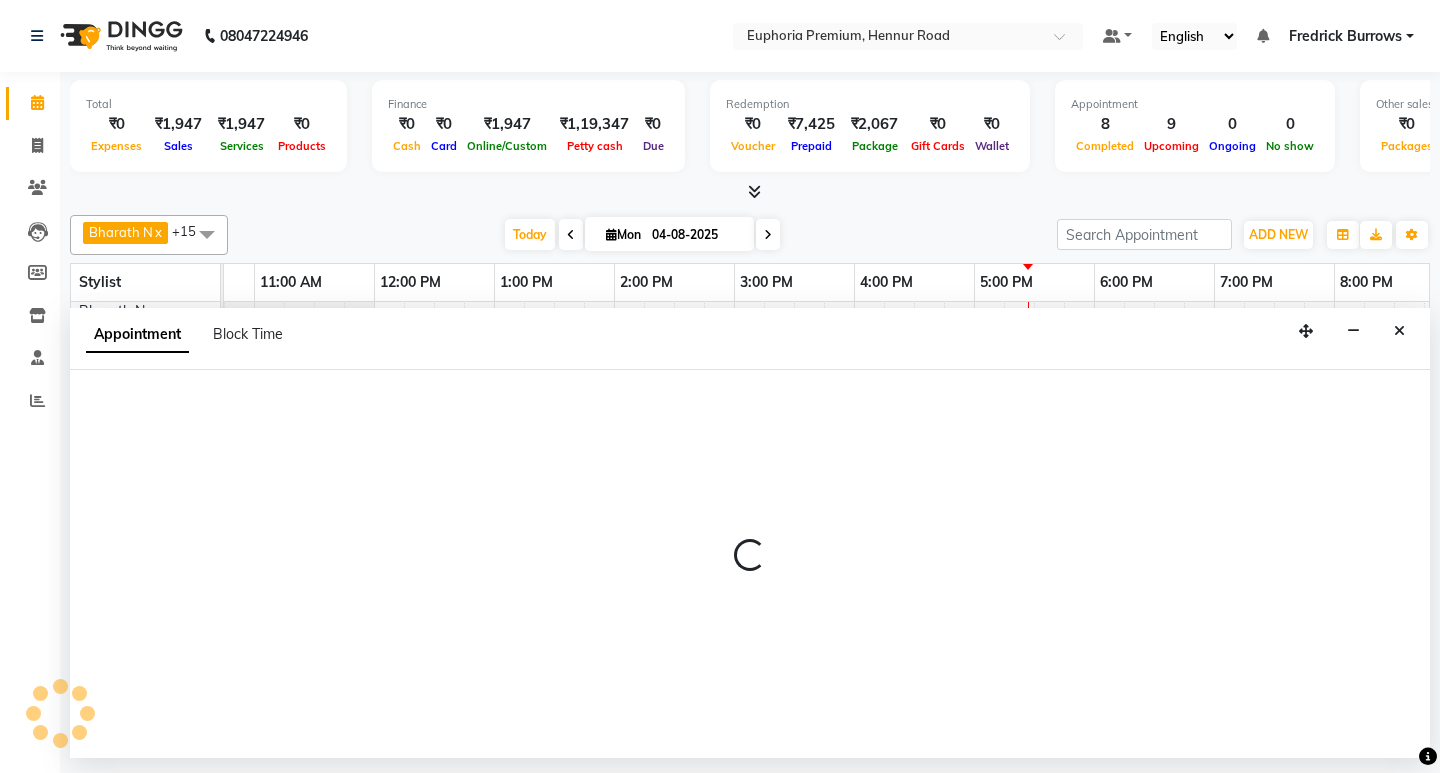 select on "71621" 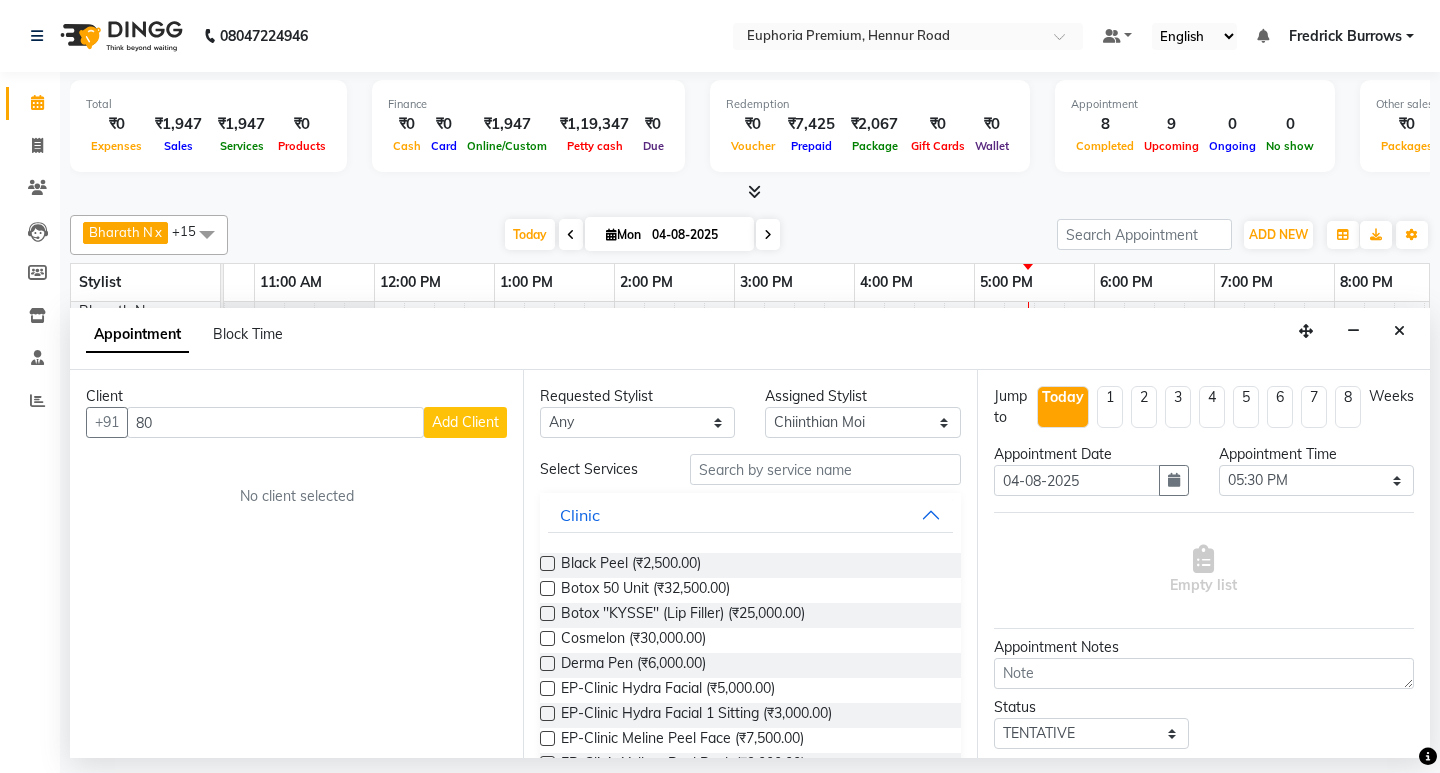 type on "8" 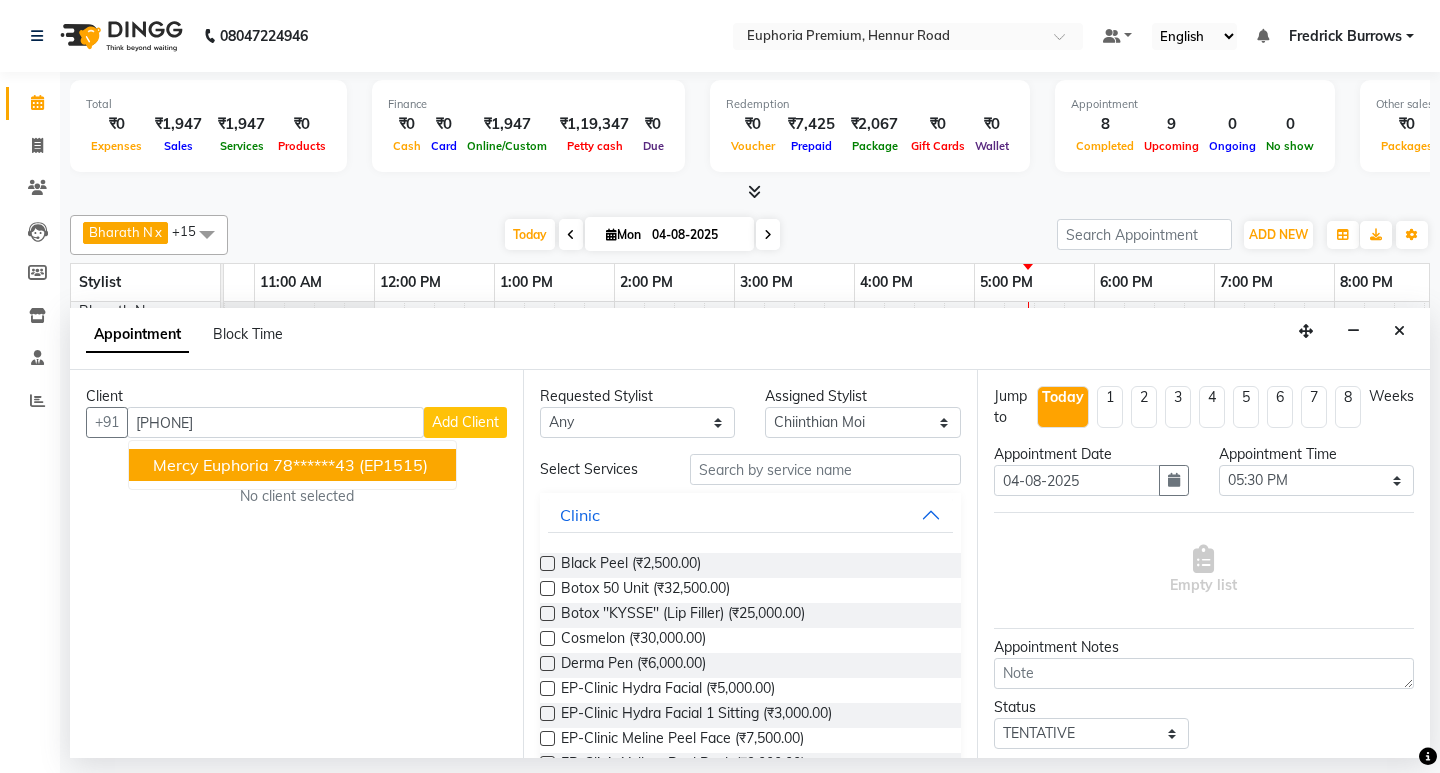 click on "78******43" at bounding box center (314, 465) 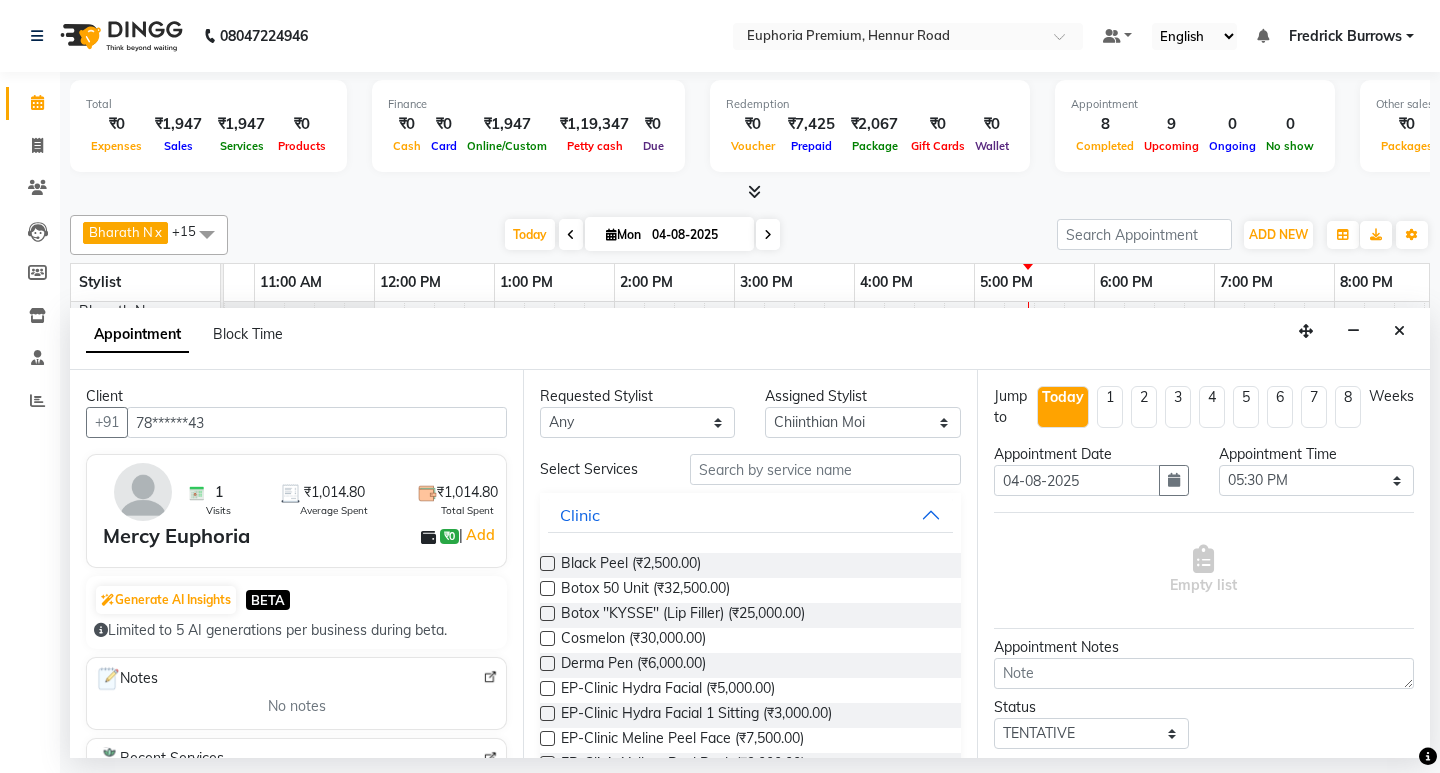 type on "78******43" 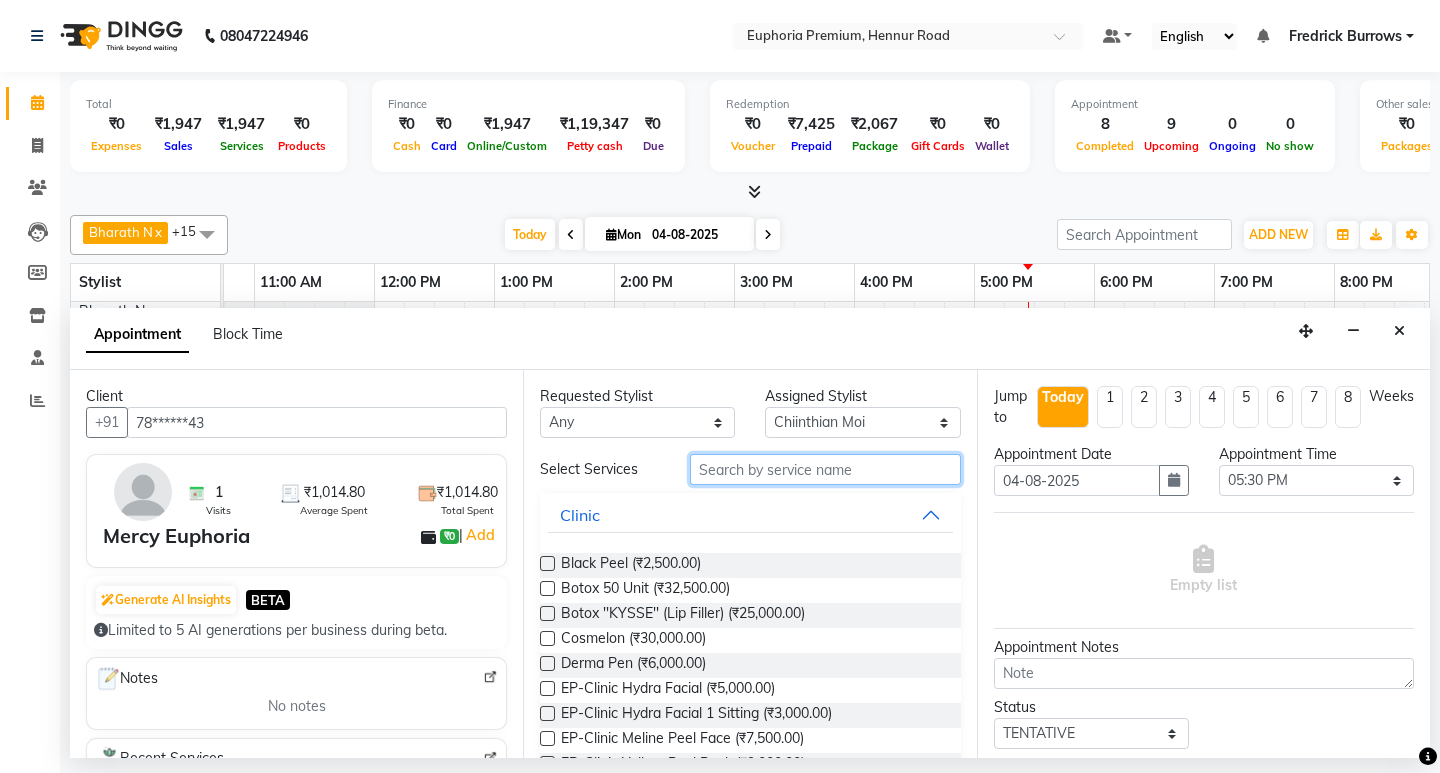 click at bounding box center (825, 469) 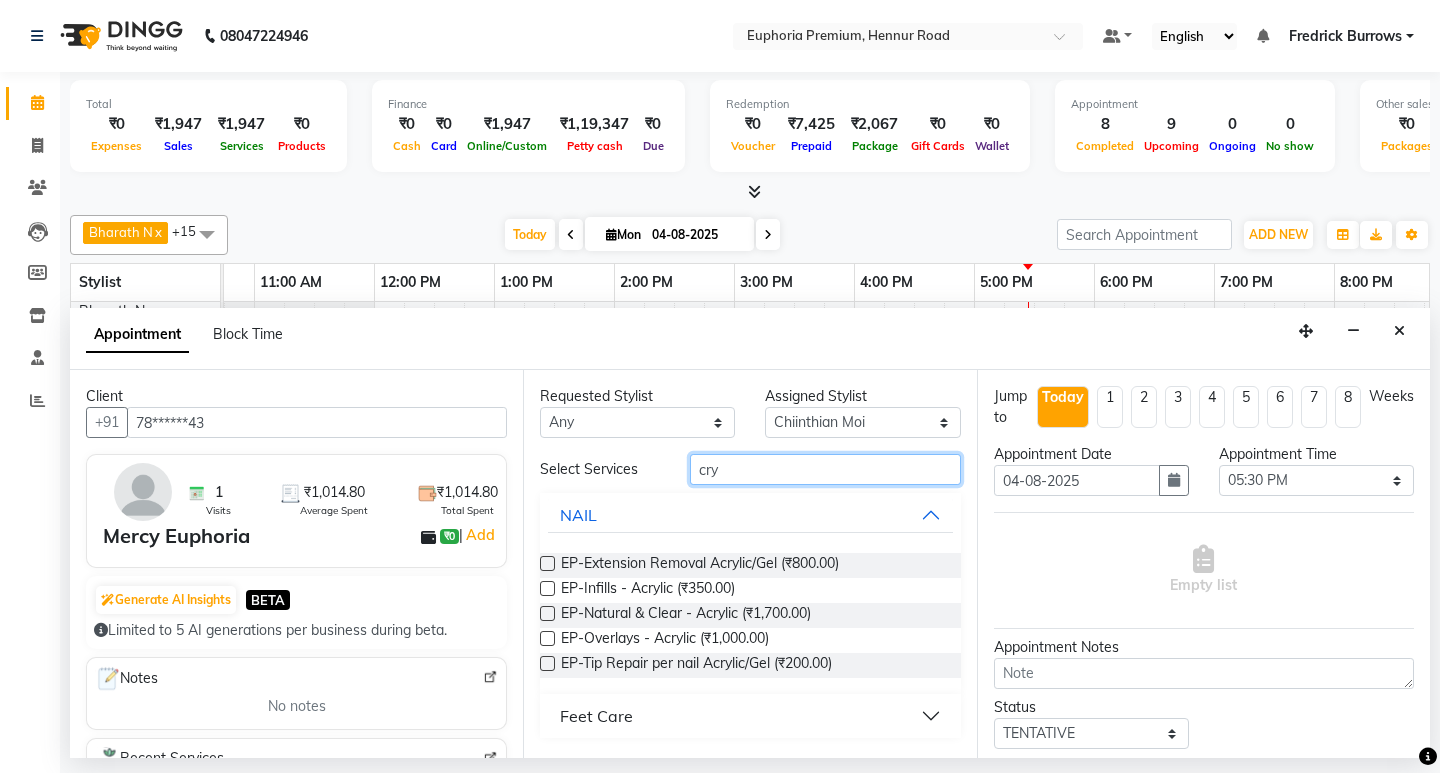 type on "cry" 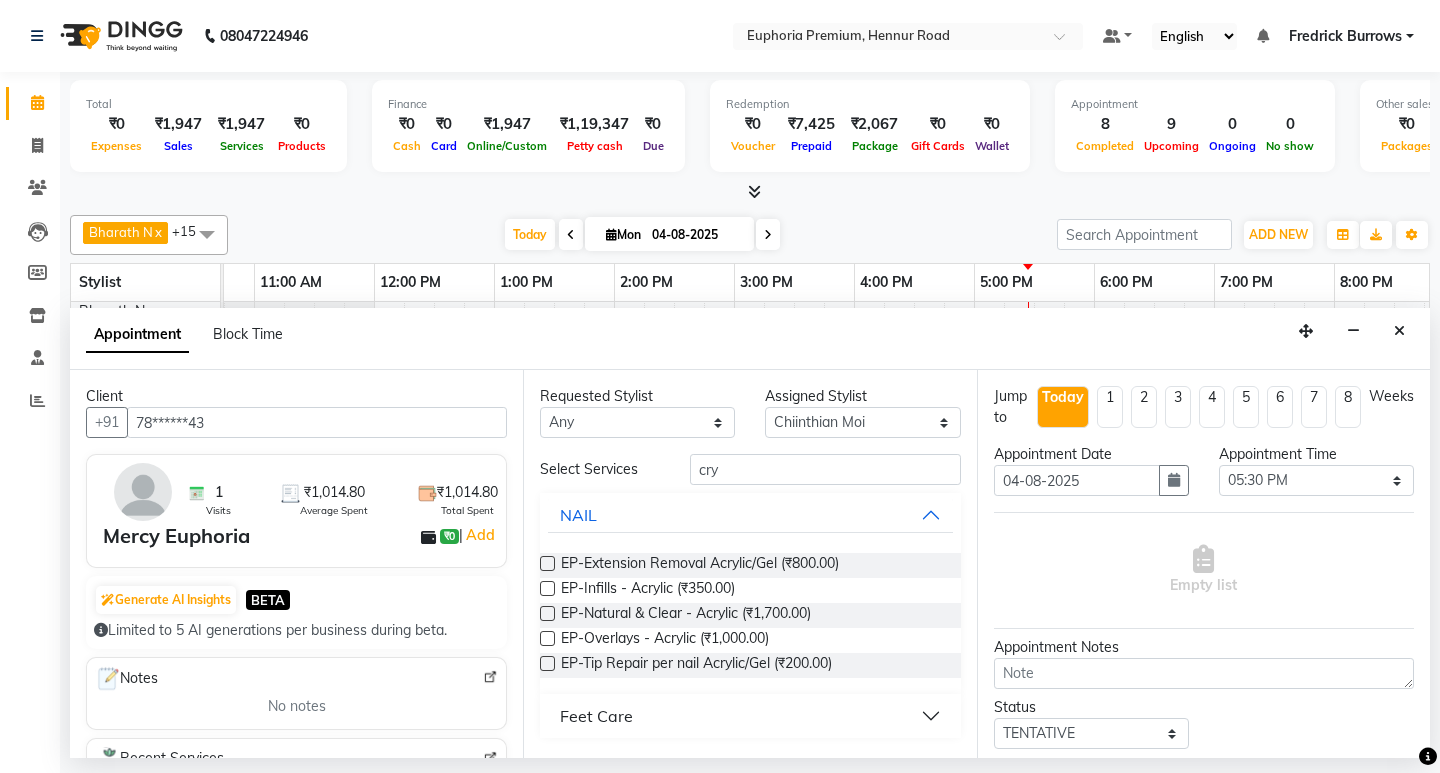 click on "Feet Care" at bounding box center (750, 716) 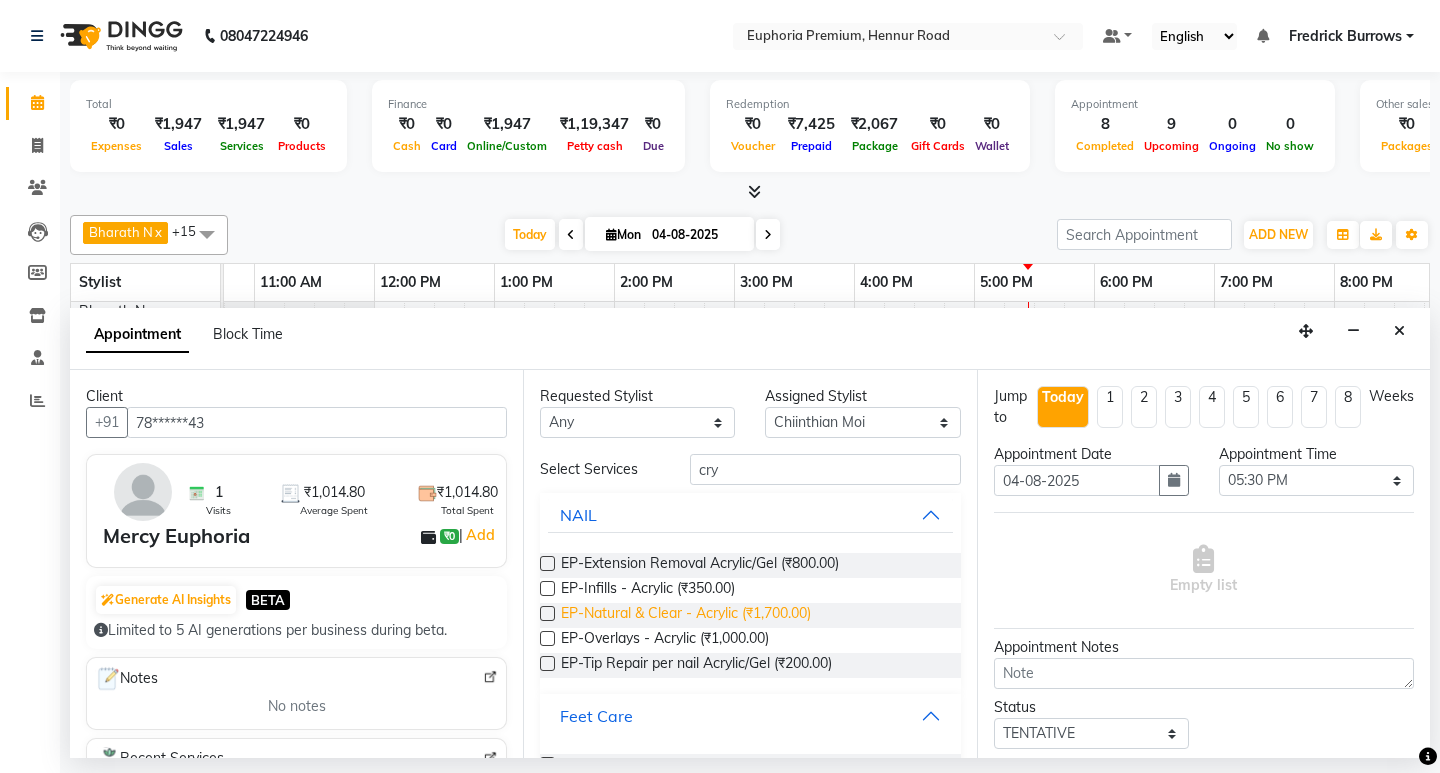 scroll, scrollTop: 78, scrollLeft: 0, axis: vertical 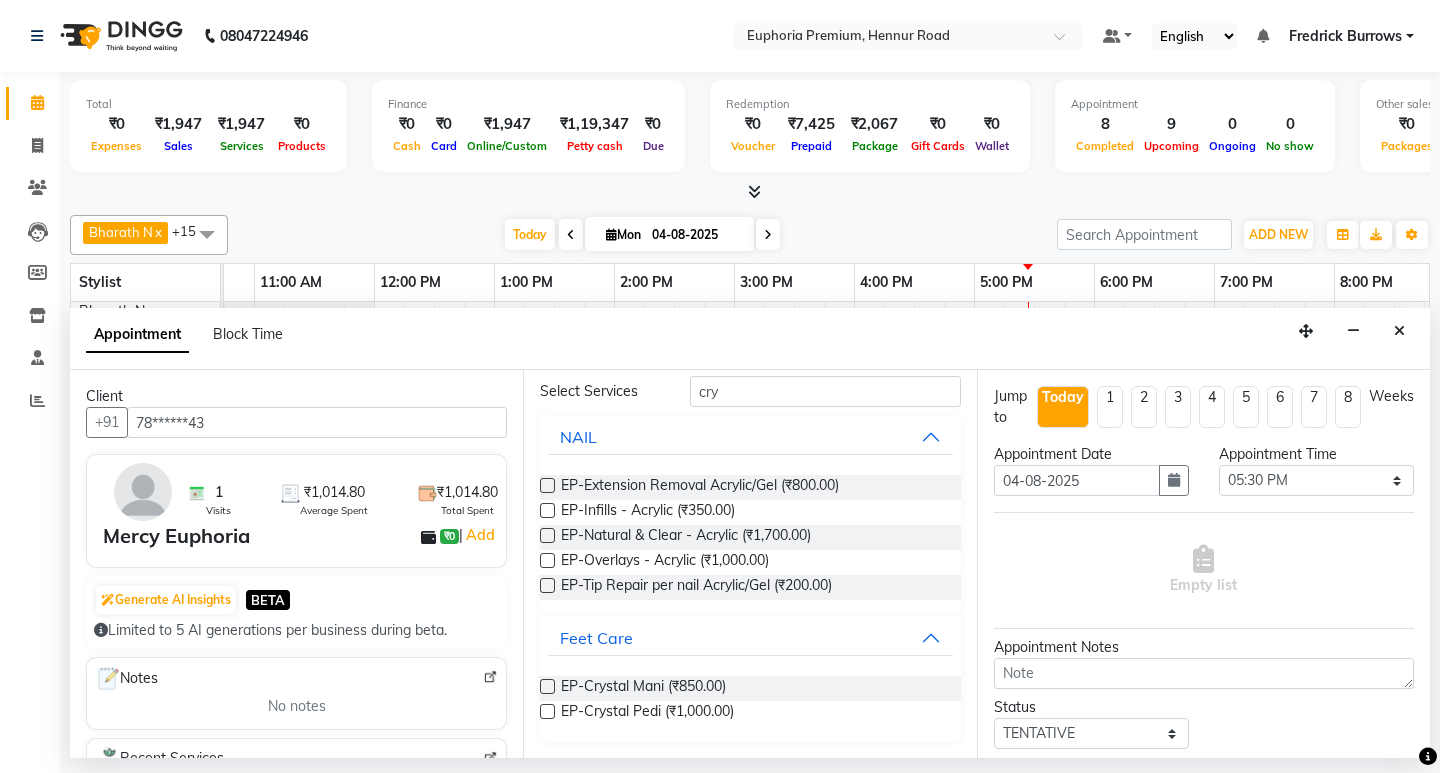 click at bounding box center [547, 711] 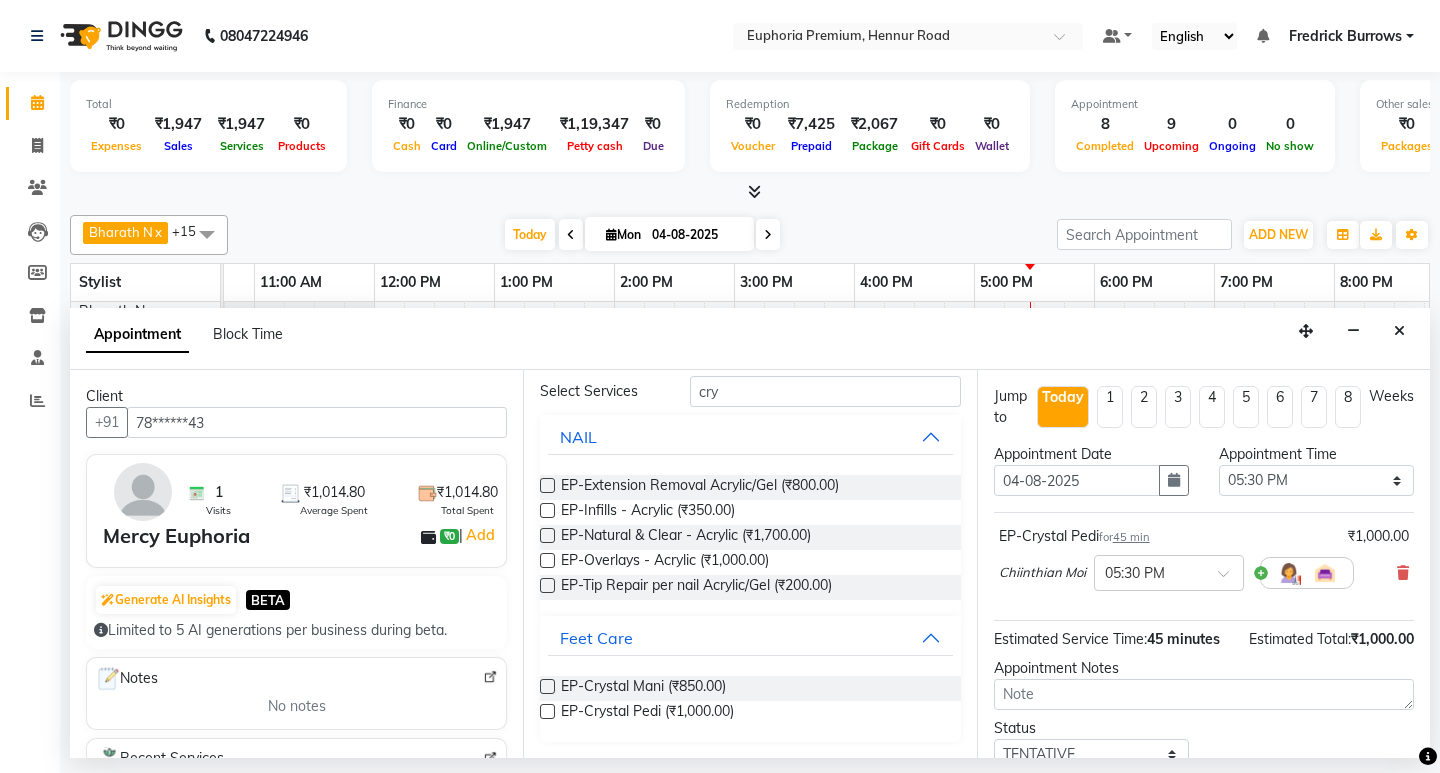 click at bounding box center (547, 711) 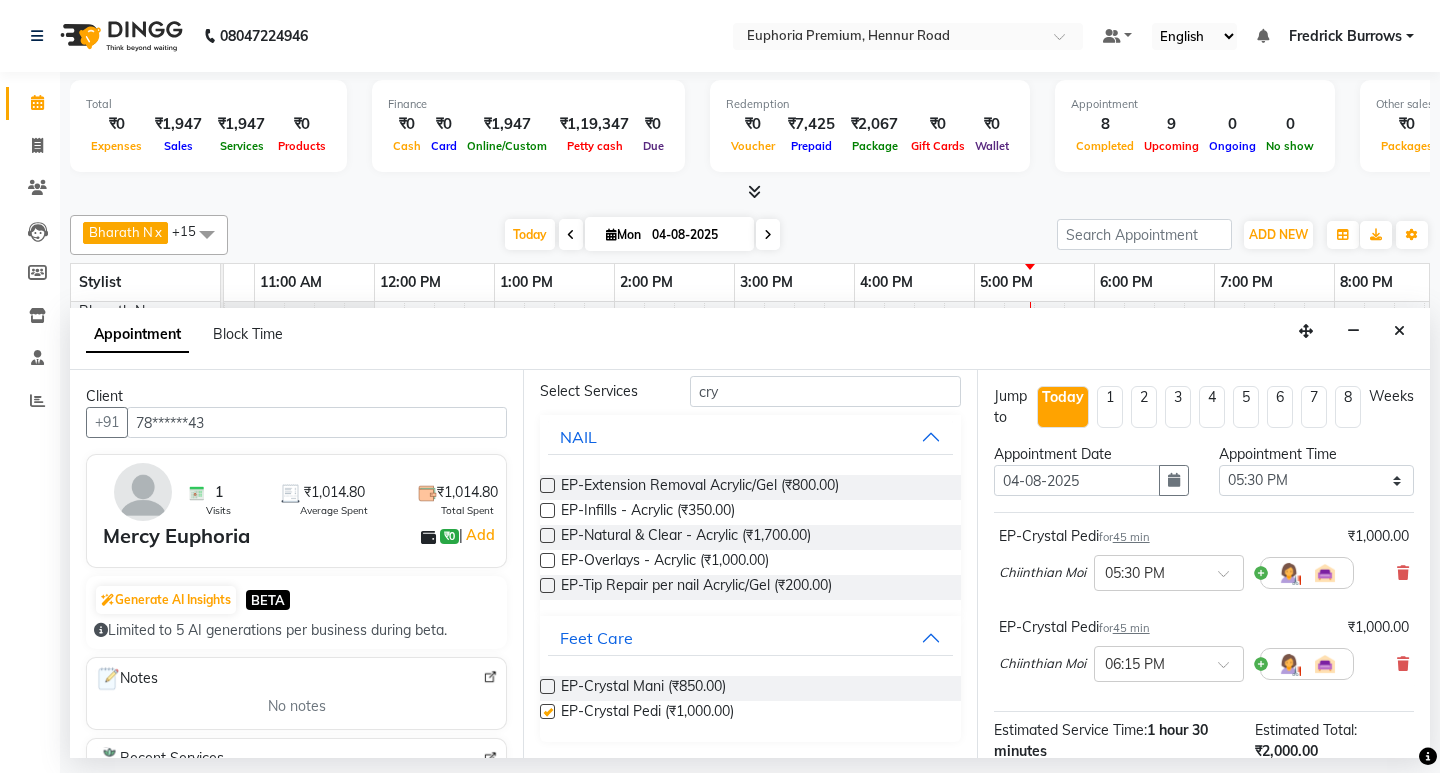 checkbox on "false" 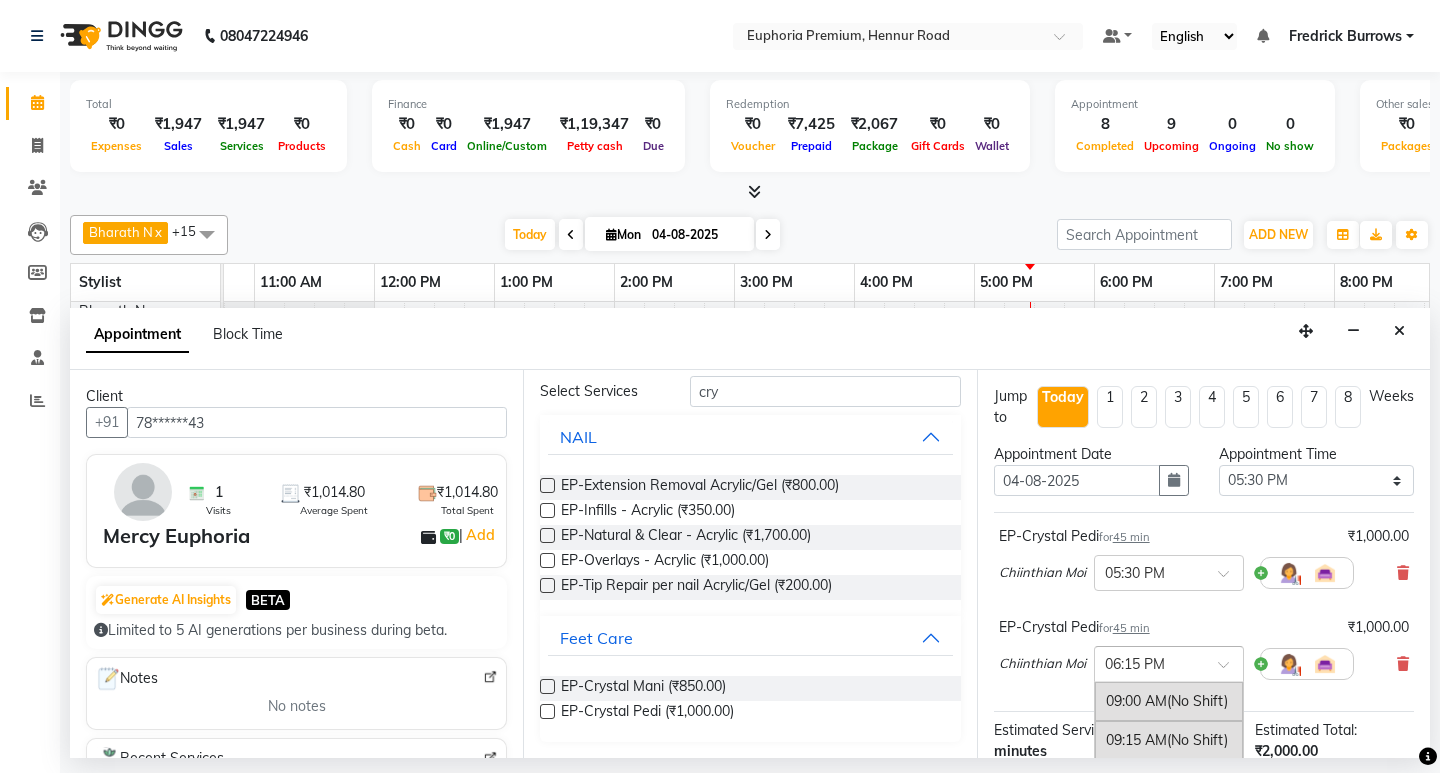 click at bounding box center (1149, 662) 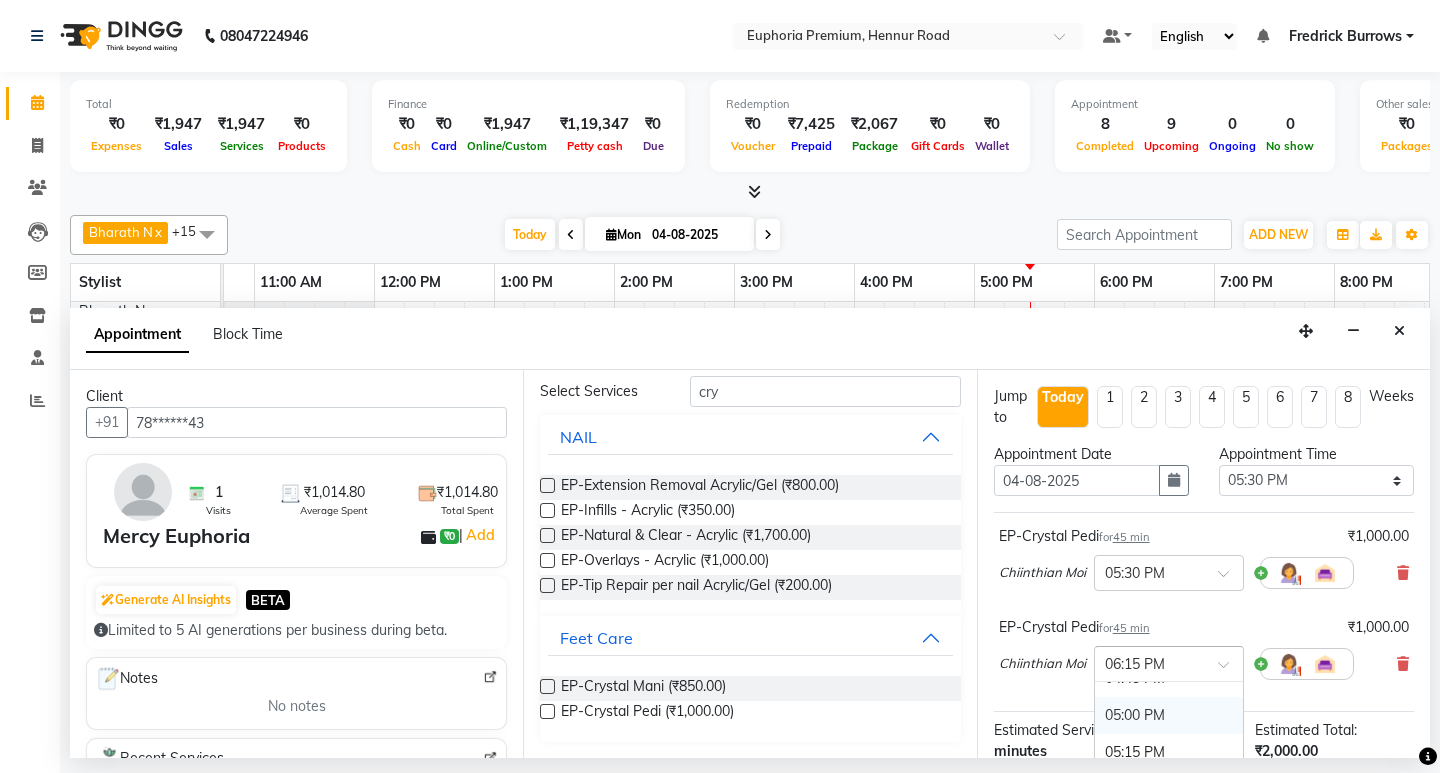 scroll, scrollTop: 1301, scrollLeft: 0, axis: vertical 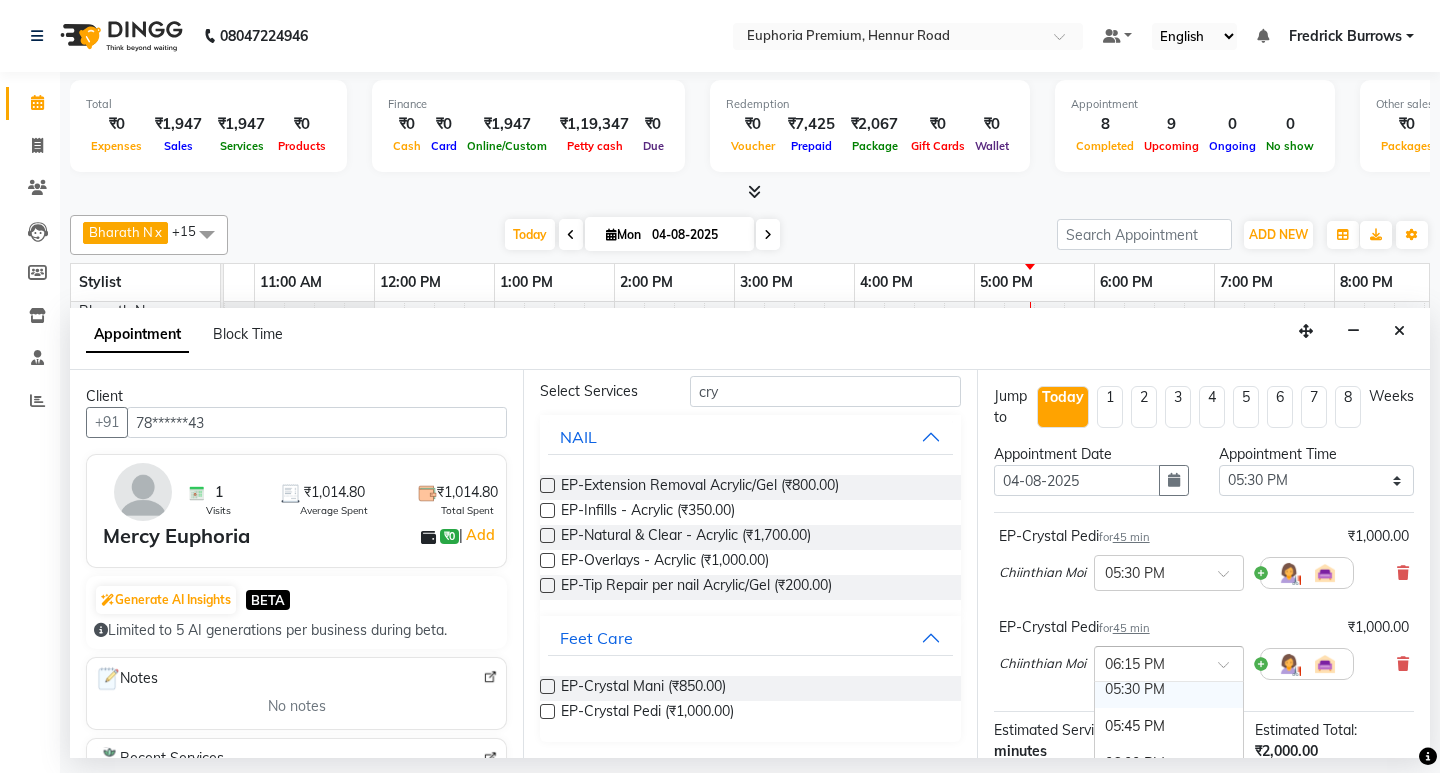 click on "05:30 PM" at bounding box center [1169, 689] 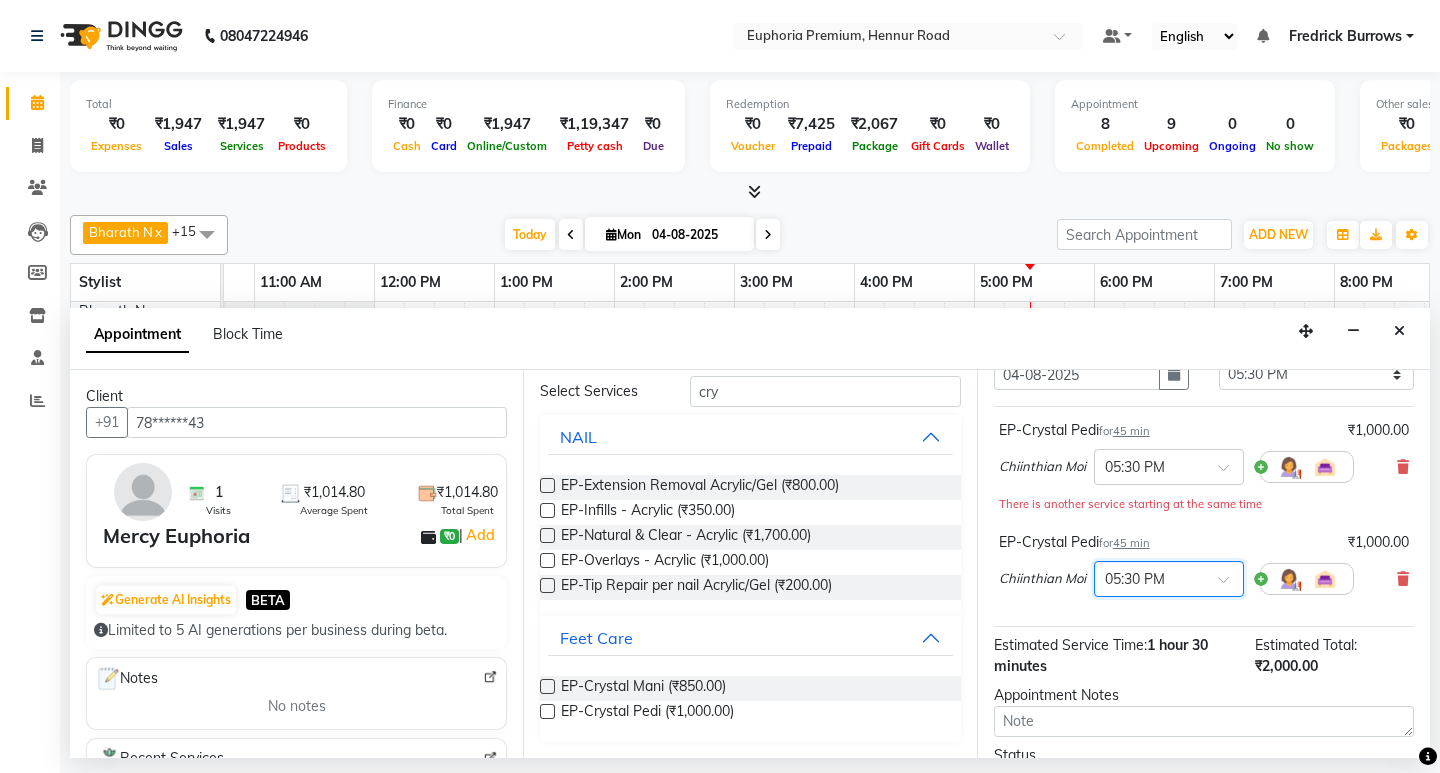 scroll, scrollTop: 271, scrollLeft: 0, axis: vertical 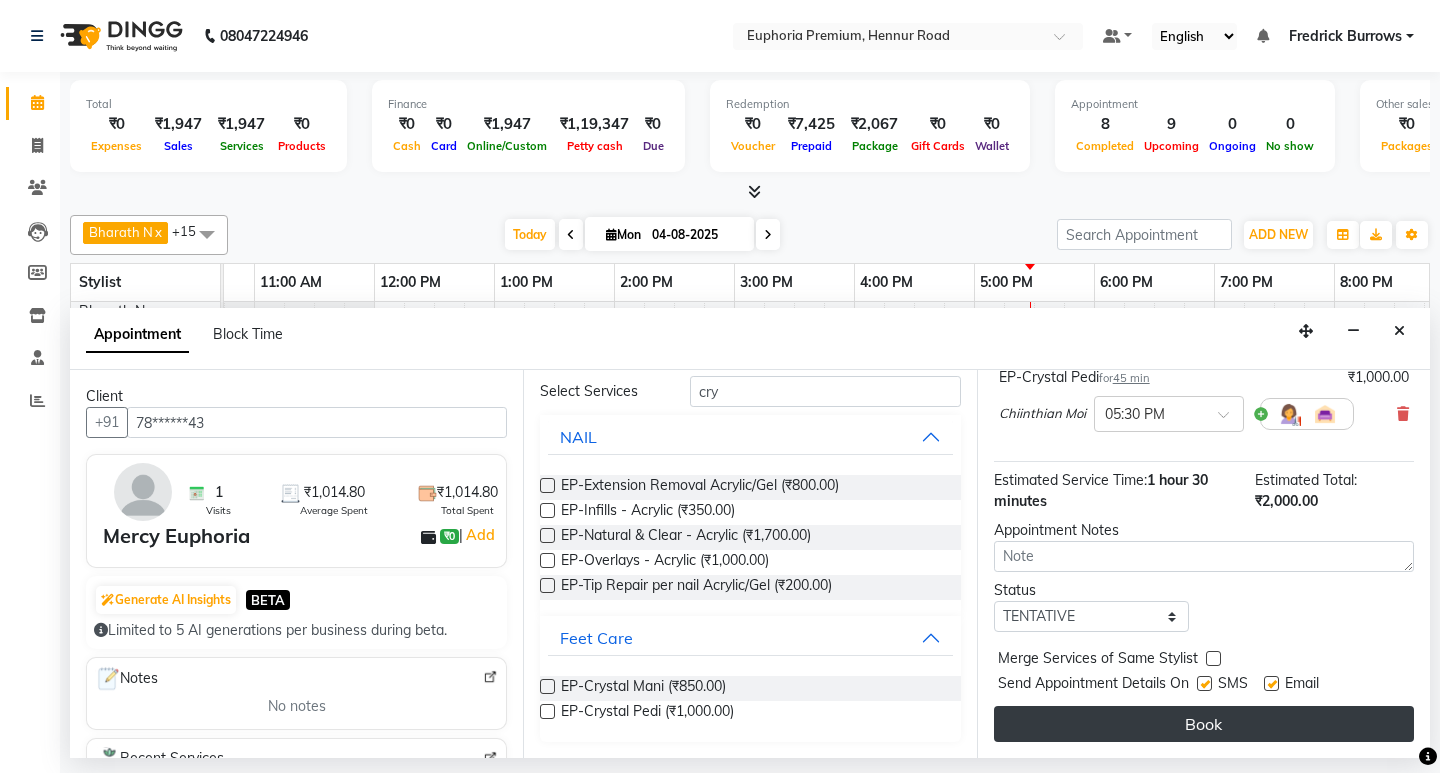 click on "Book" at bounding box center [1204, 724] 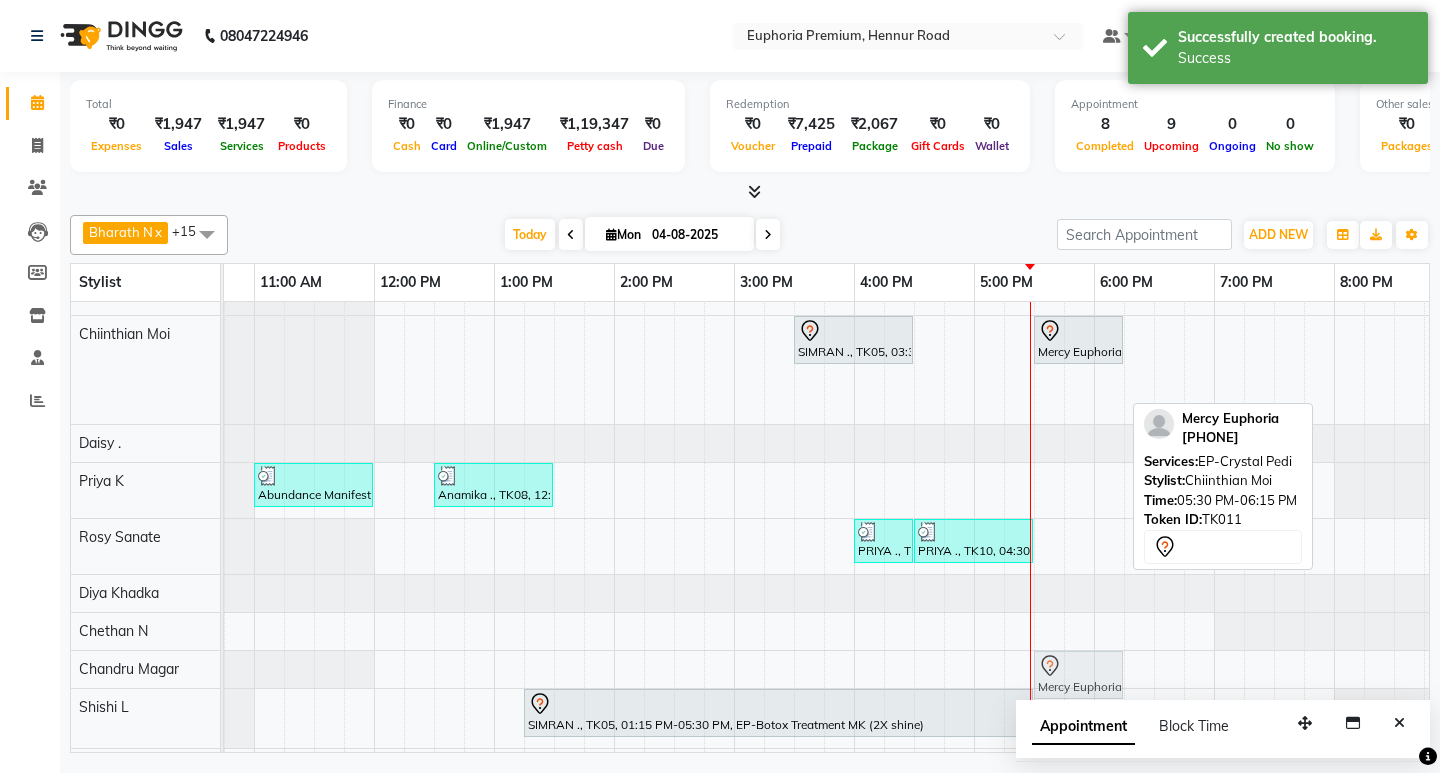 scroll, scrollTop: 318, scrollLeft: 330, axis: both 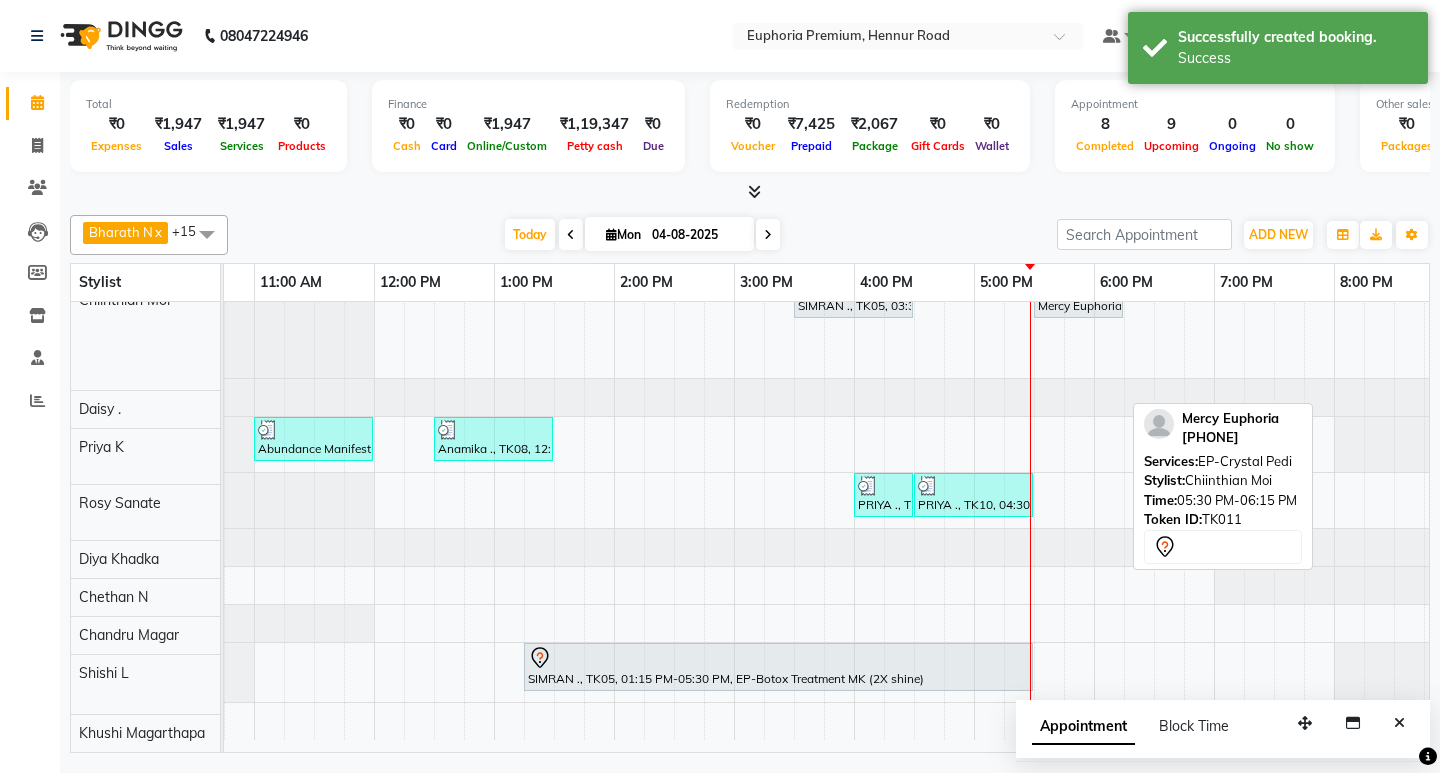 drag, startPoint x: 1083, startPoint y: 400, endPoint x: 1100, endPoint y: 719, distance: 319.45267 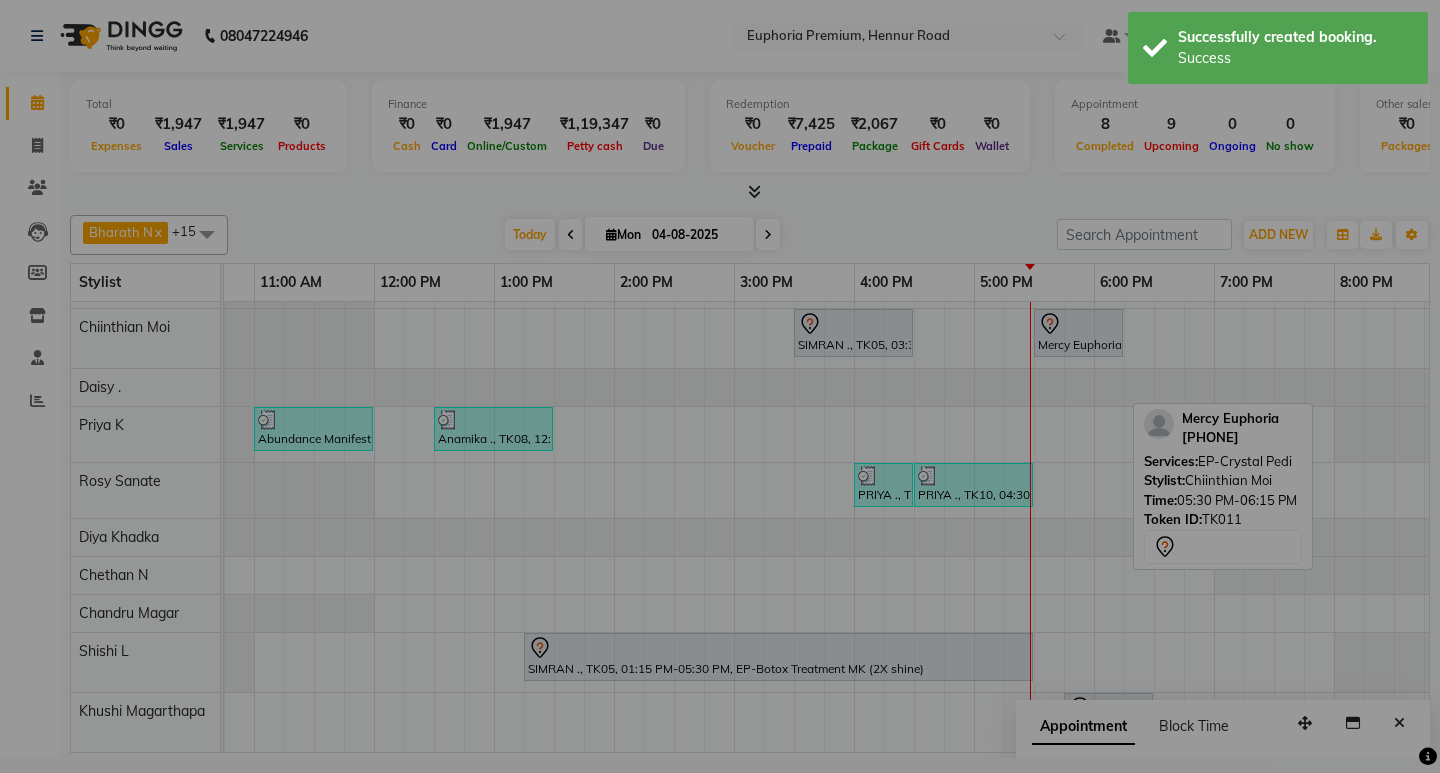 scroll, scrollTop: 336, scrollLeft: 0, axis: vertical 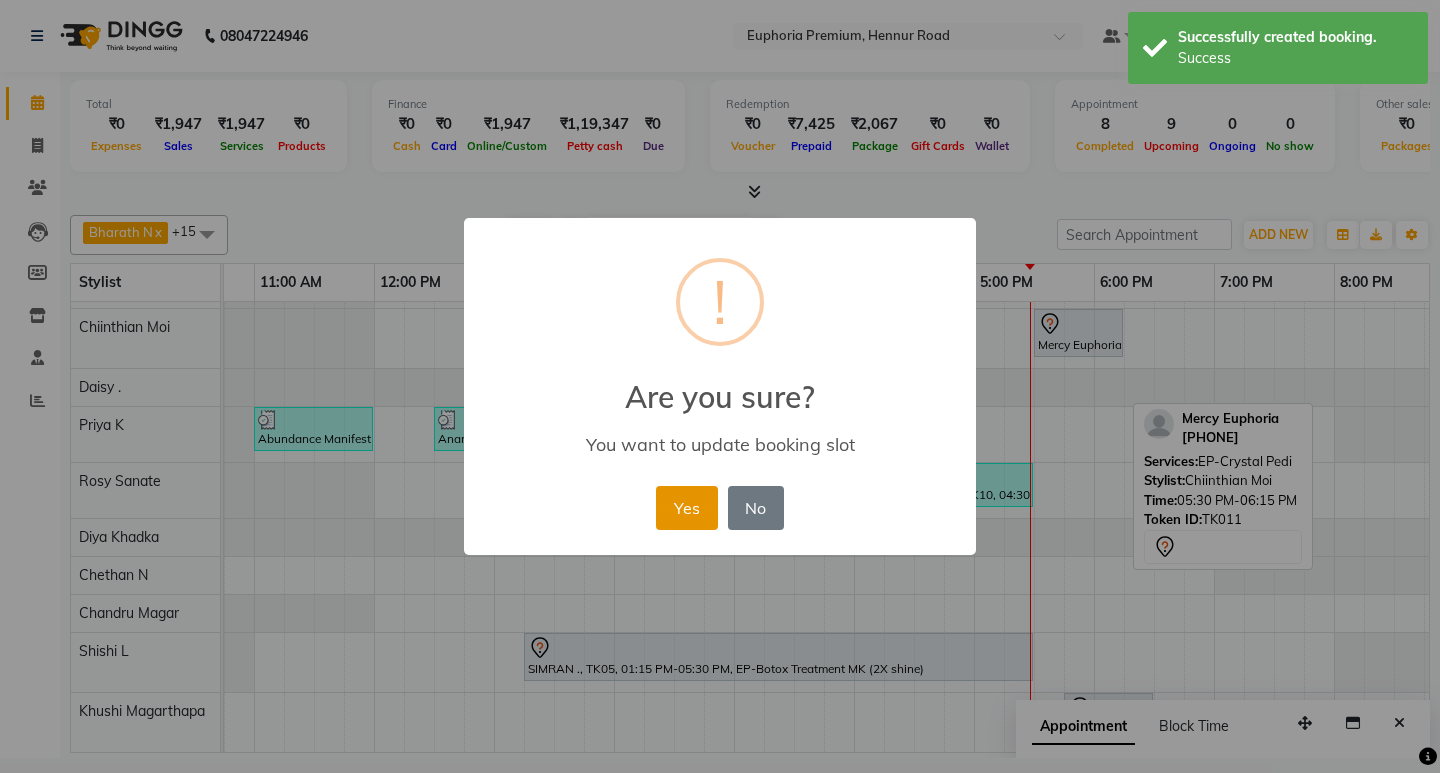 click on "Yes" at bounding box center (686, 508) 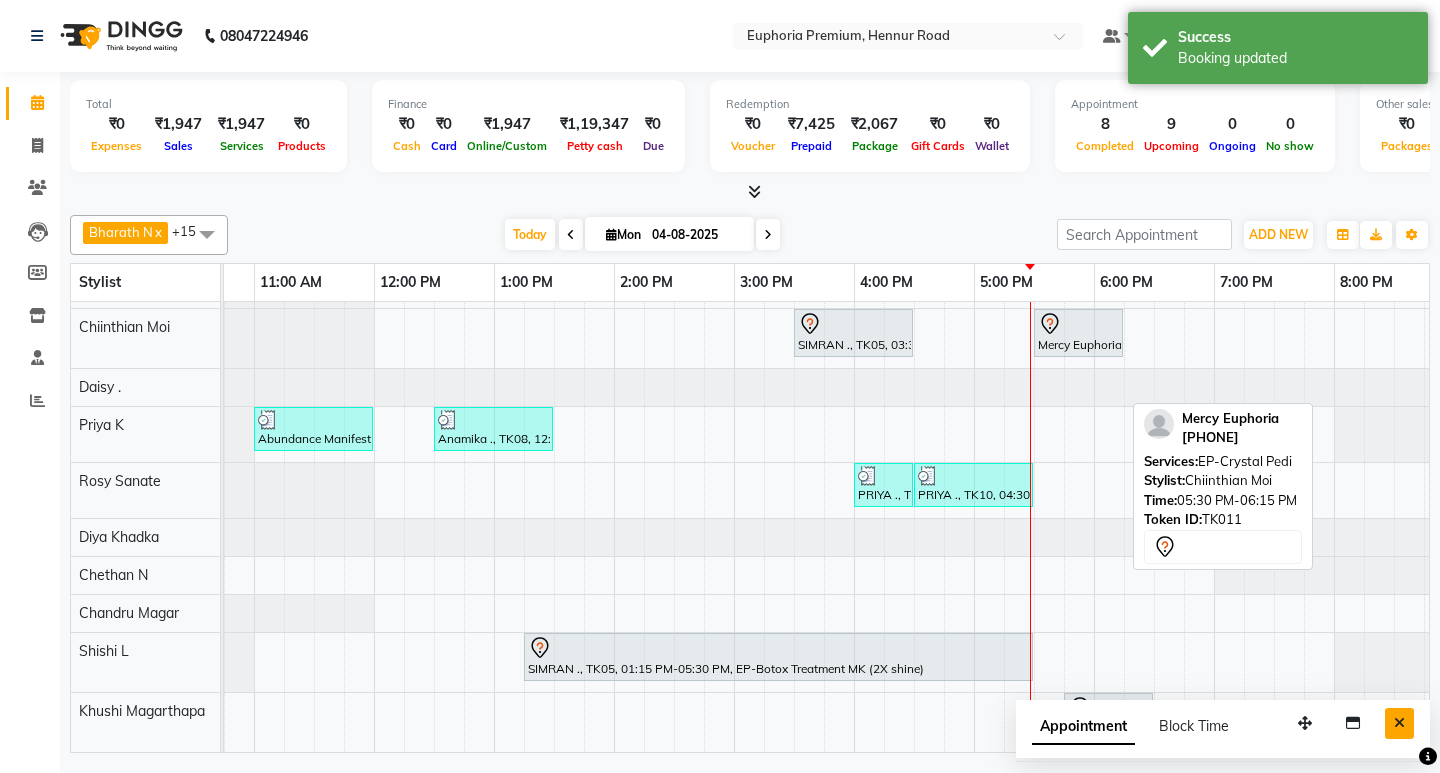 click at bounding box center [1399, 723] 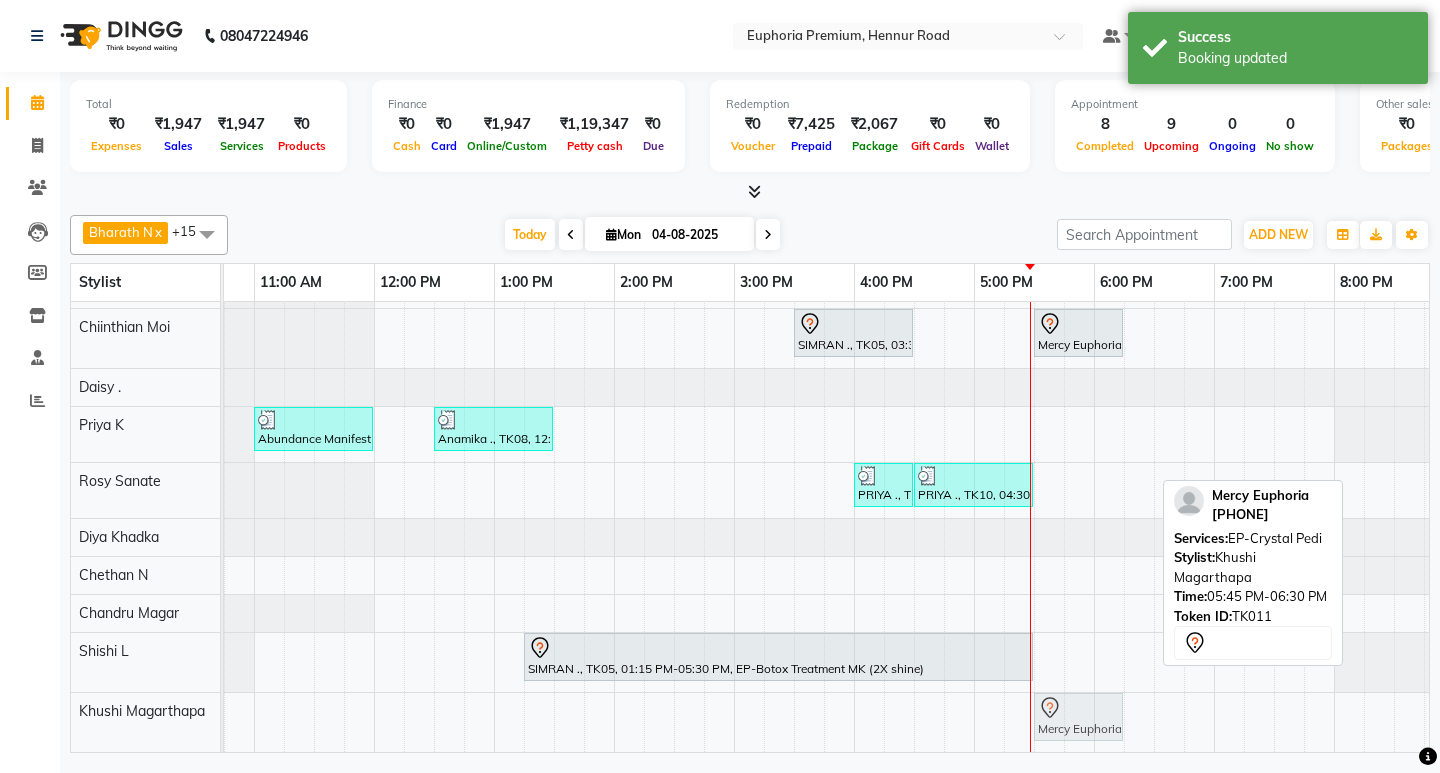 drag, startPoint x: 1086, startPoint y: 706, endPoint x: 1064, endPoint y: 714, distance: 23.409399 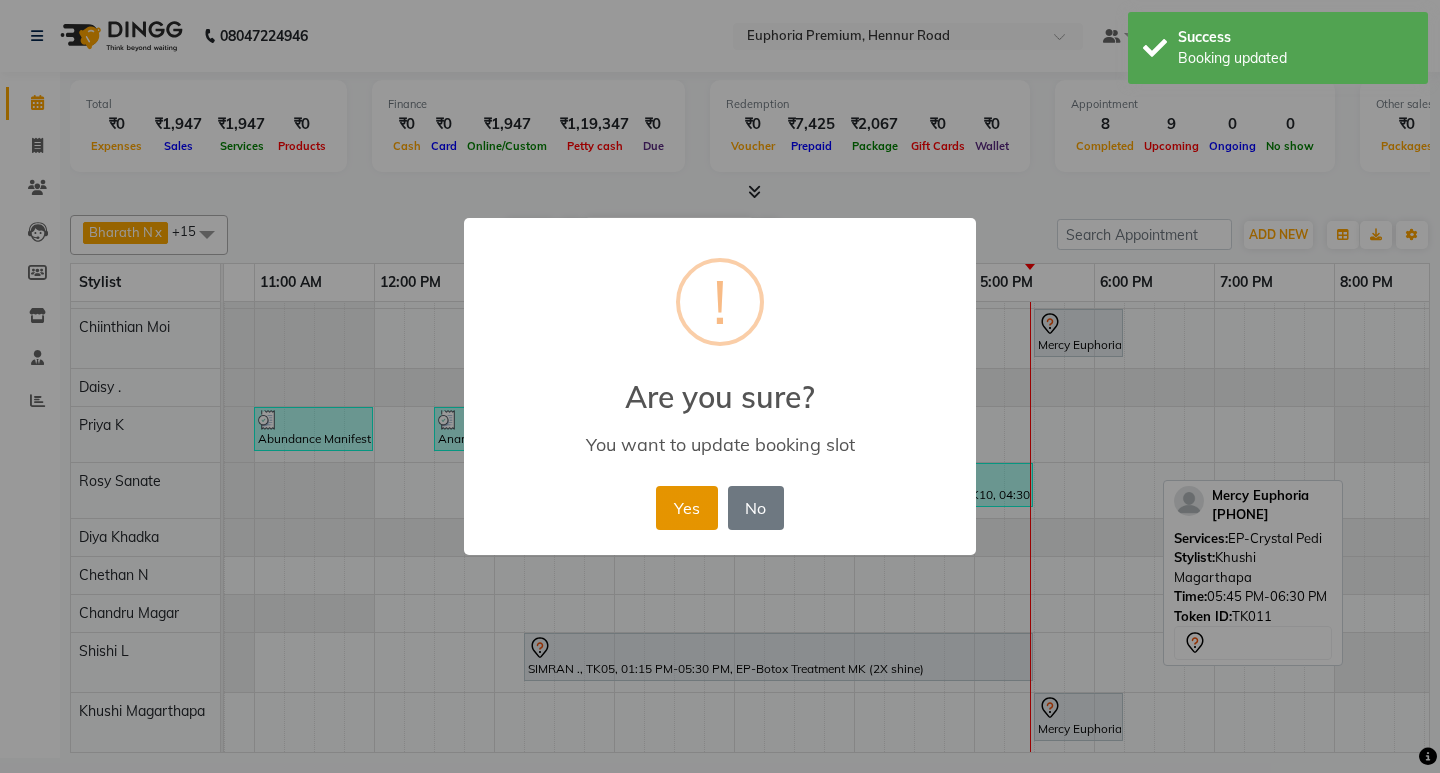 click on "Yes" at bounding box center [686, 508] 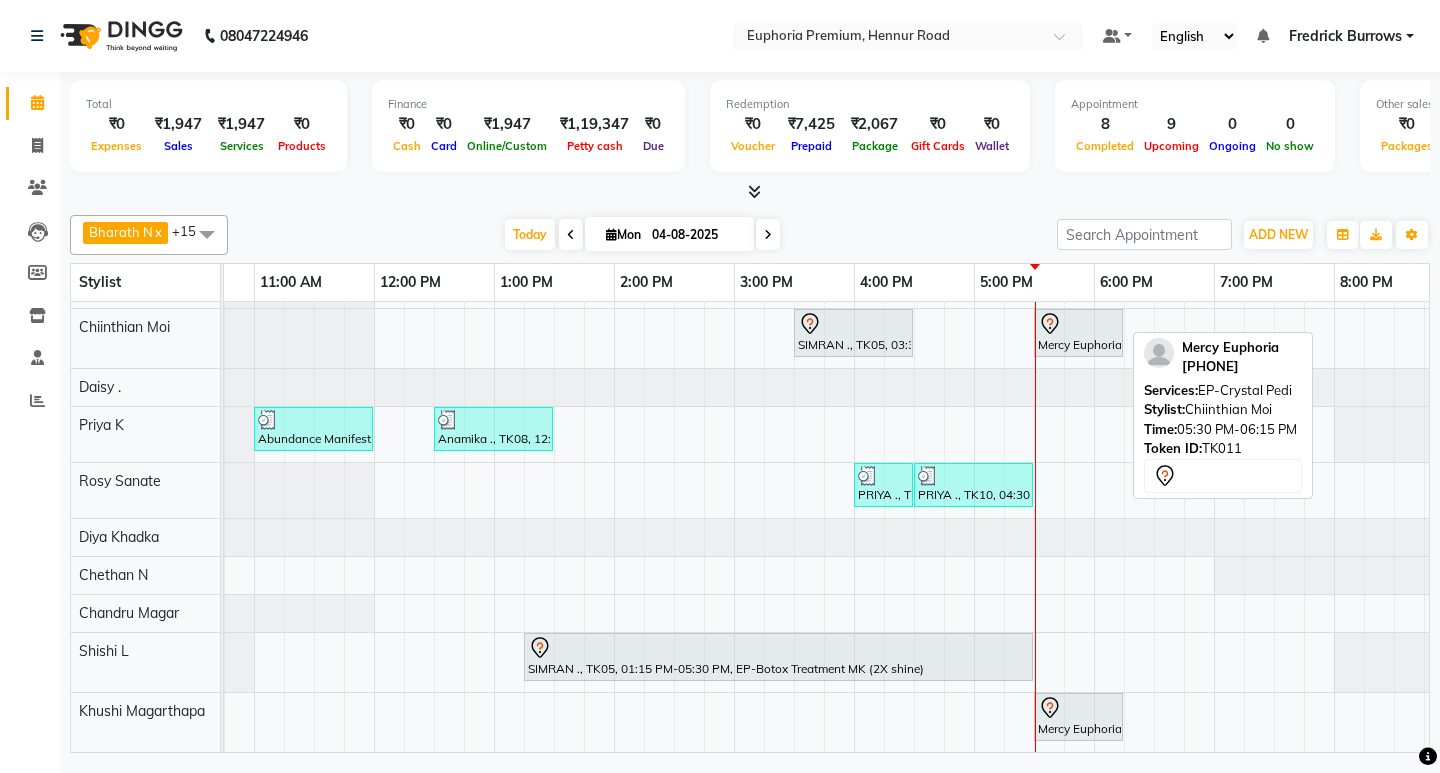 click 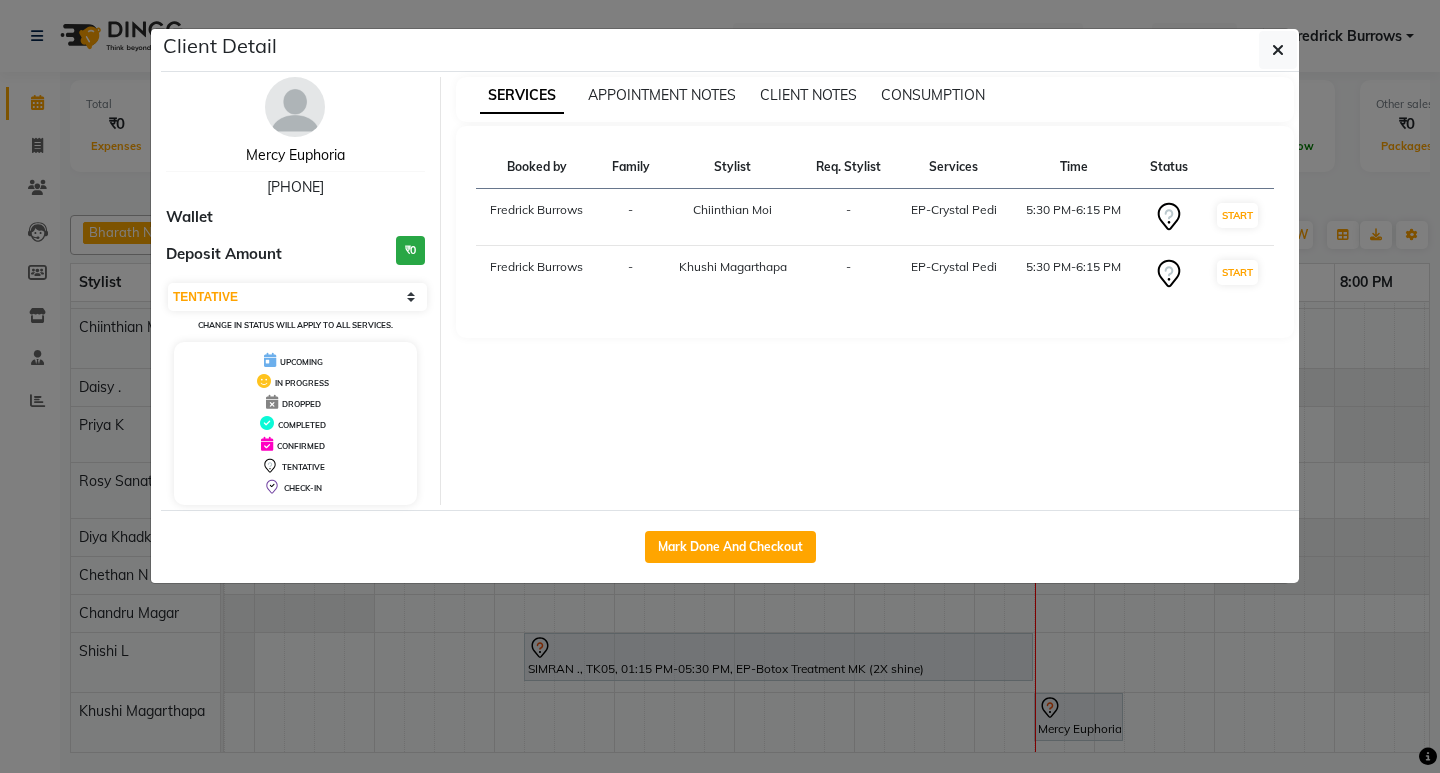 click on "Mercy Euphoria" at bounding box center (295, 155) 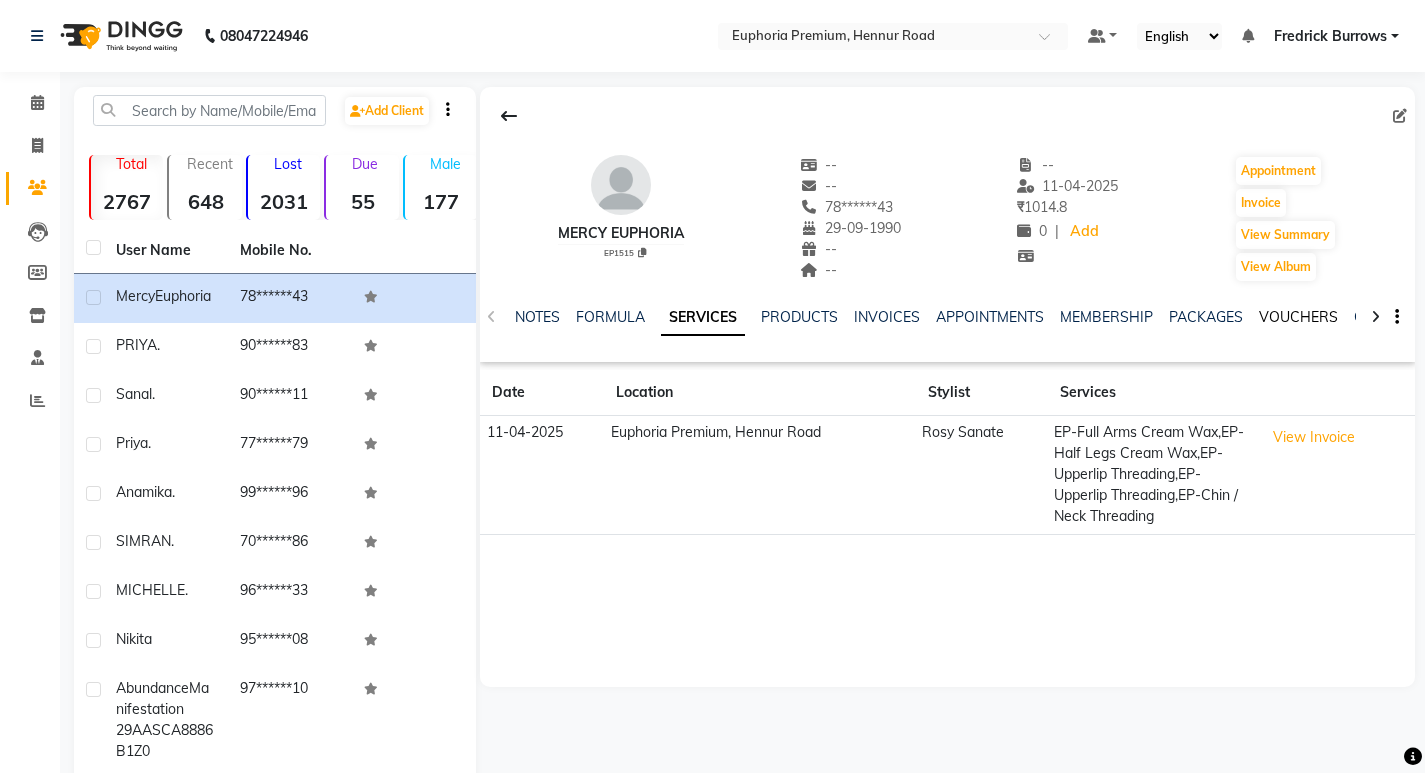 click on "VOUCHERS" 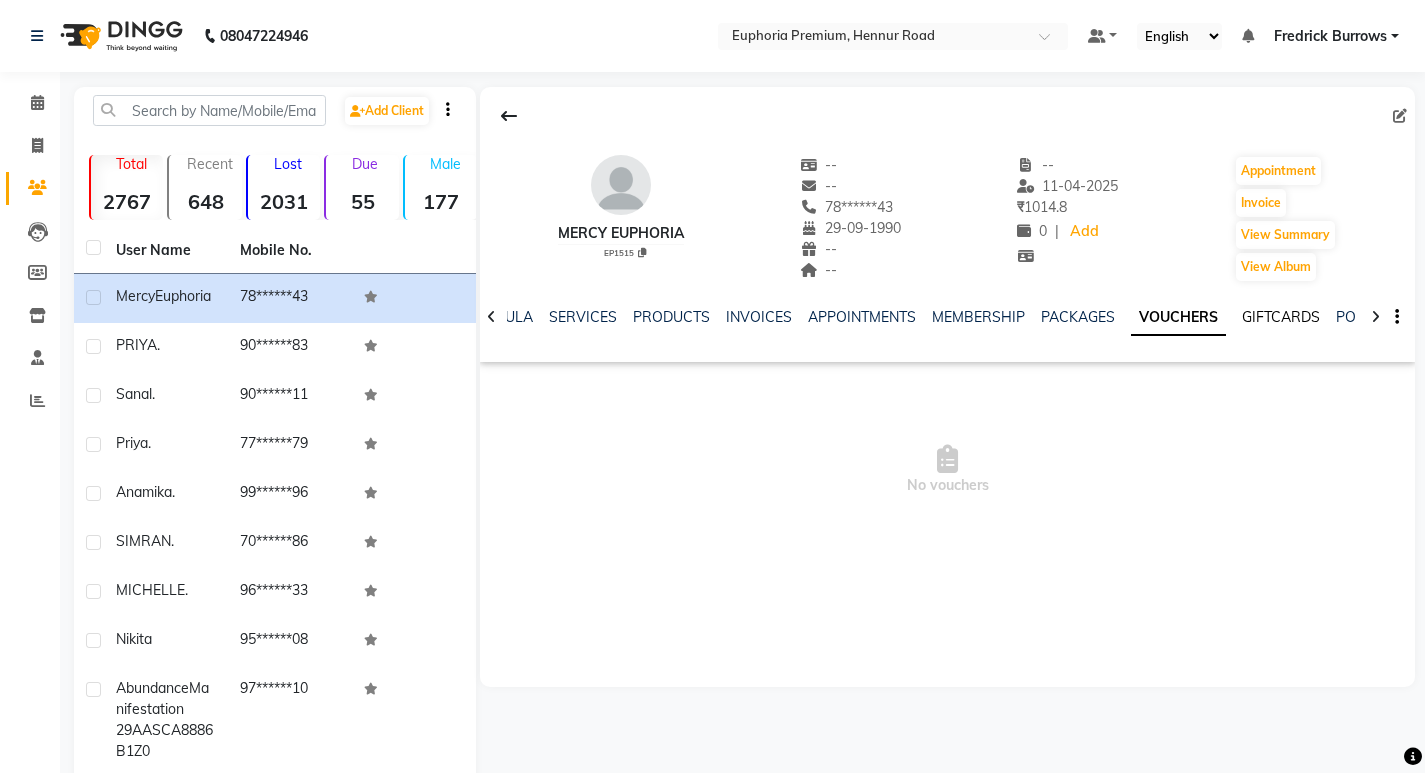 click on "GIFTCARDS" 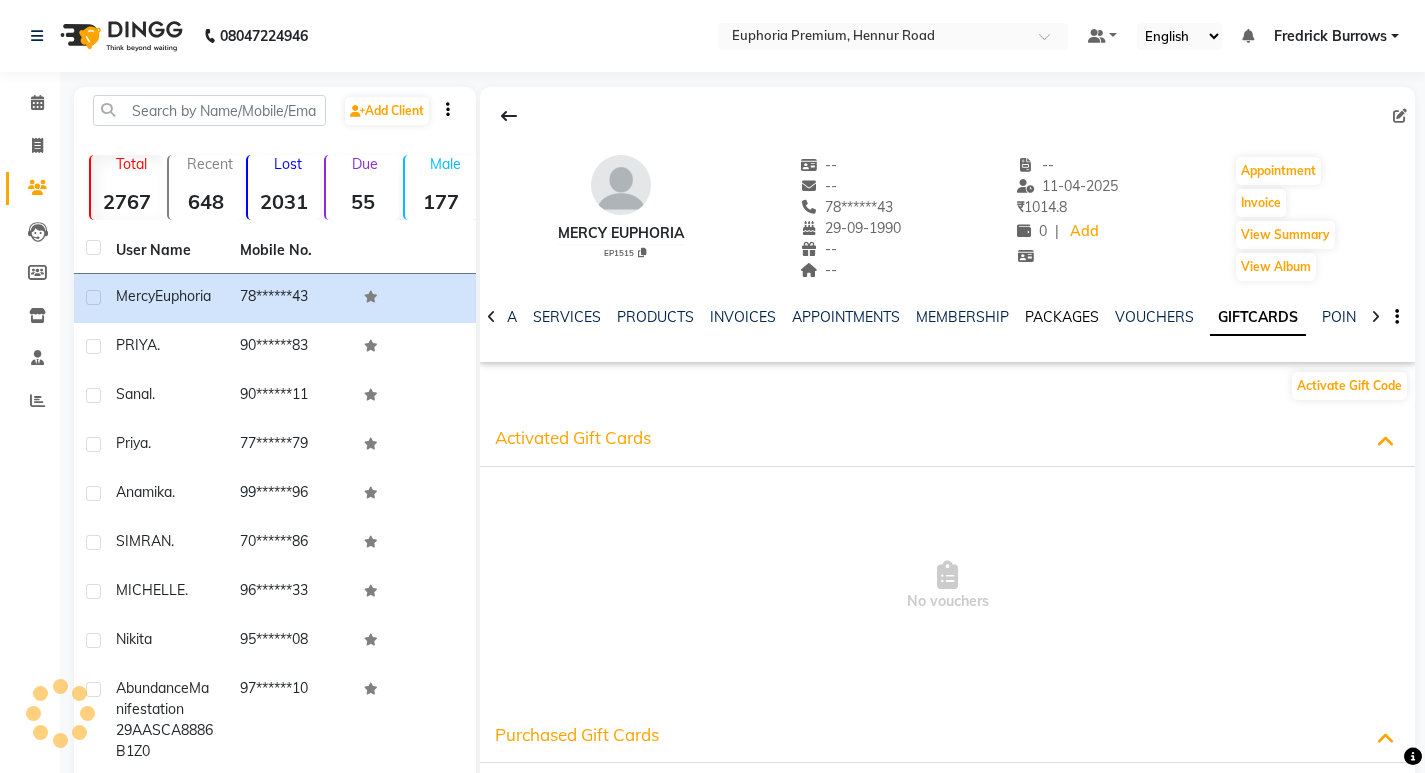 click on "PACKAGES" 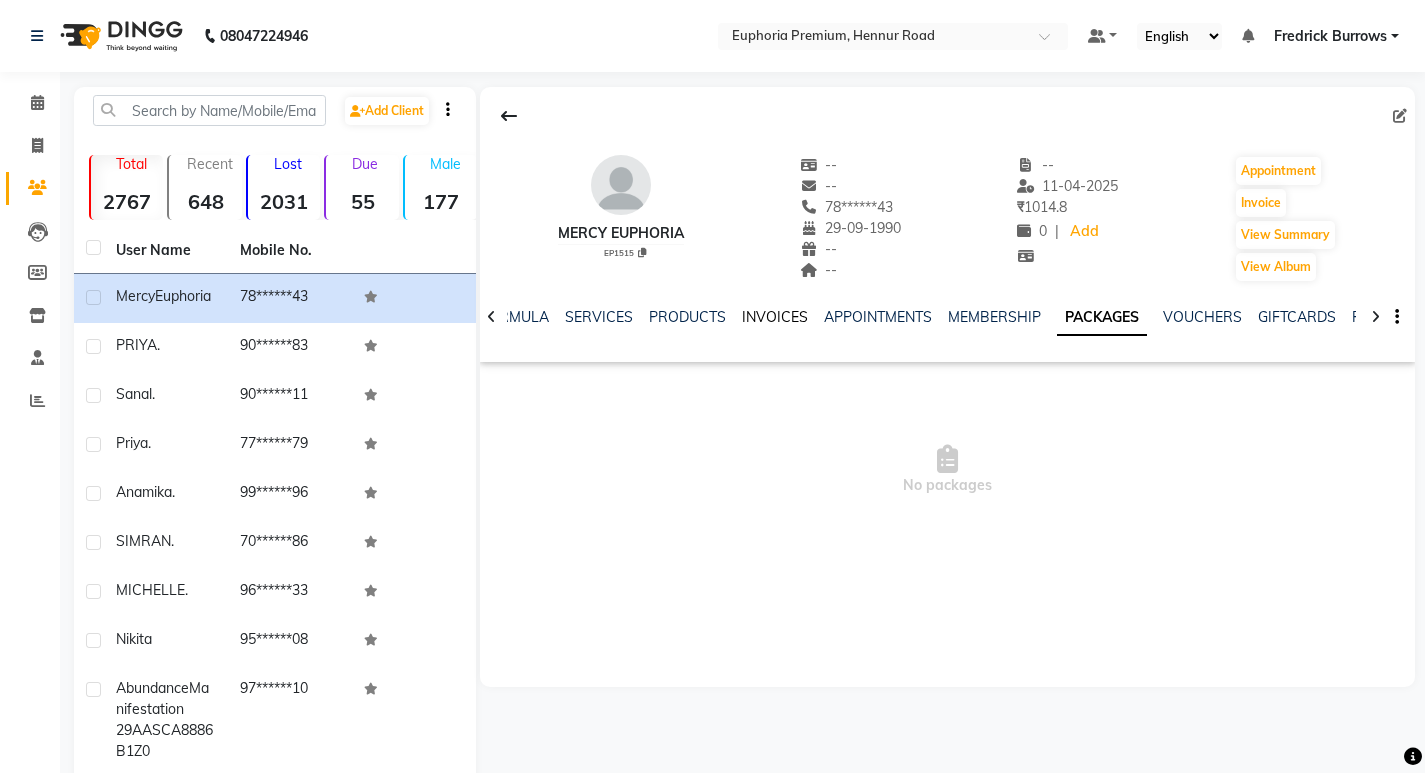 click on "INVOICES" 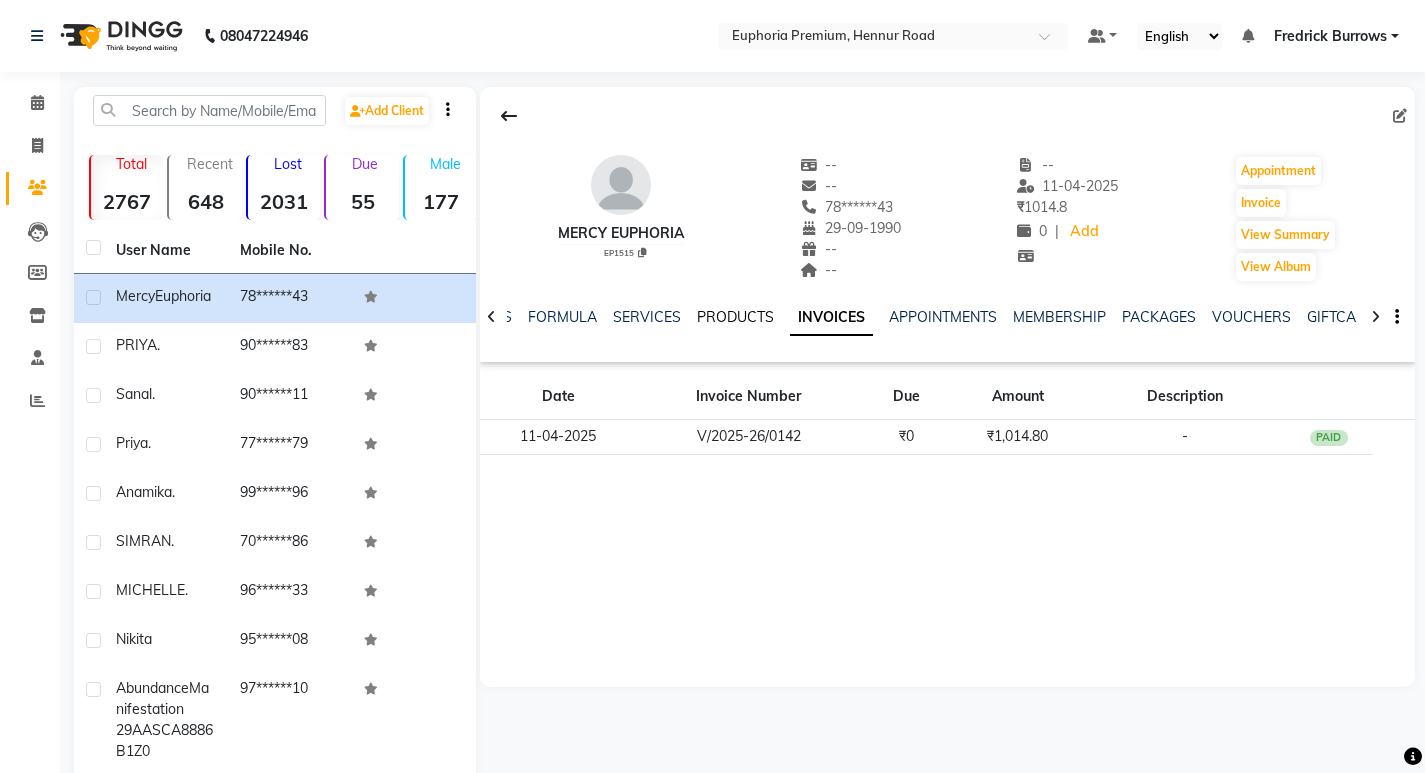 click on "PRODUCTS" 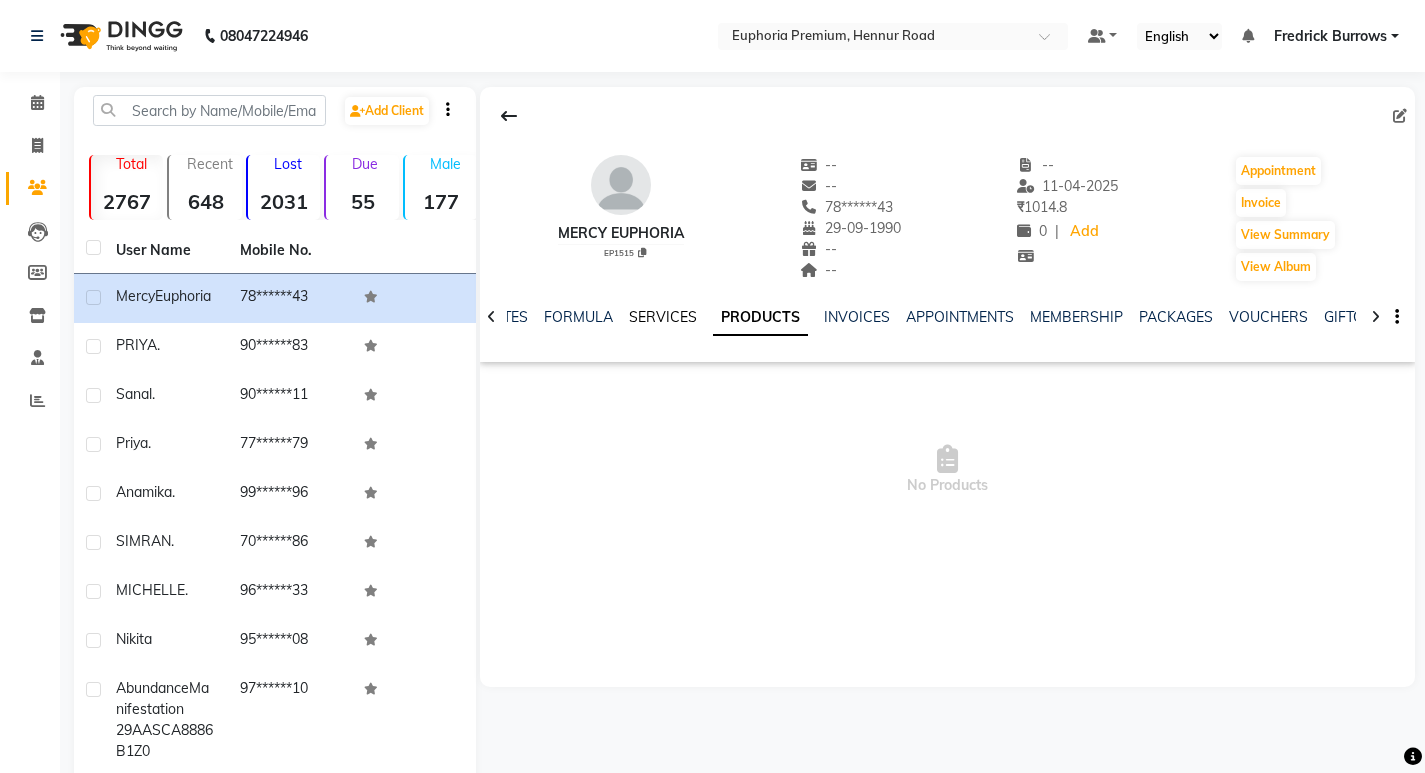 click on "SERVICES" 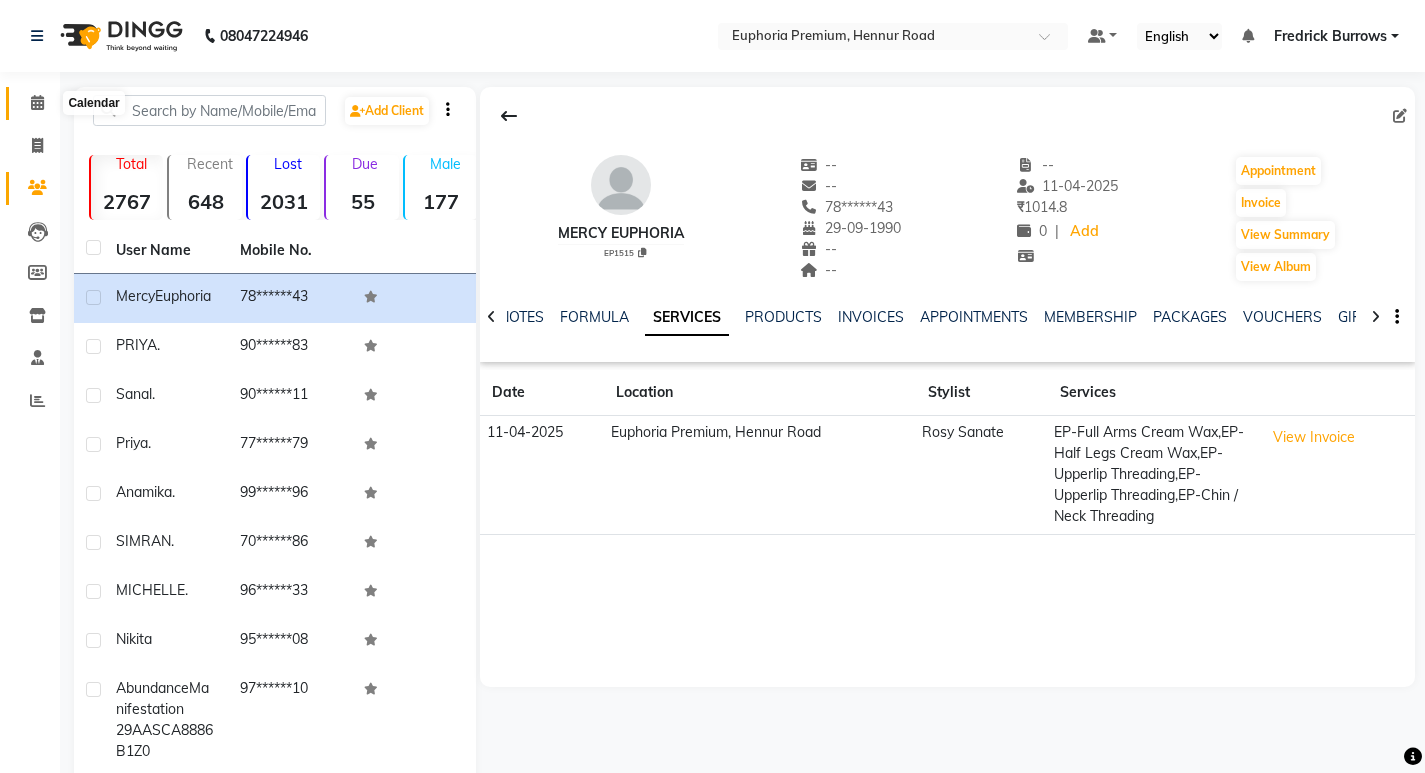 click 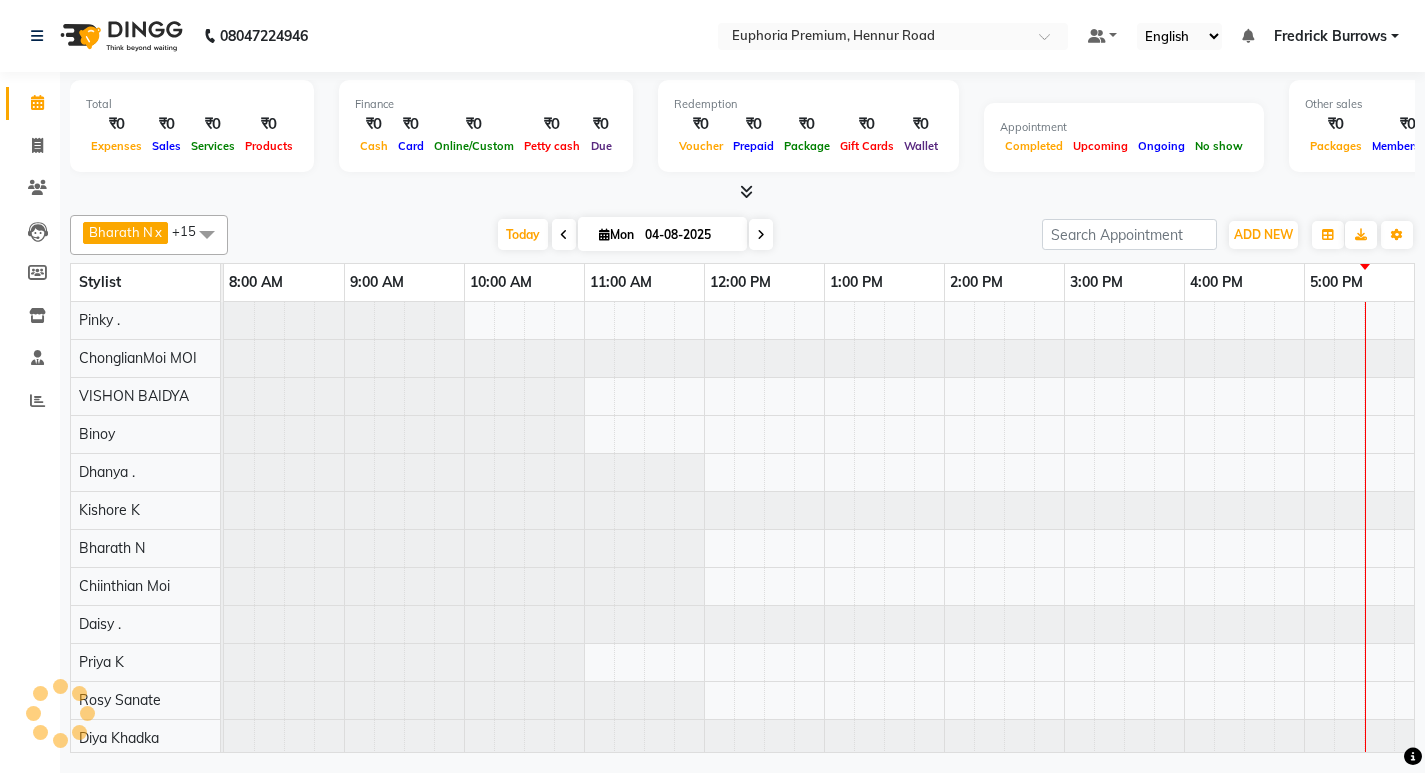 click 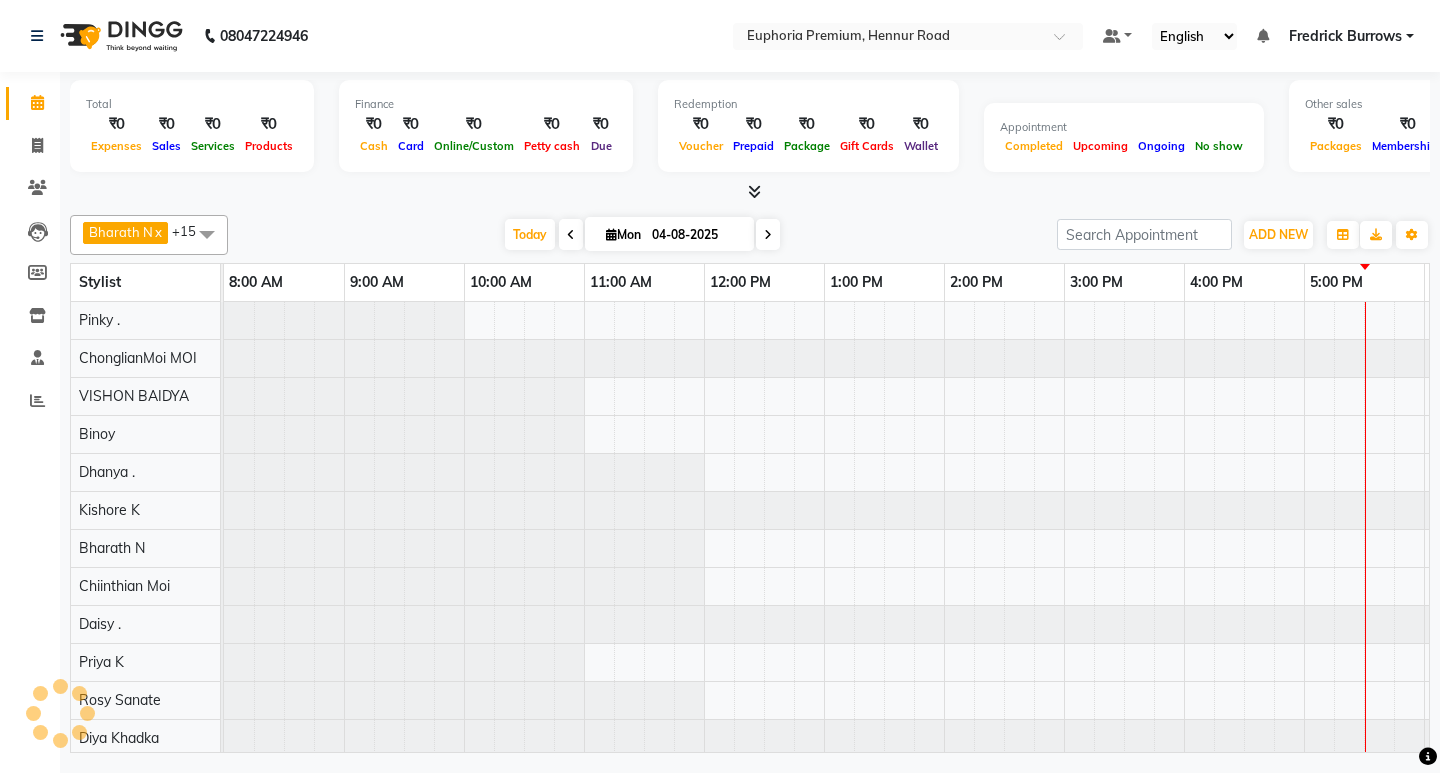 scroll, scrollTop: 0, scrollLeft: 0, axis: both 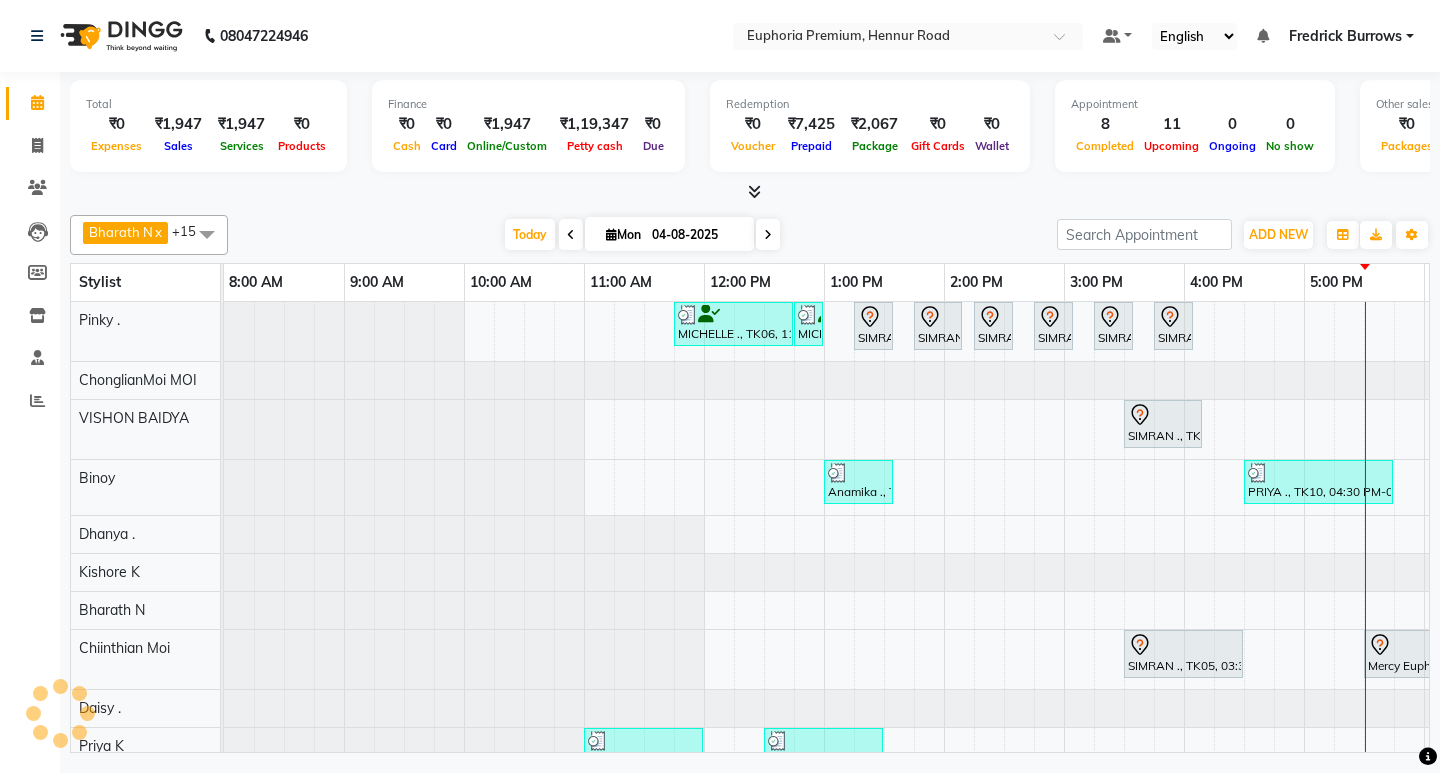 click 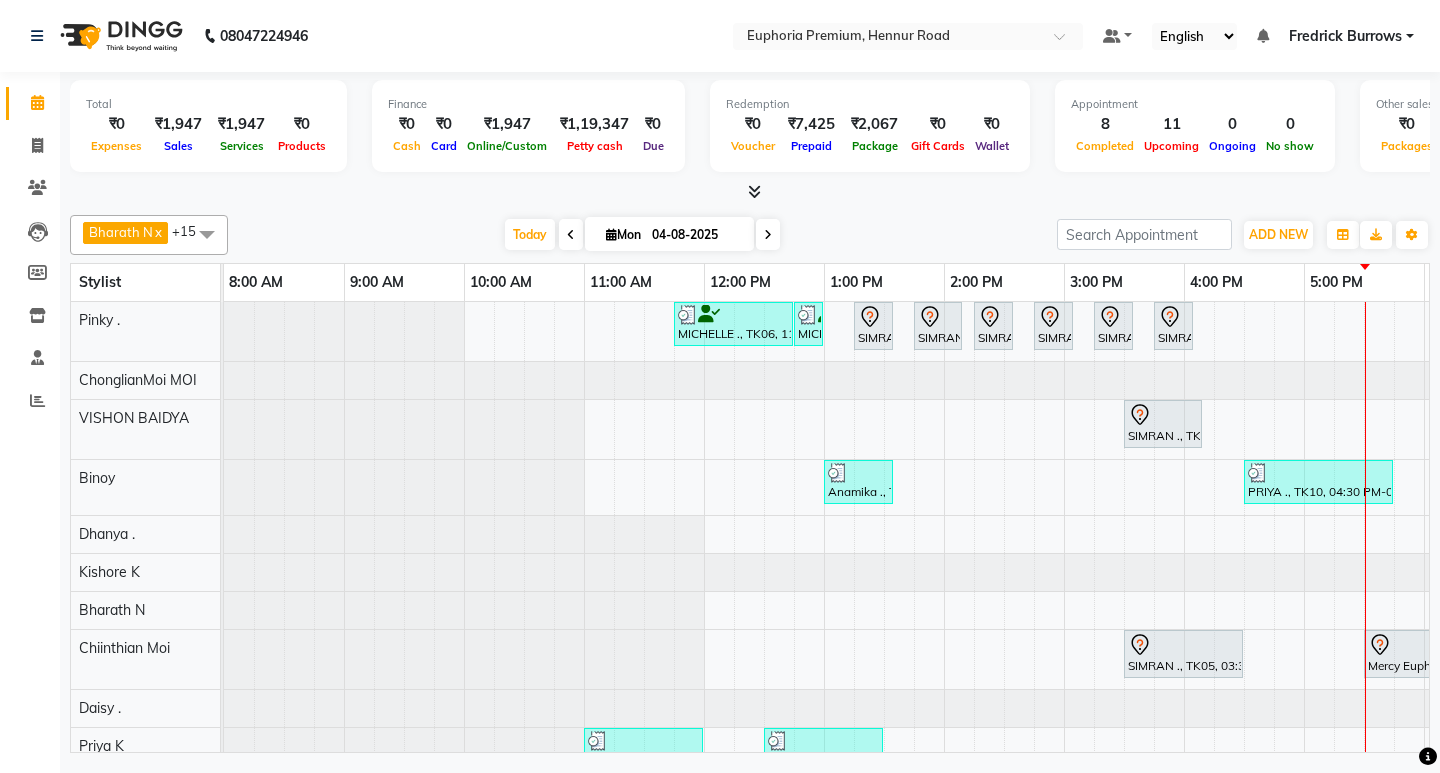 click 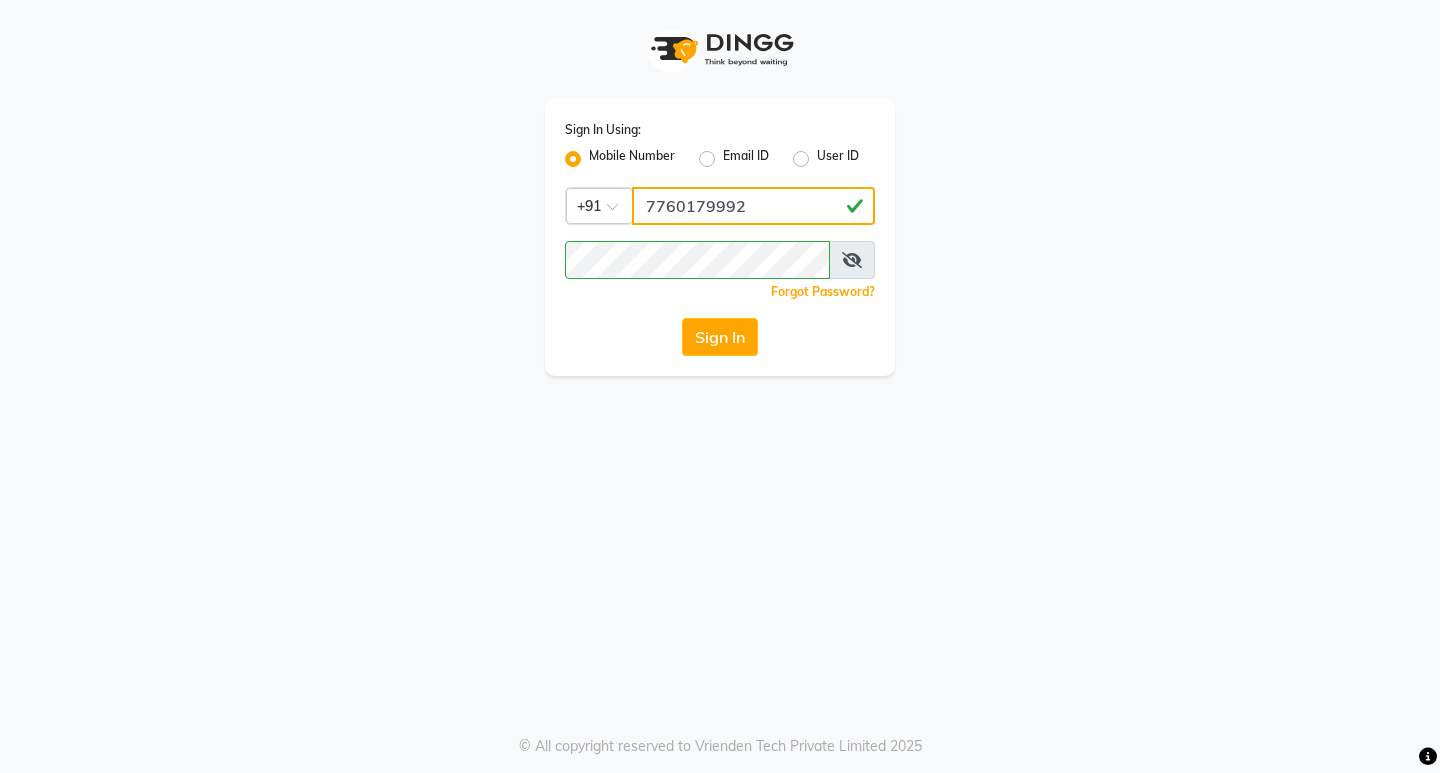 click on "7760179992" 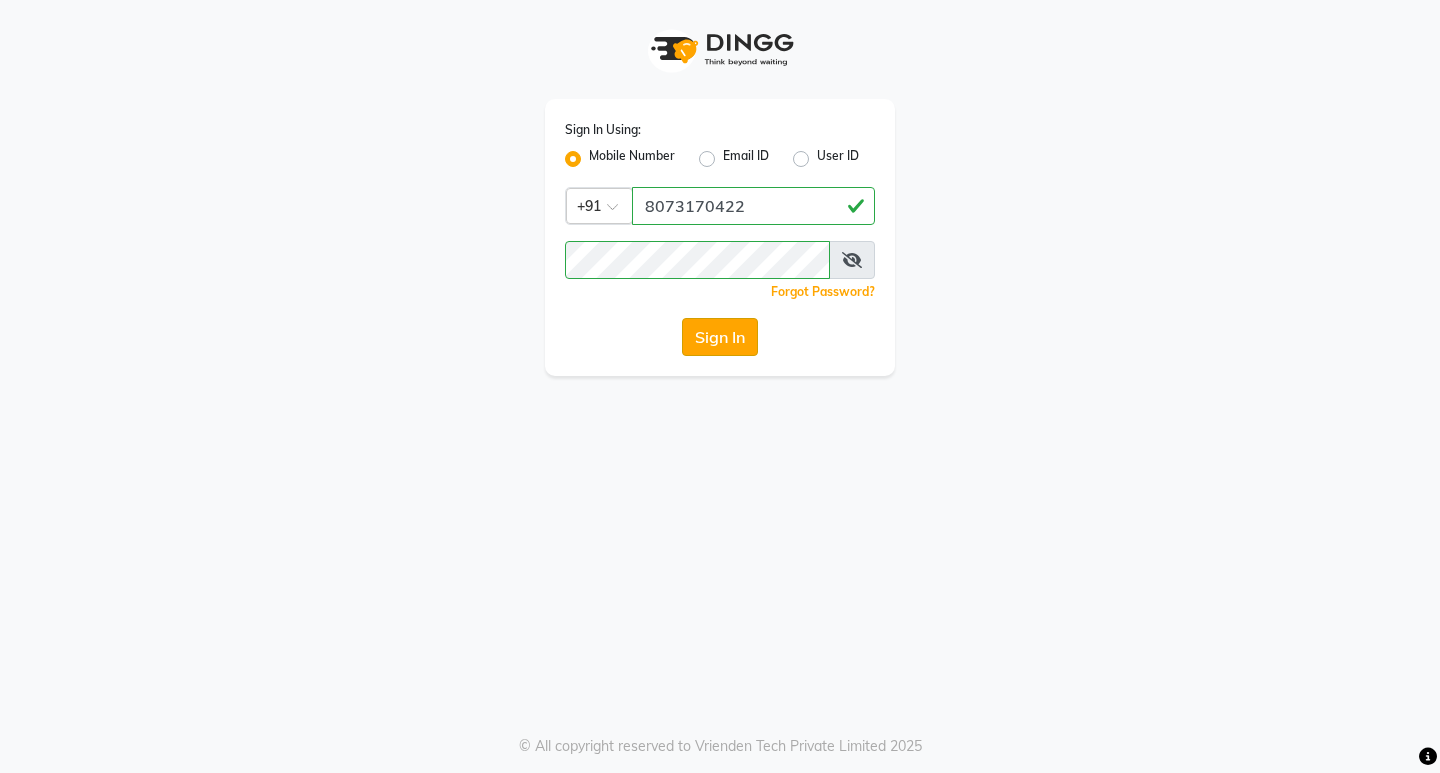 click on "Sign In" 